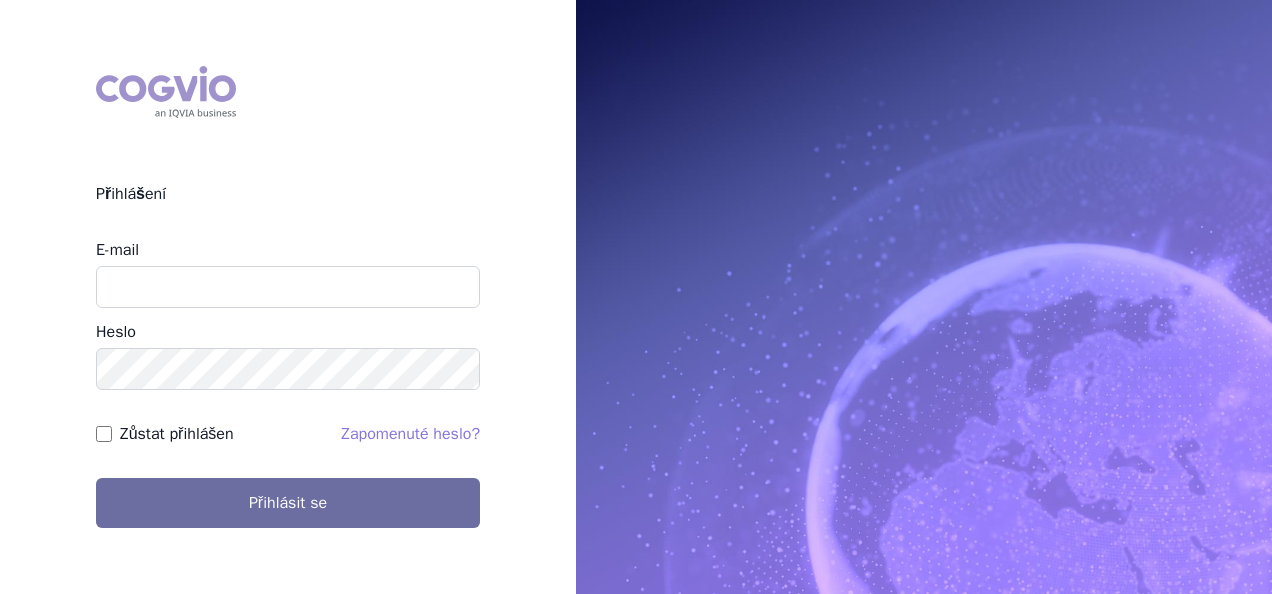 scroll, scrollTop: 0, scrollLeft: 0, axis: both 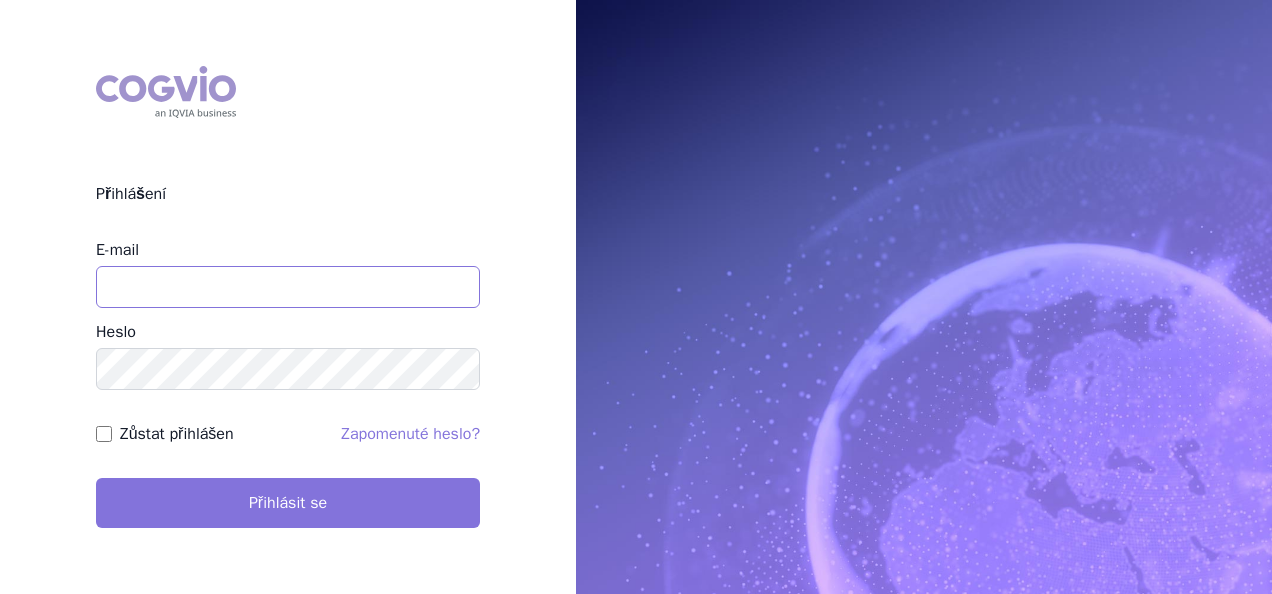 type on "apolena.koklarova@vzp.cz" 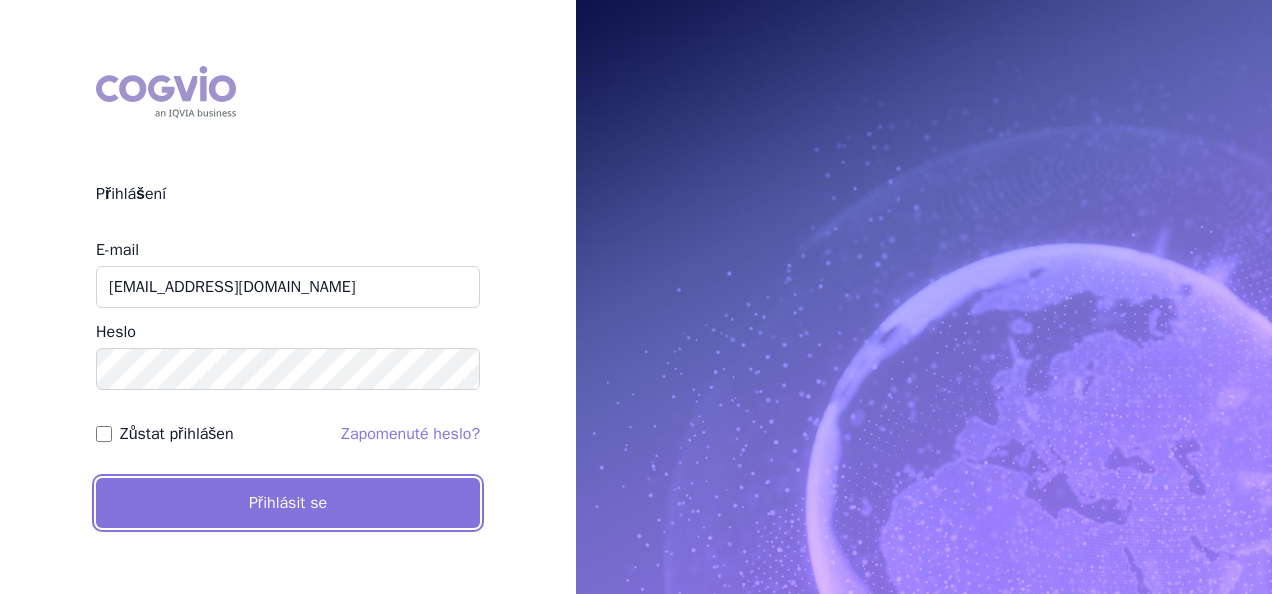 click on "Přihlásit se" at bounding box center (288, 503) 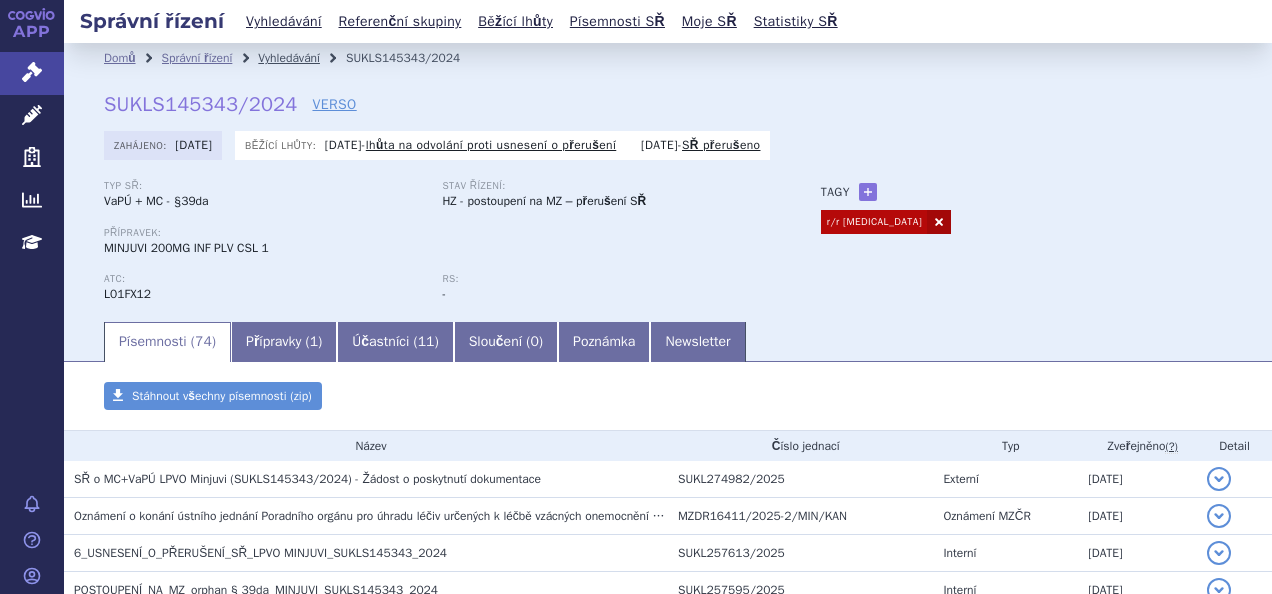 scroll, scrollTop: 0, scrollLeft: 0, axis: both 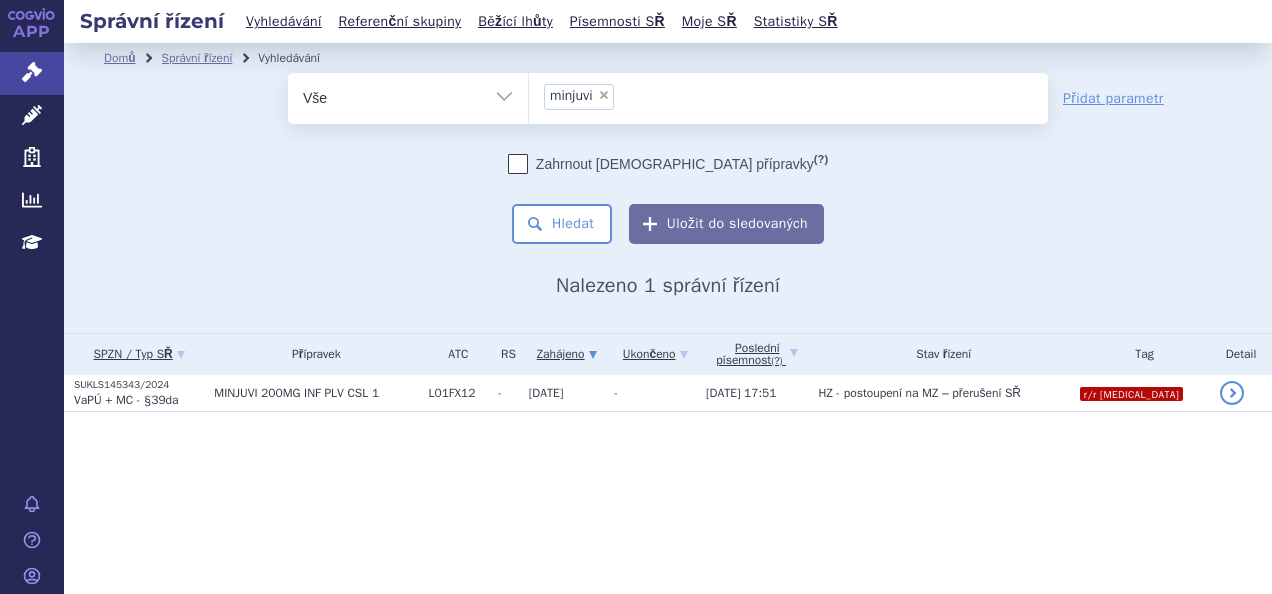 click on "×" at bounding box center [604, 95] 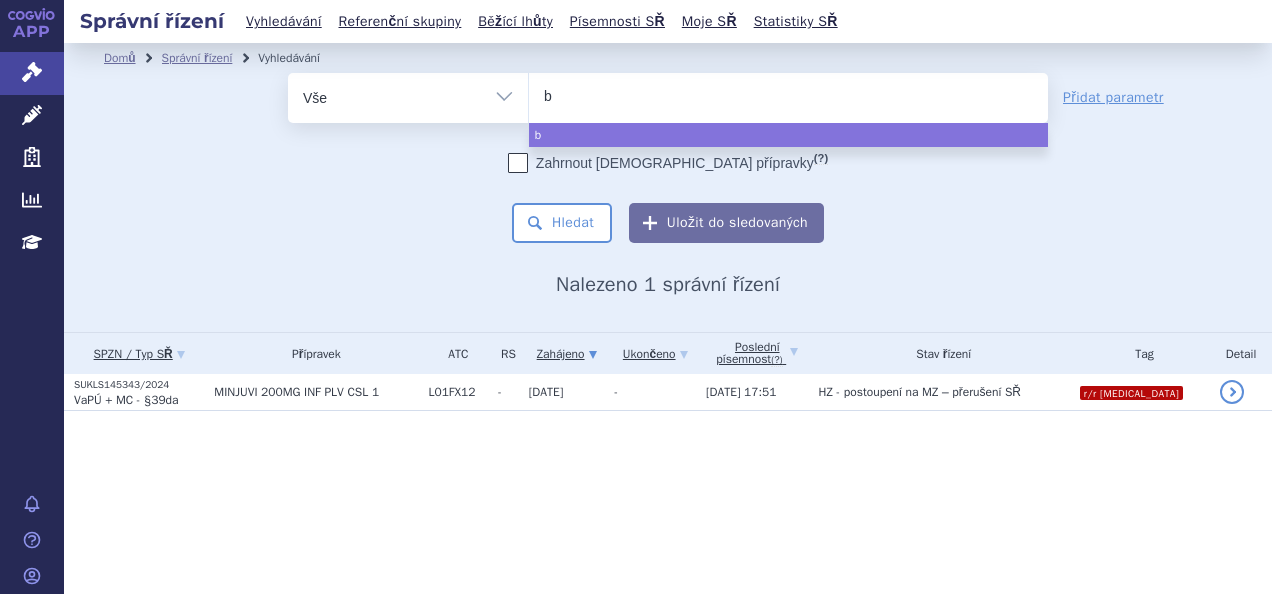 type on "be" 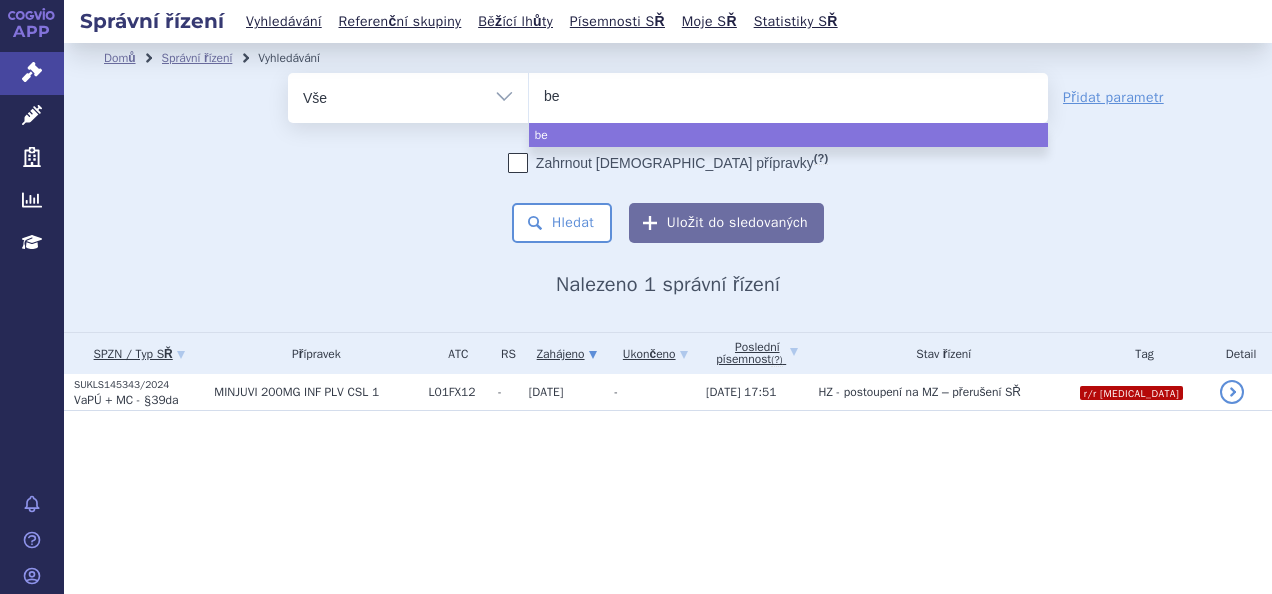 type on "ber" 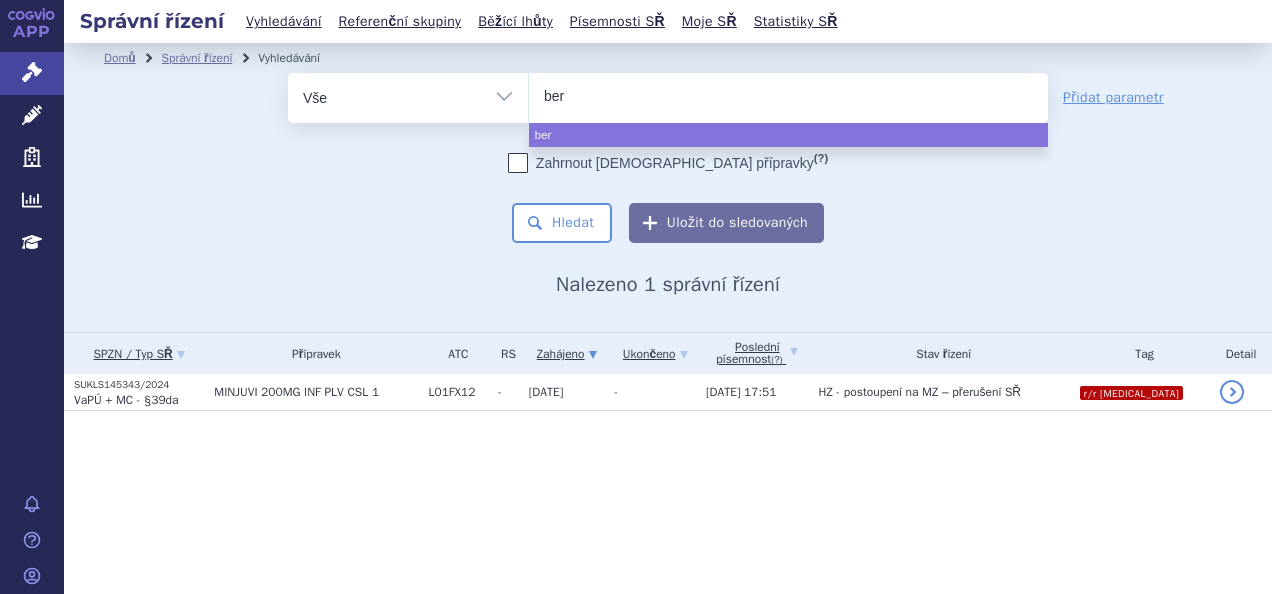 type on "berm" 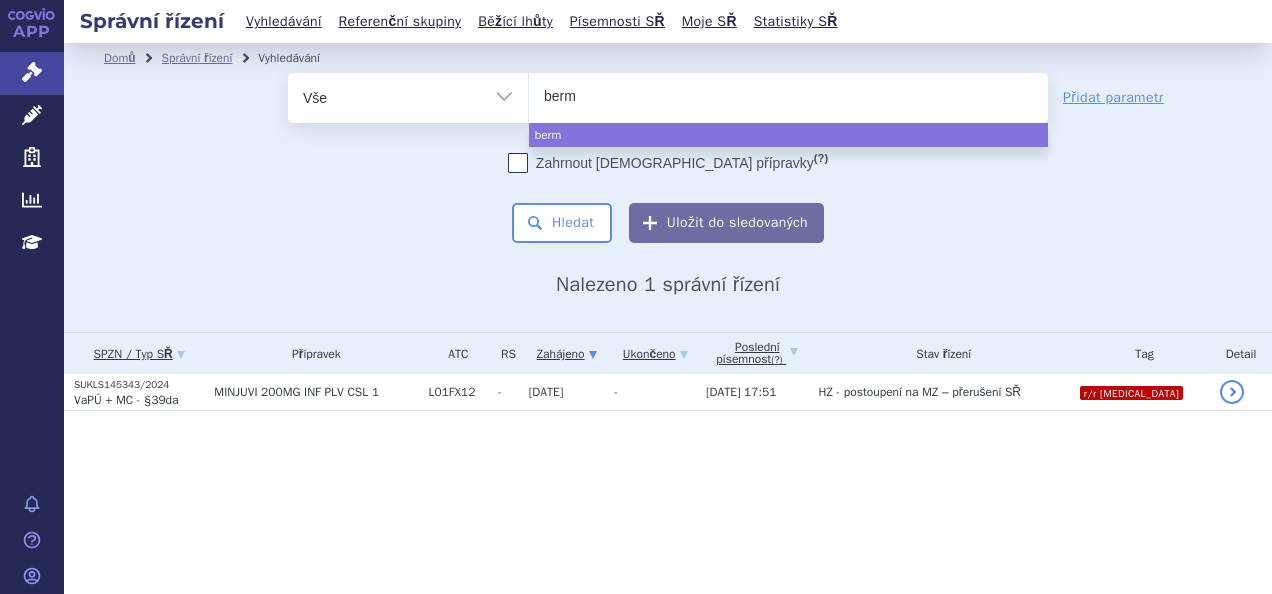 type on "bermu" 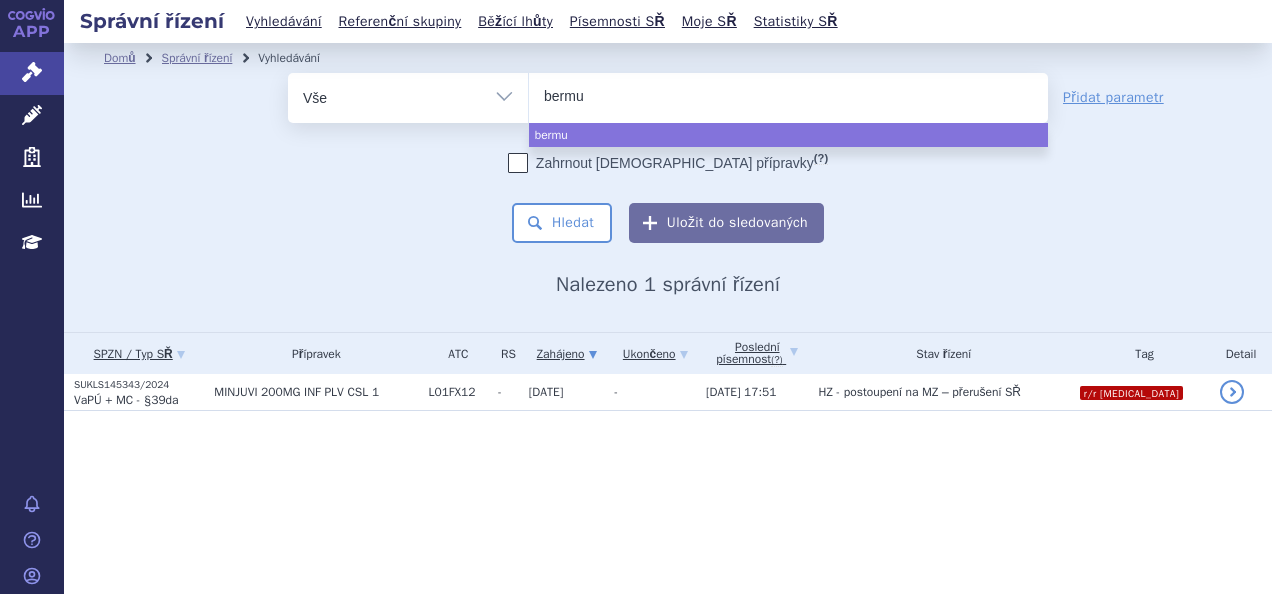 type on "bermun" 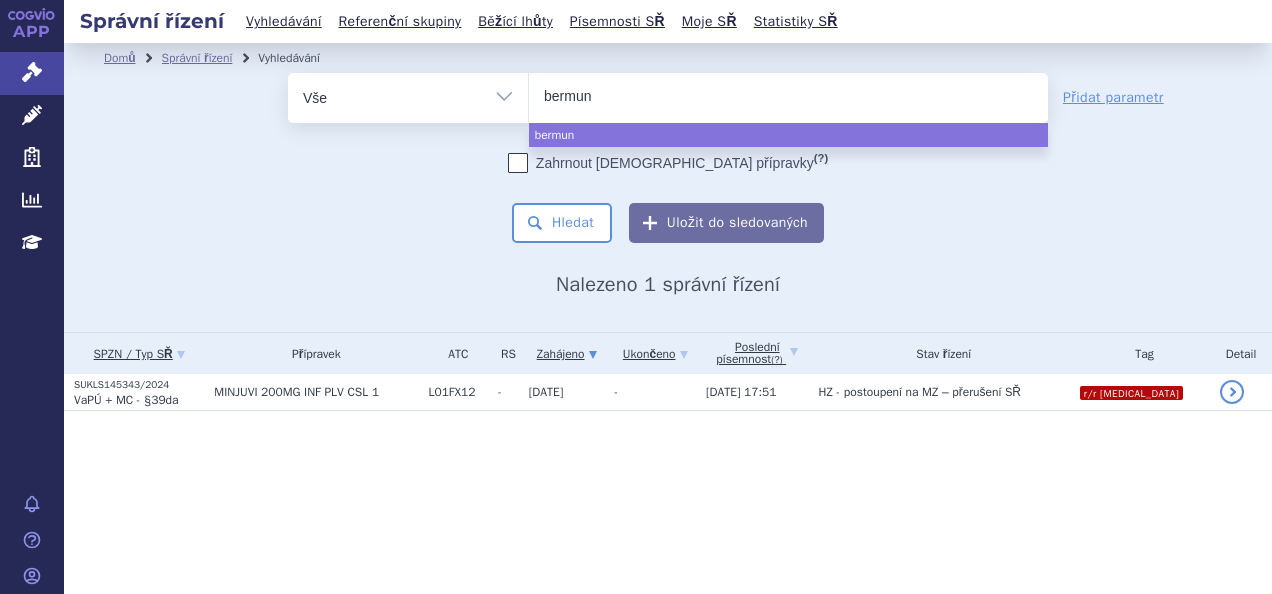 type on "bermu" 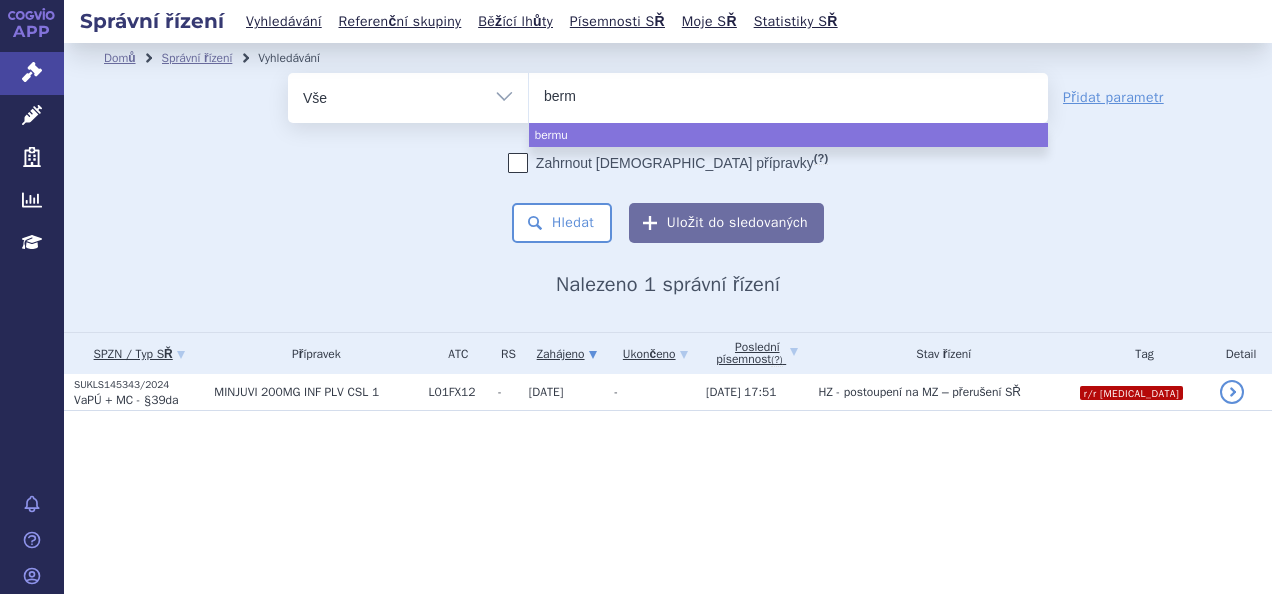type on "ber" 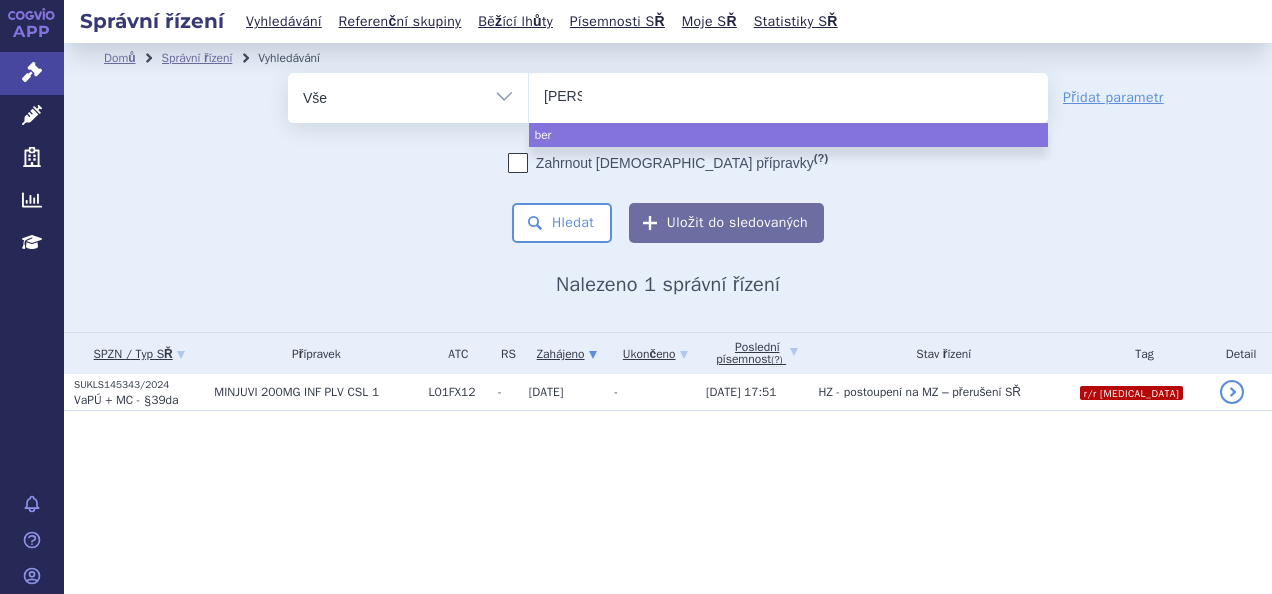 type on "berom" 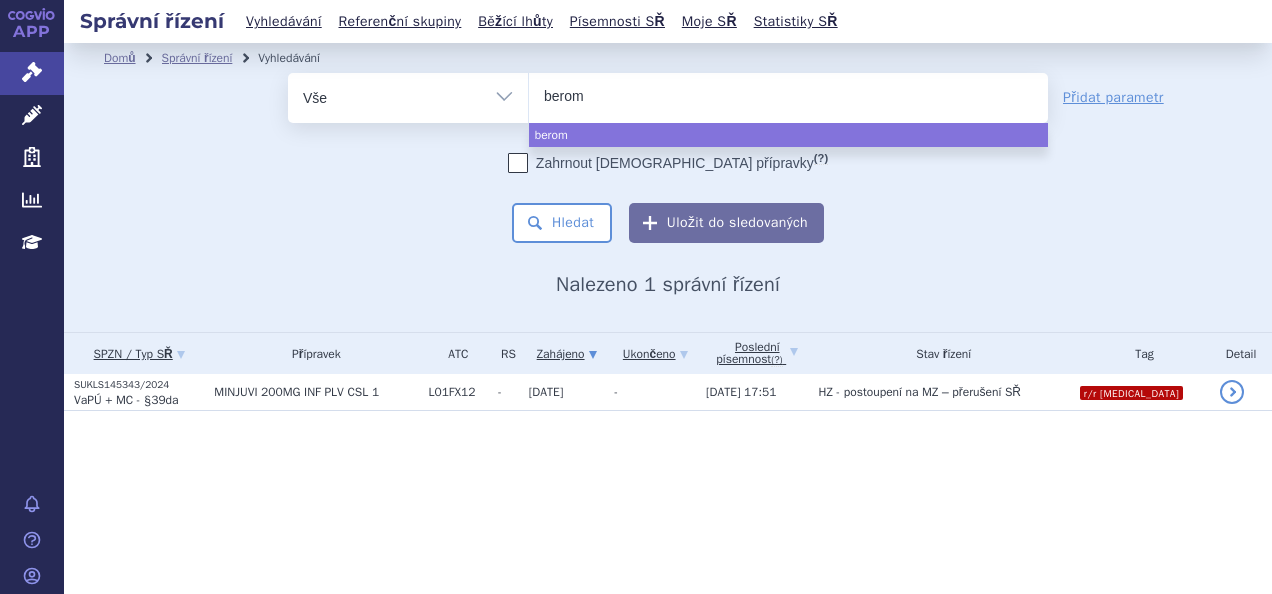 type on "beromu" 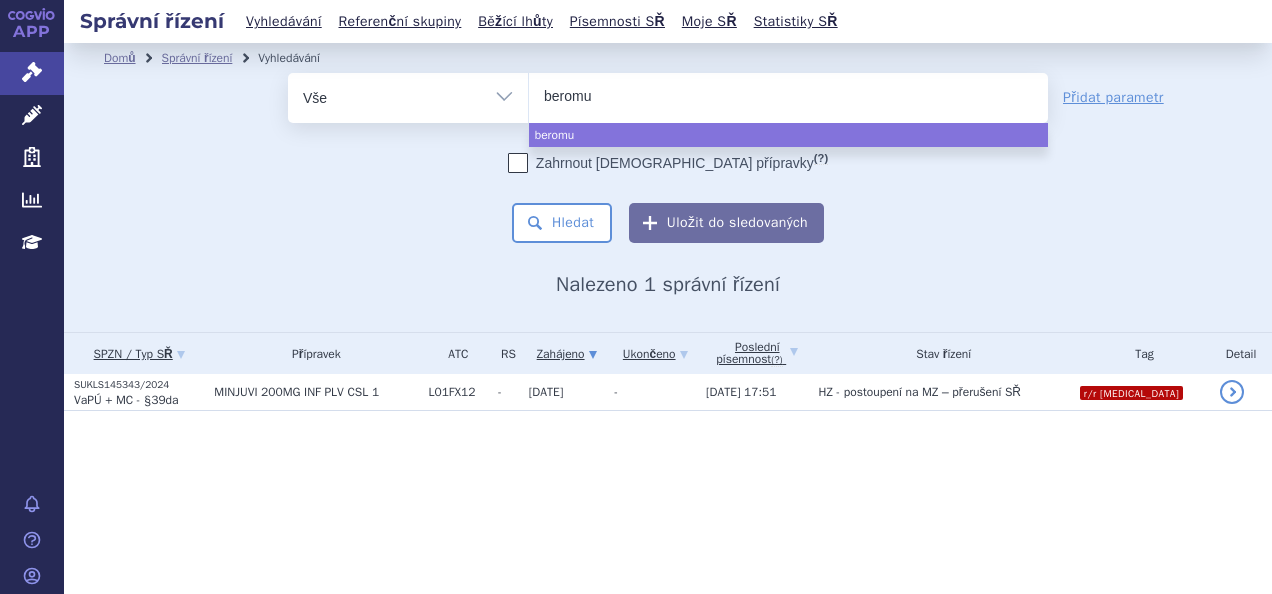 type on "beromun" 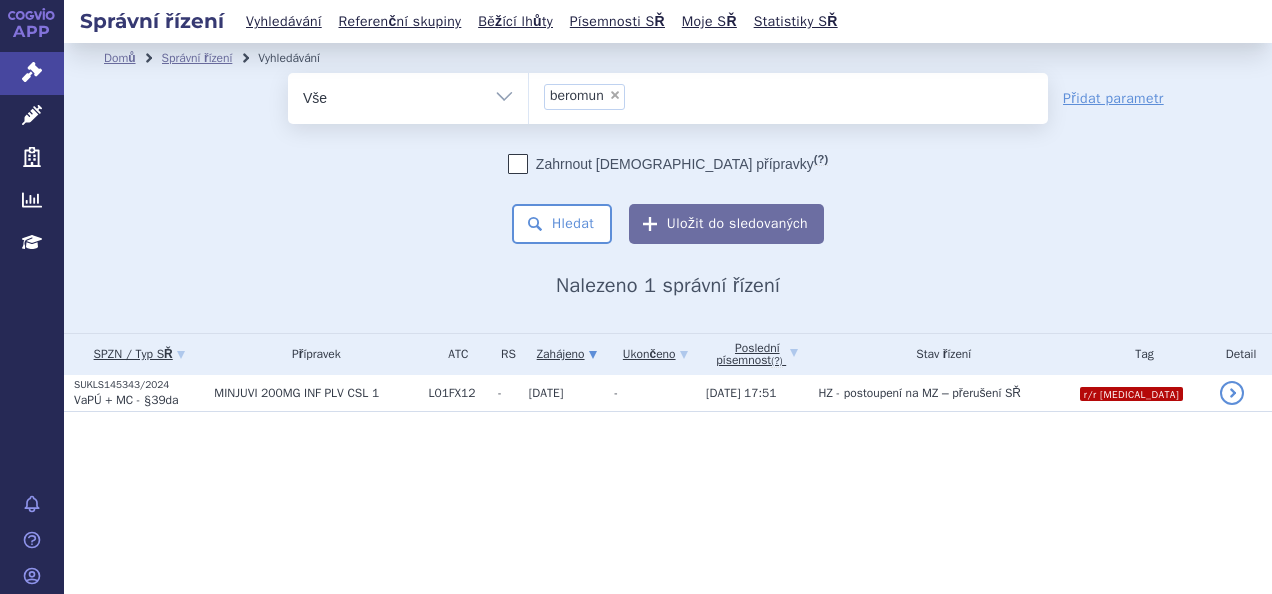 select on "beromun" 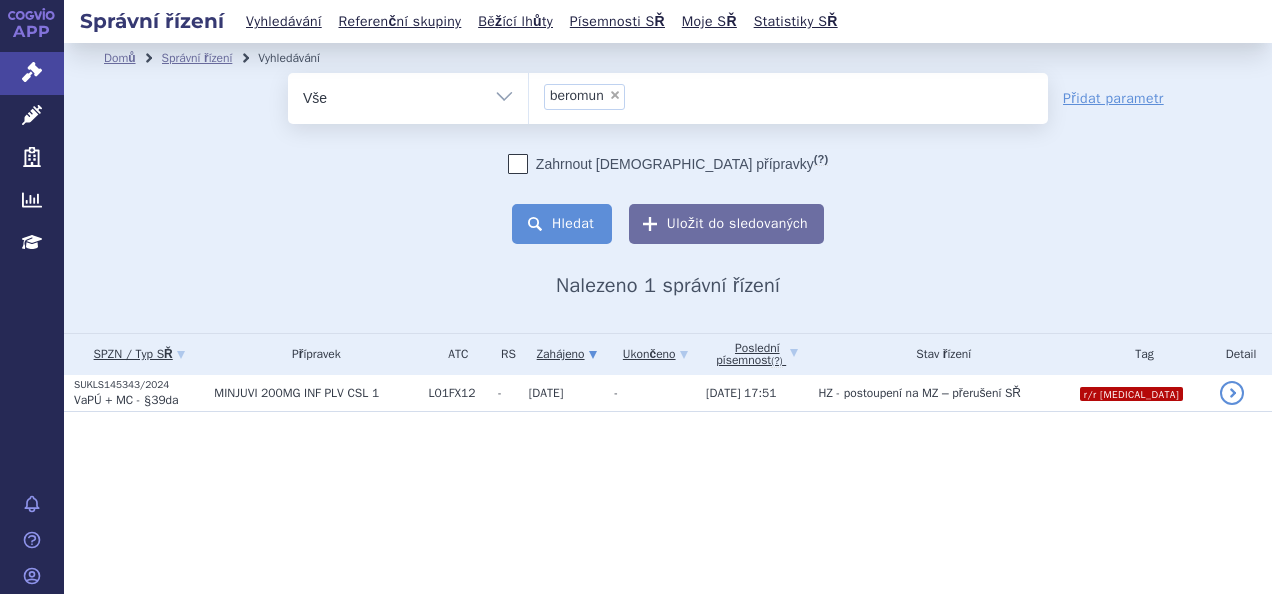 click on "Hledat" at bounding box center (562, 224) 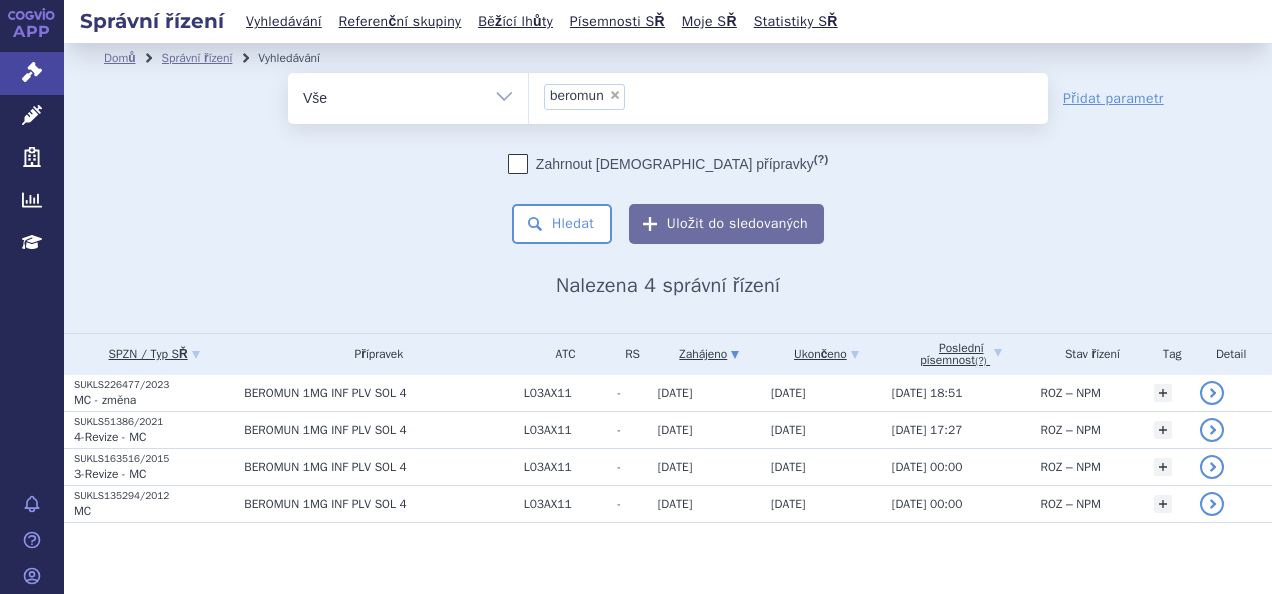 scroll, scrollTop: 0, scrollLeft: 0, axis: both 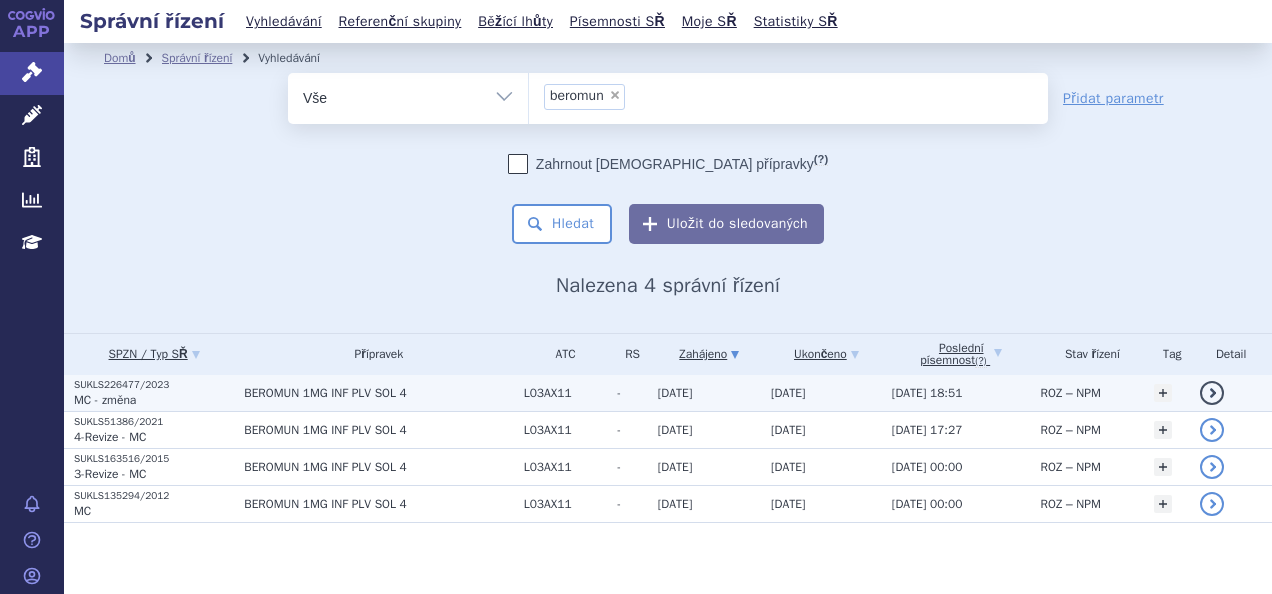 click on "BEROMUN 1MG INF PLV SOL 4" at bounding box center (378, 393) 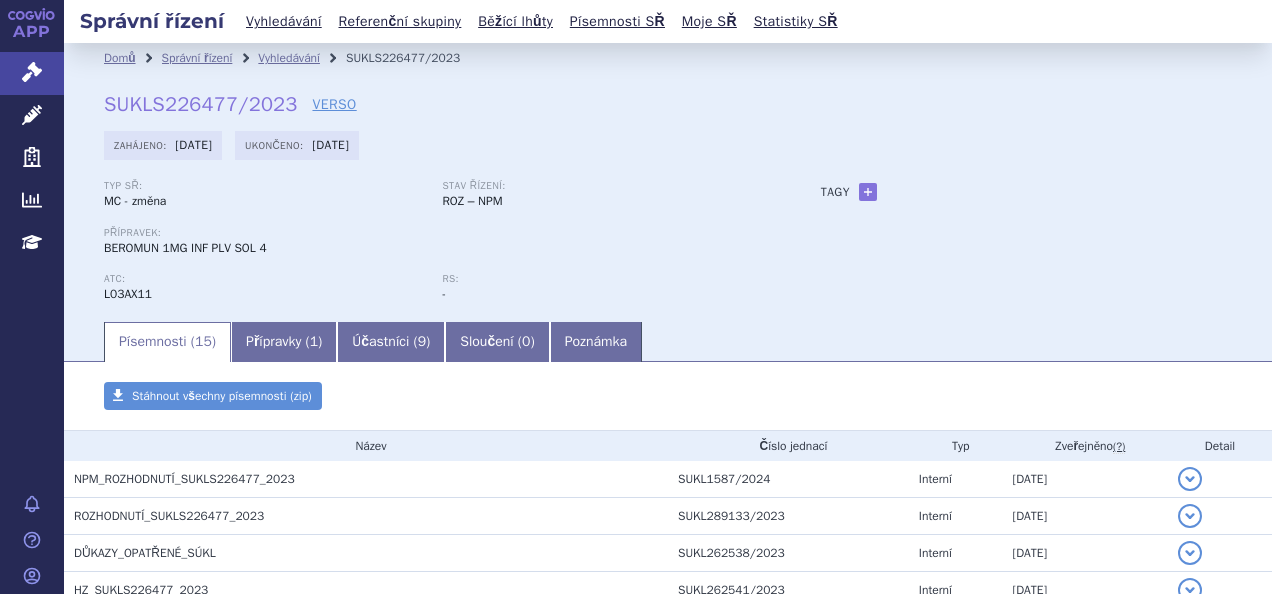 scroll, scrollTop: 0, scrollLeft: 0, axis: both 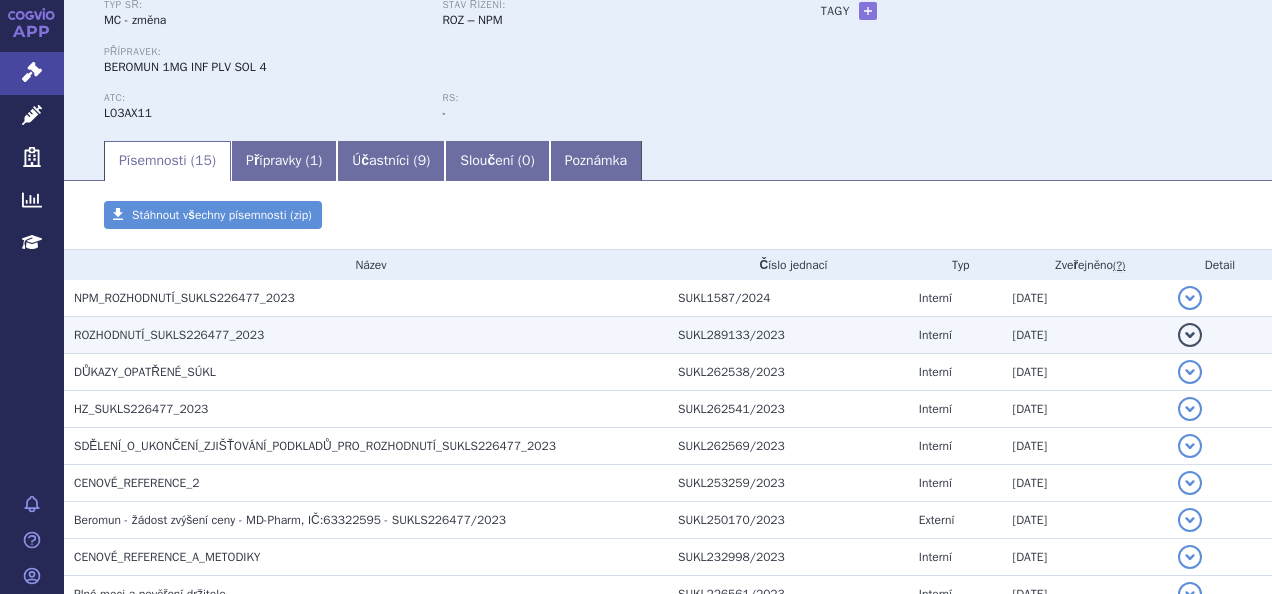 click on "ROZHODNUTÍ_SUKLS226477_2023" at bounding box center (169, 335) 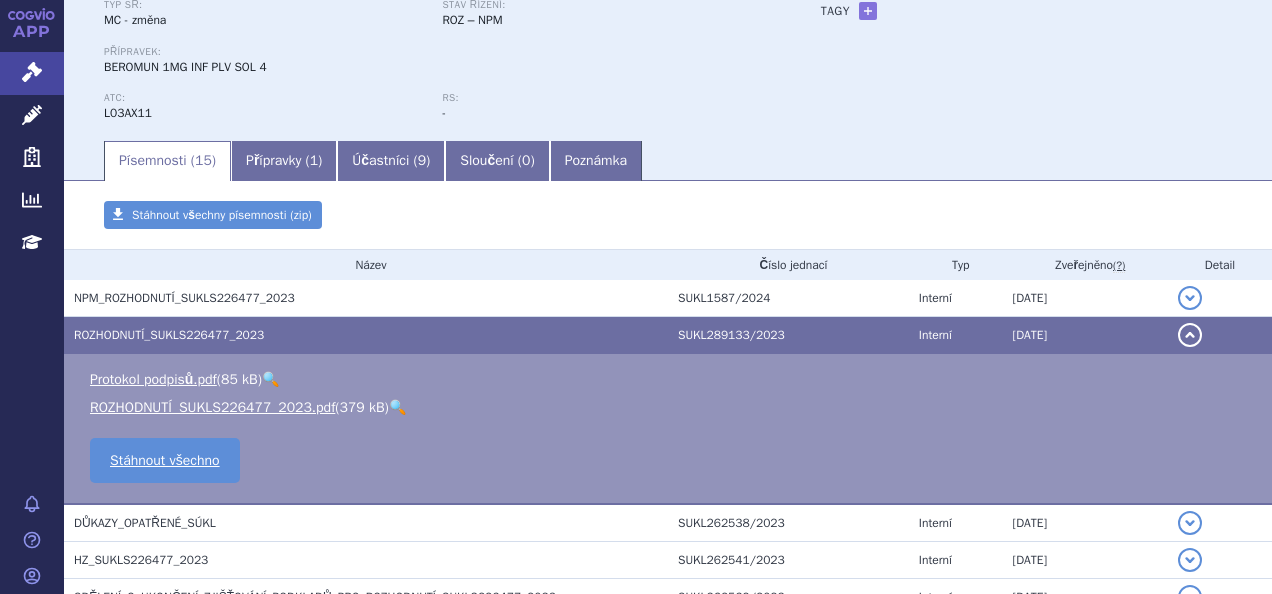 click on "🔍" at bounding box center (397, 407) 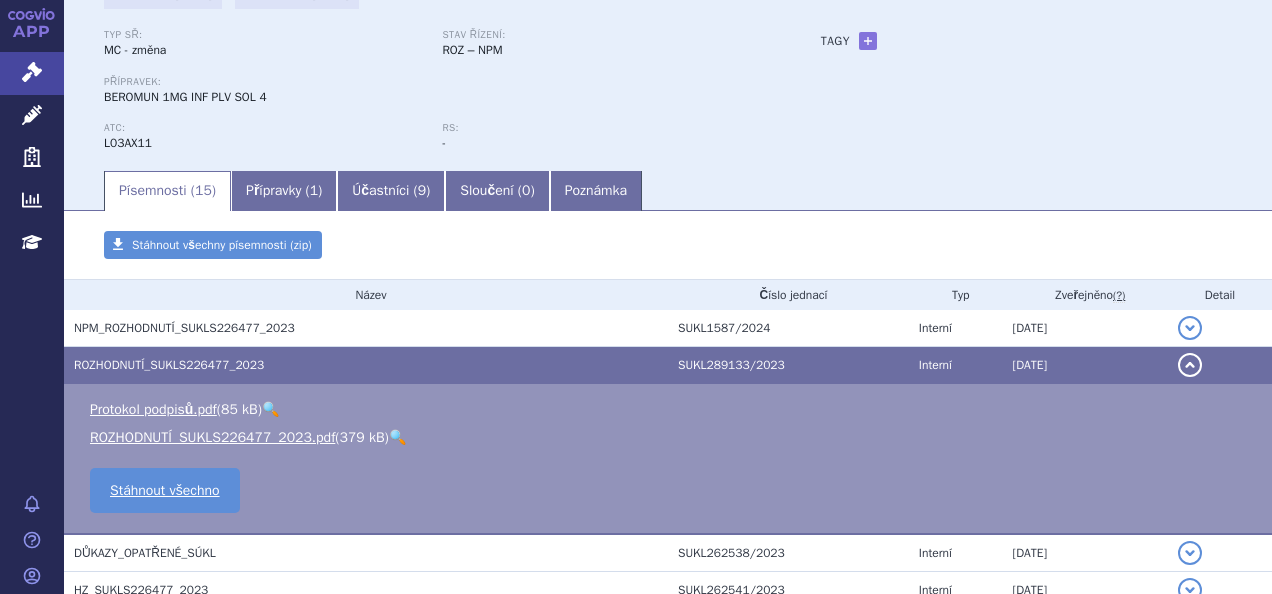 scroll, scrollTop: 124, scrollLeft: 0, axis: vertical 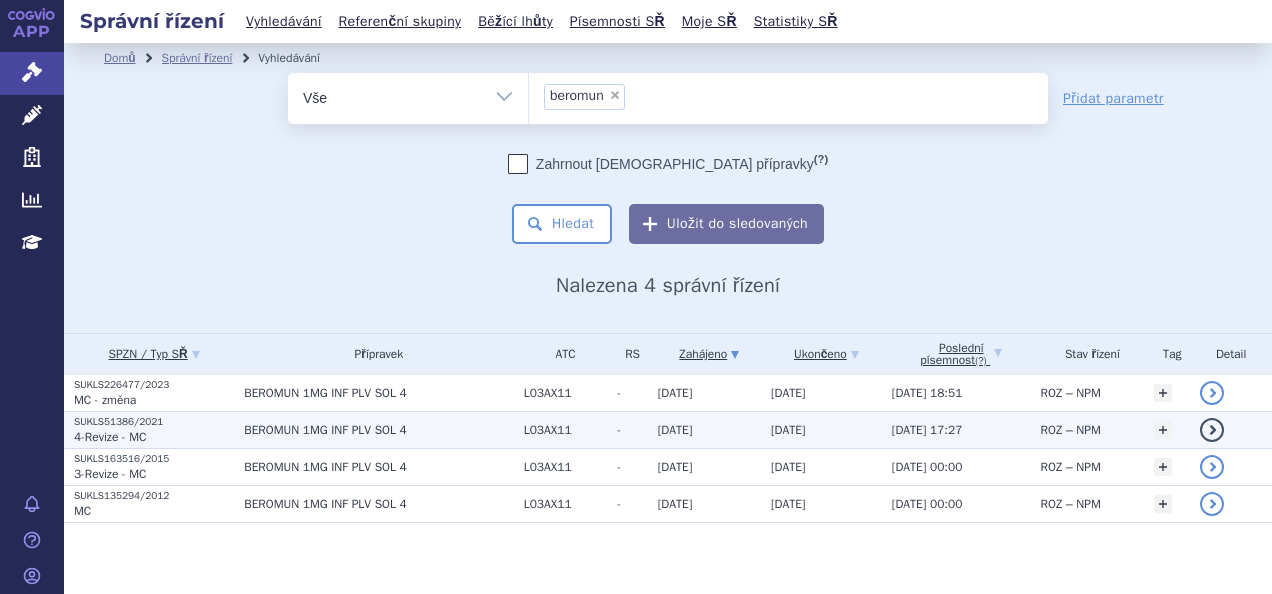 click on "BEROMUN 1MG INF PLV SOL 4" at bounding box center [378, 430] 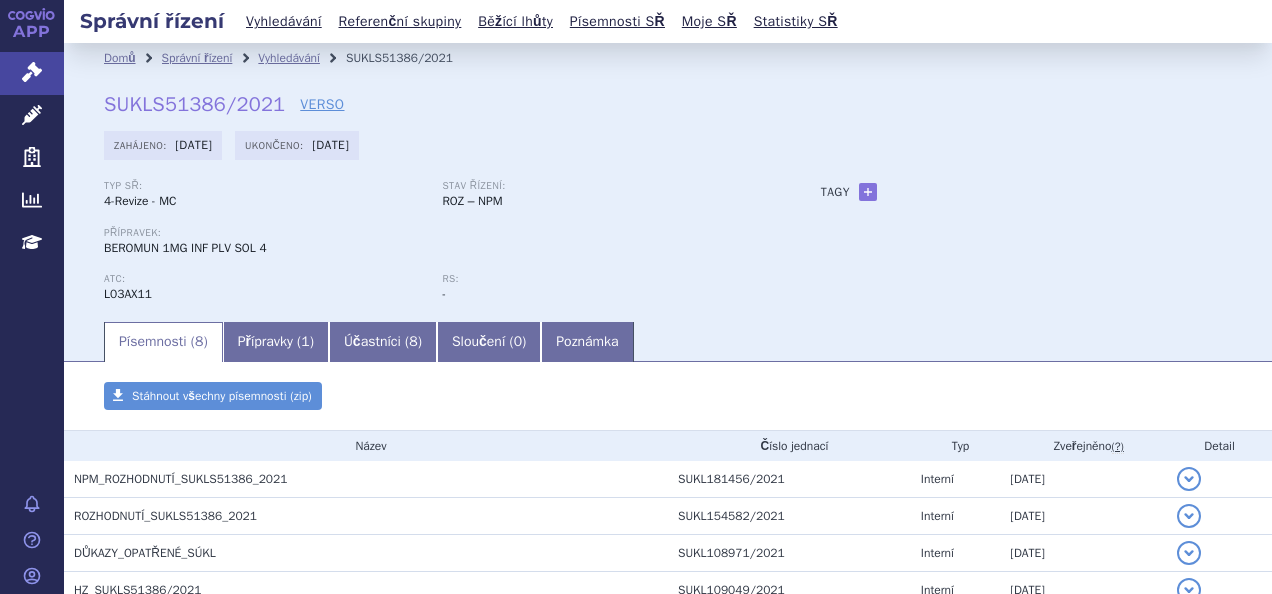 scroll, scrollTop: 0, scrollLeft: 0, axis: both 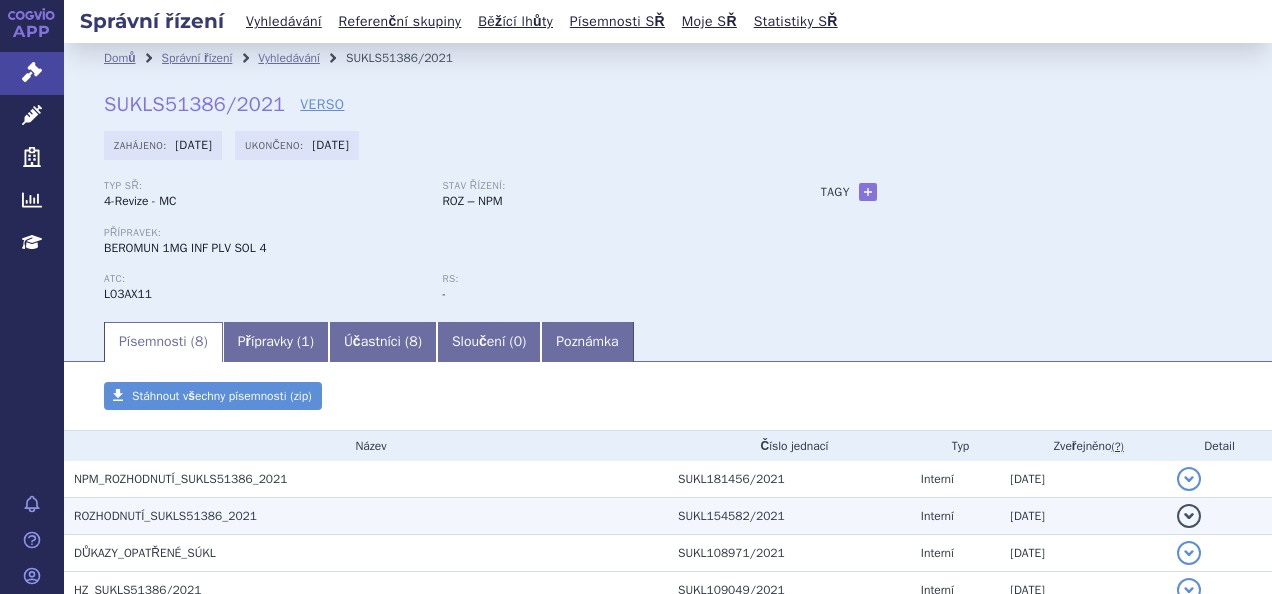 click on "ROZHODNUTÍ_SUKLS51386_2021" at bounding box center [165, 516] 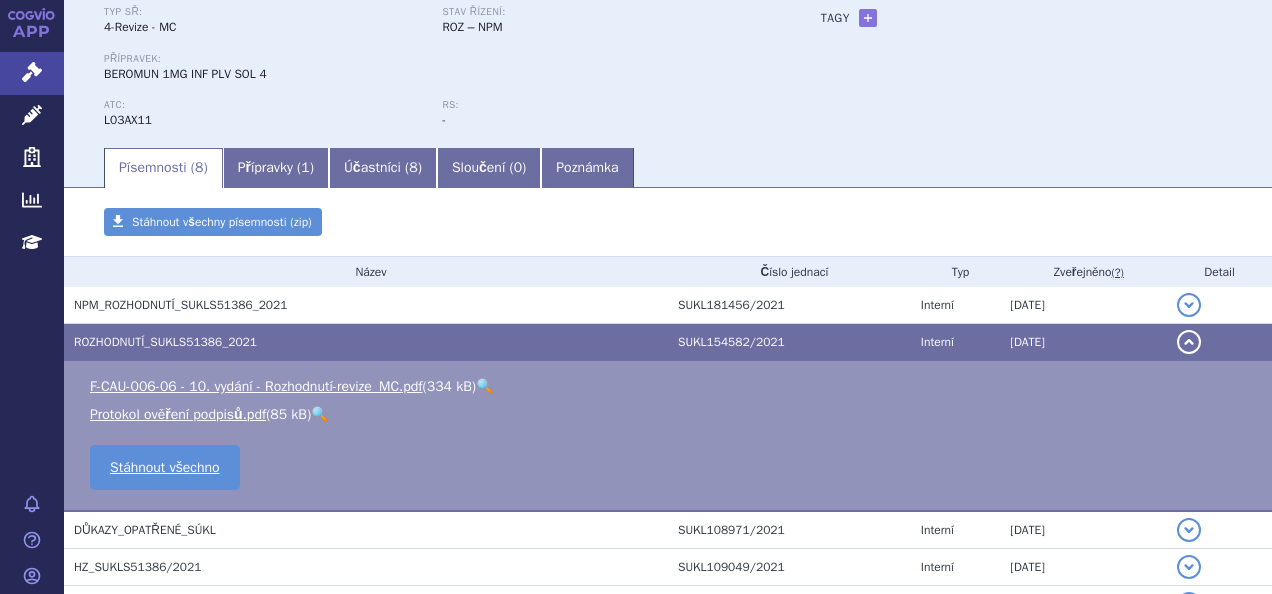 scroll, scrollTop: 176, scrollLeft: 0, axis: vertical 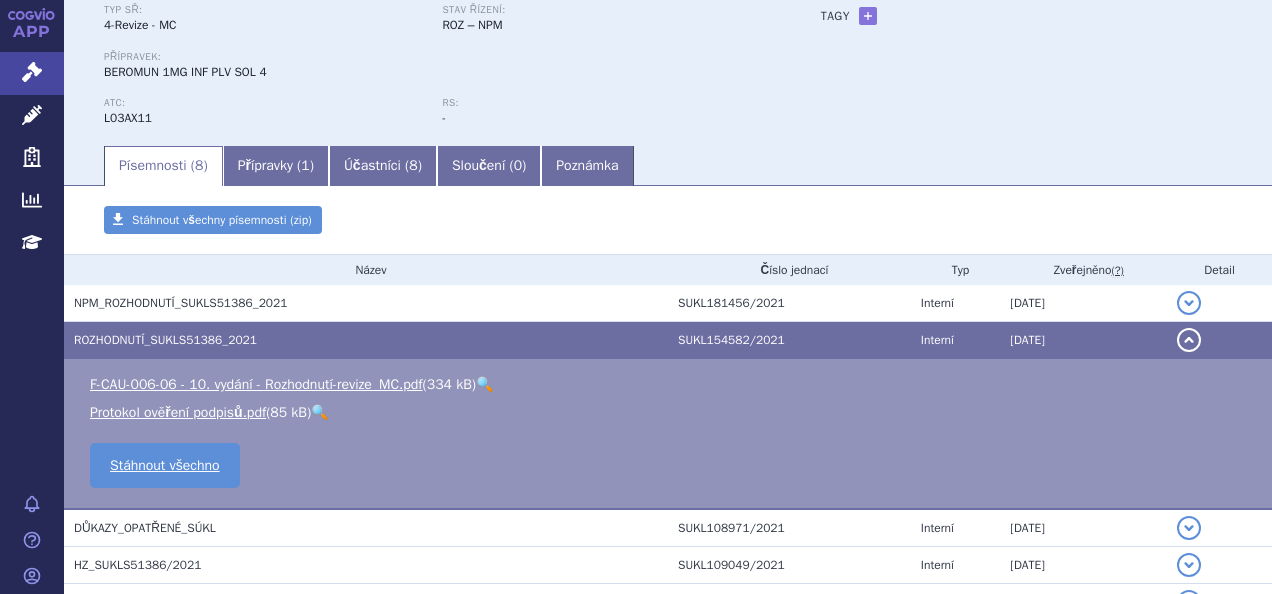 click on "🔍" at bounding box center [484, 384] 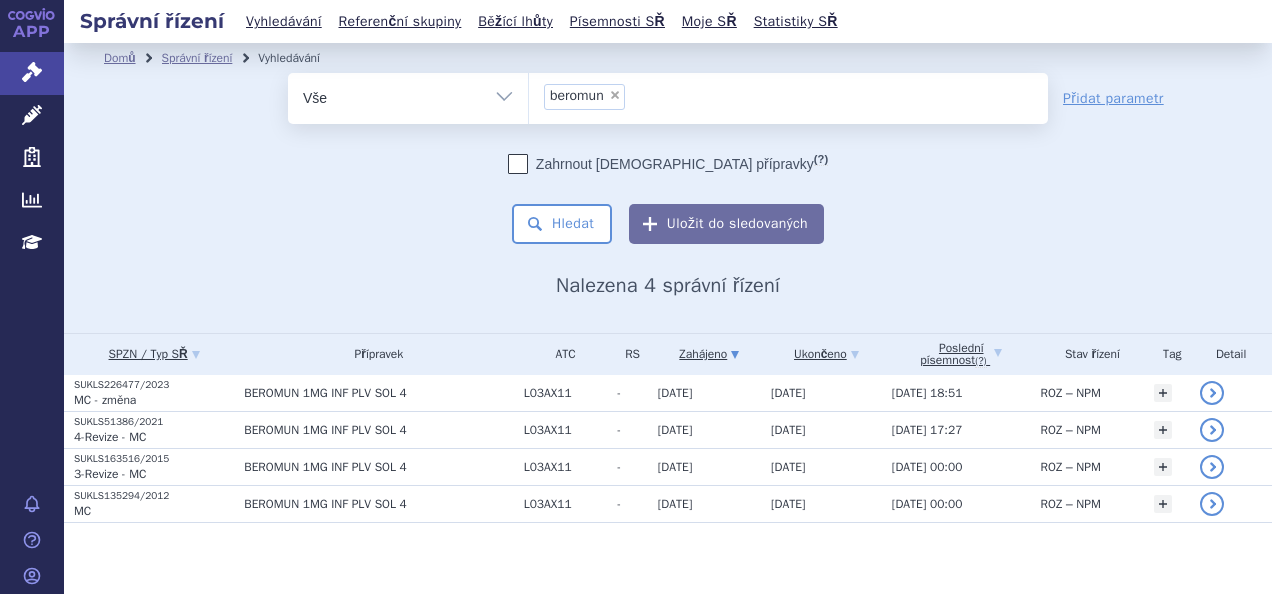 scroll, scrollTop: 0, scrollLeft: 0, axis: both 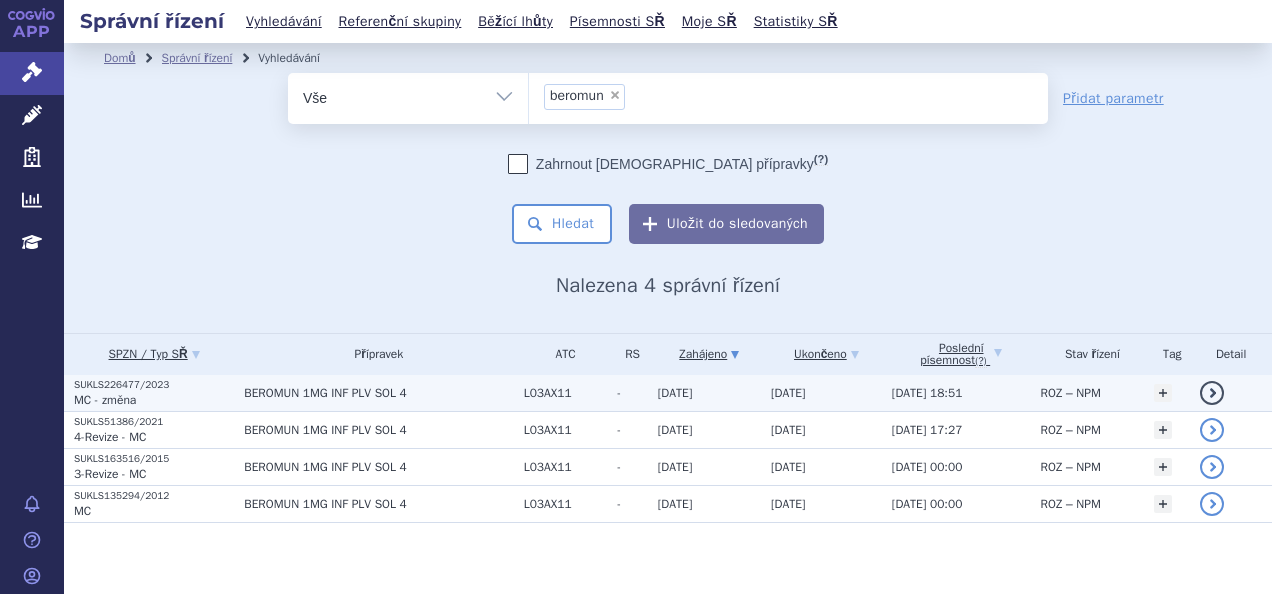 click on "MC - změna" at bounding box center (154, 400) 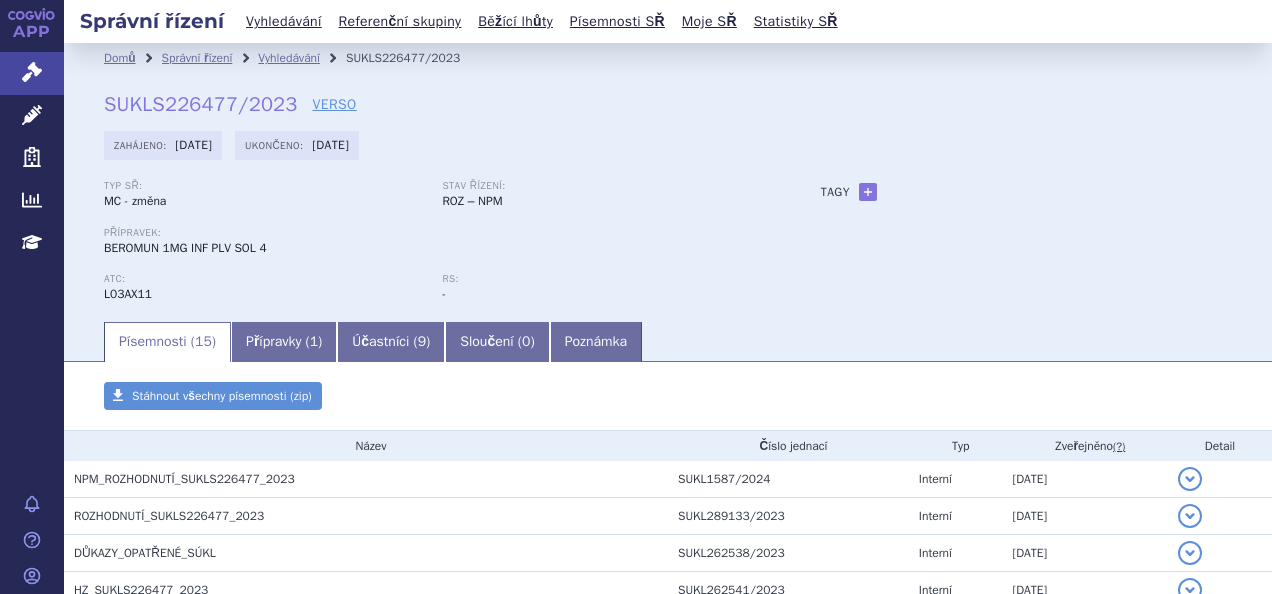 scroll, scrollTop: 0, scrollLeft: 0, axis: both 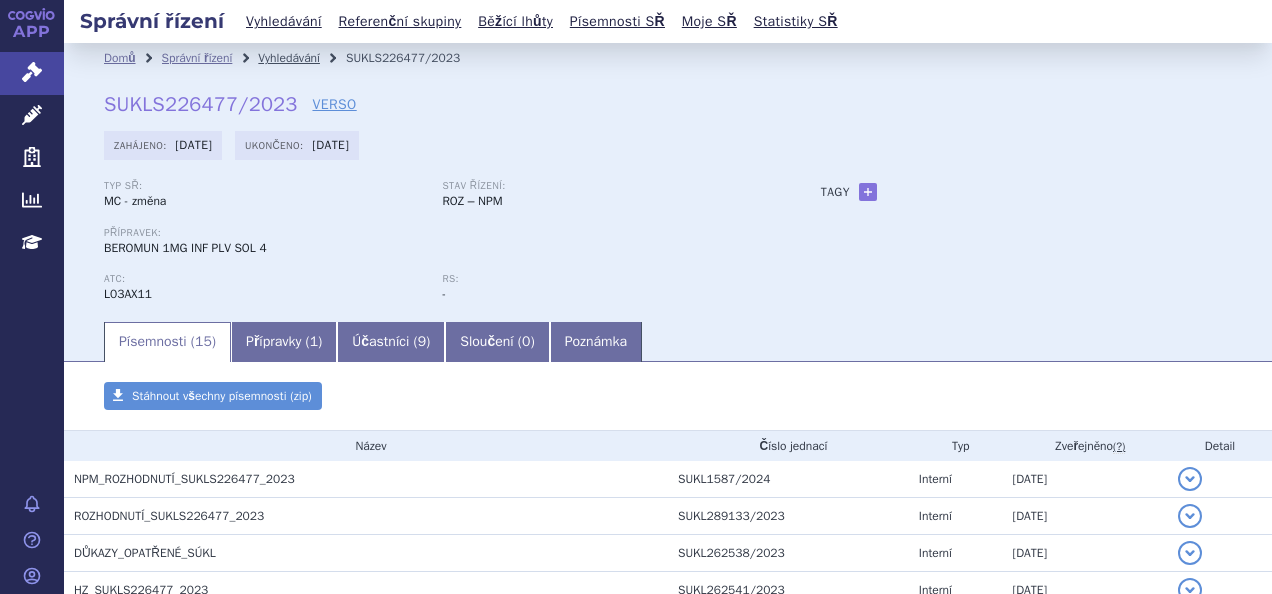 click on "Vyhledávání" at bounding box center [289, 58] 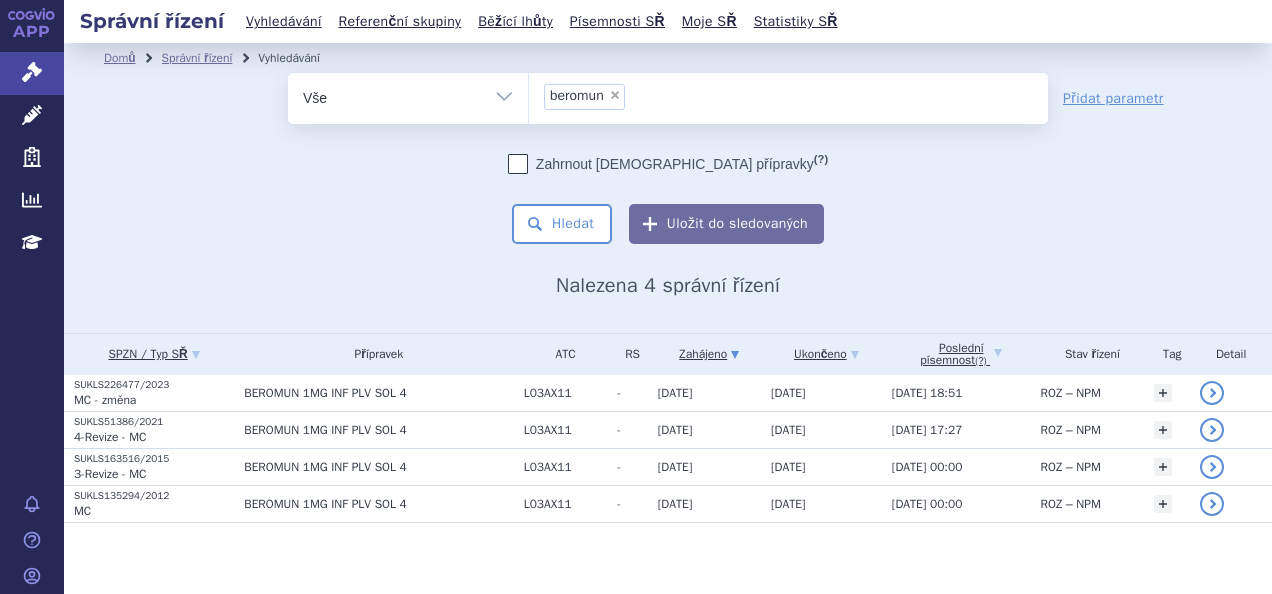 scroll, scrollTop: 0, scrollLeft: 0, axis: both 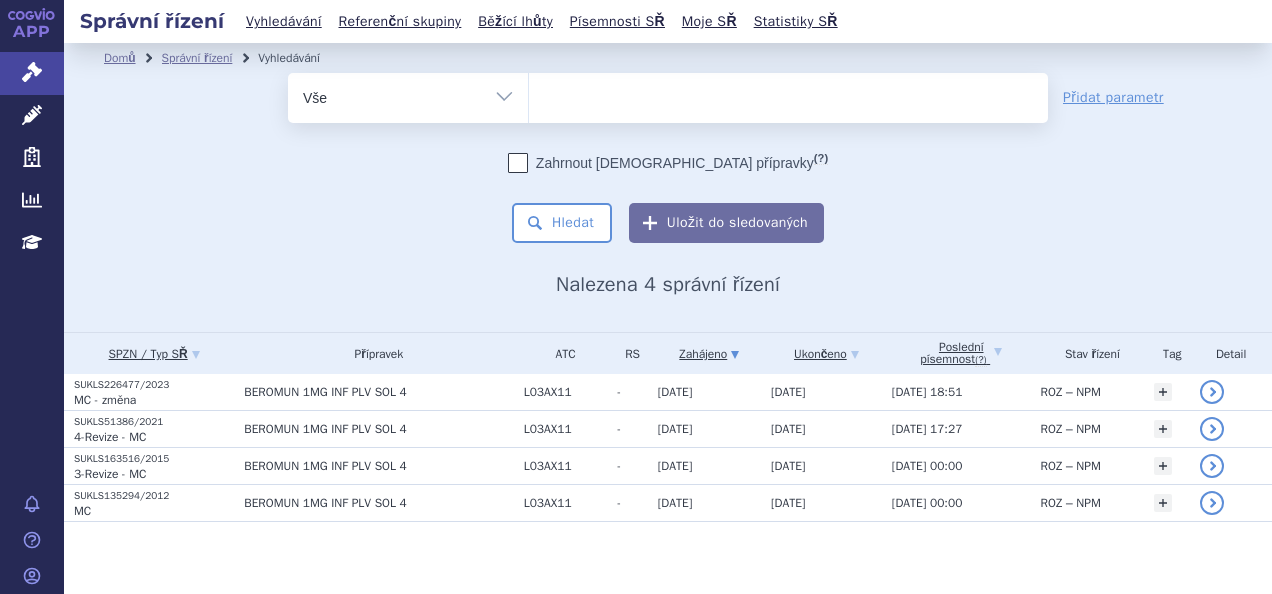 select 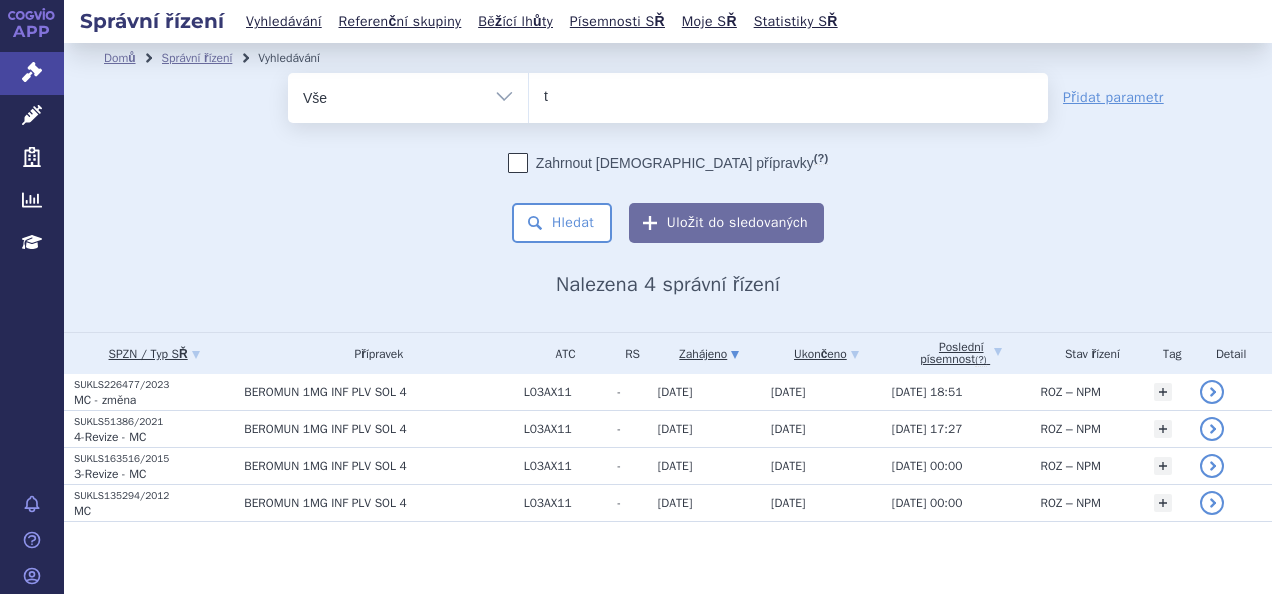 type on "te" 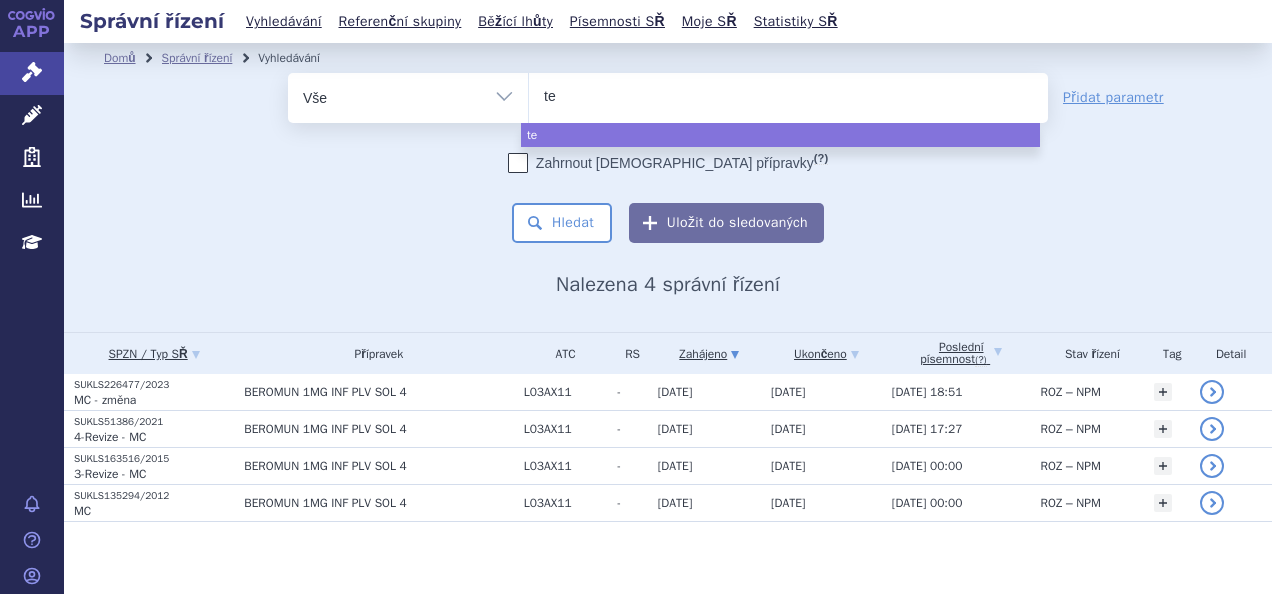 type on "tec" 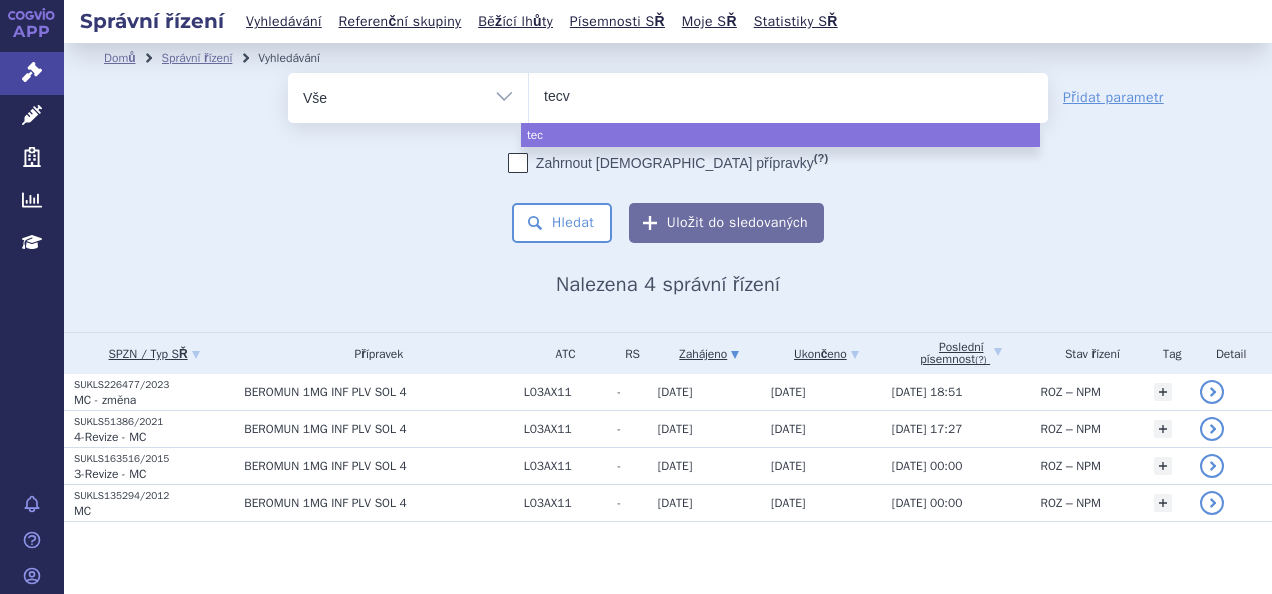 type on "tecva" 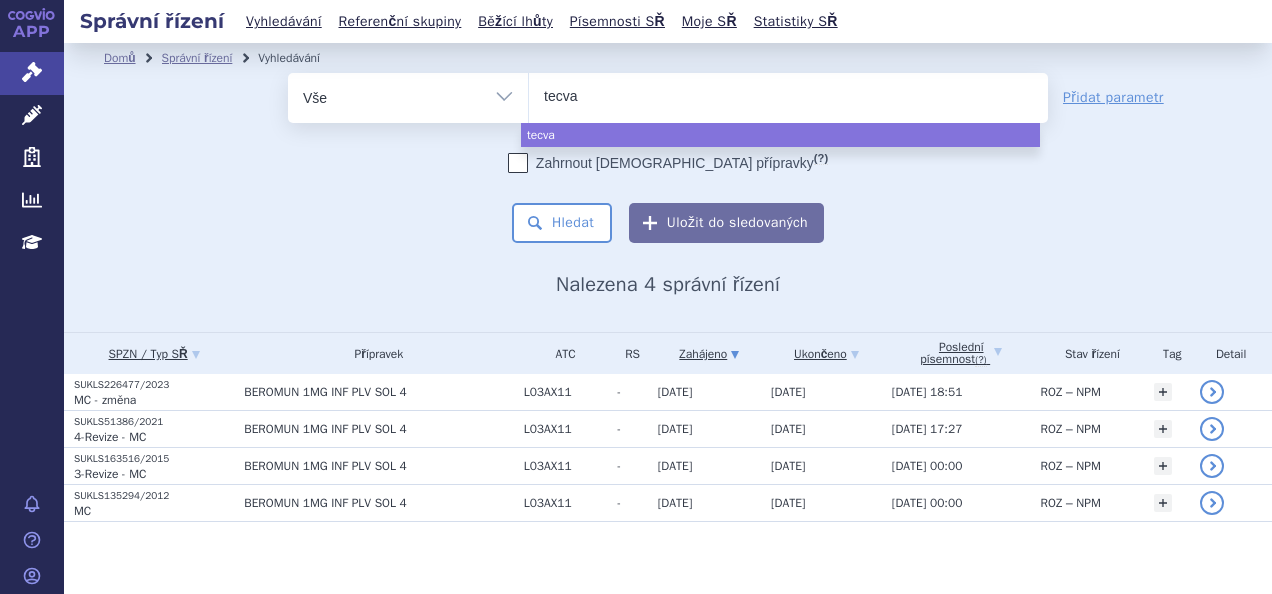 type on "tecvay" 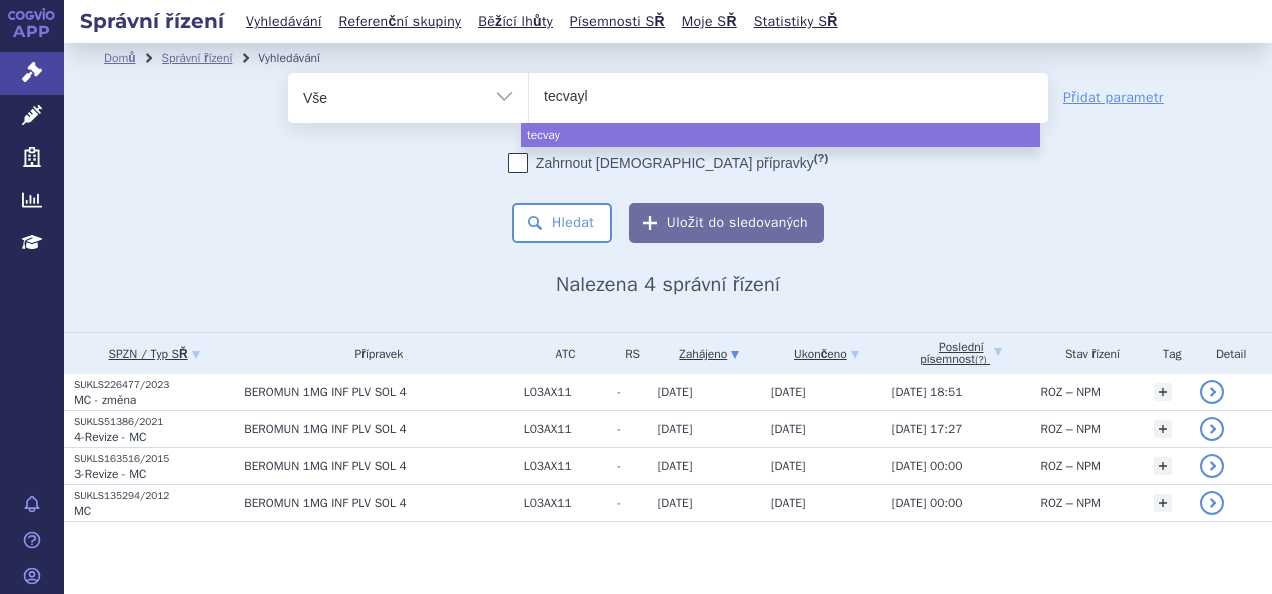 type on "tecvayli" 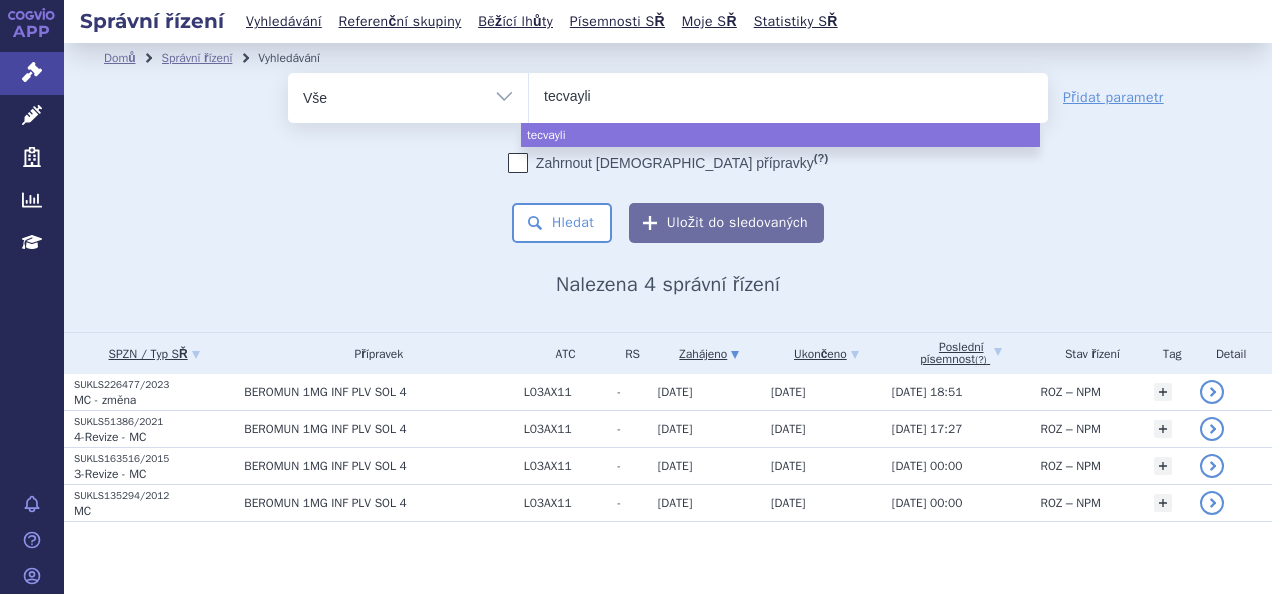 scroll, scrollTop: 0, scrollLeft: 0, axis: both 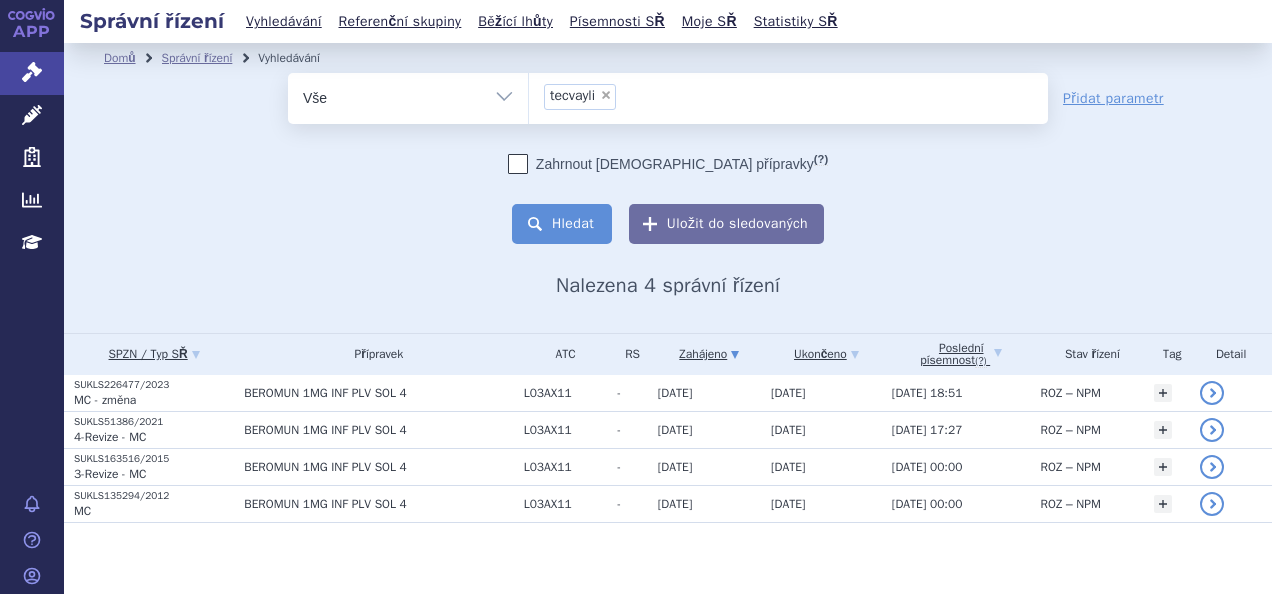 click on "Hledat" at bounding box center (562, 224) 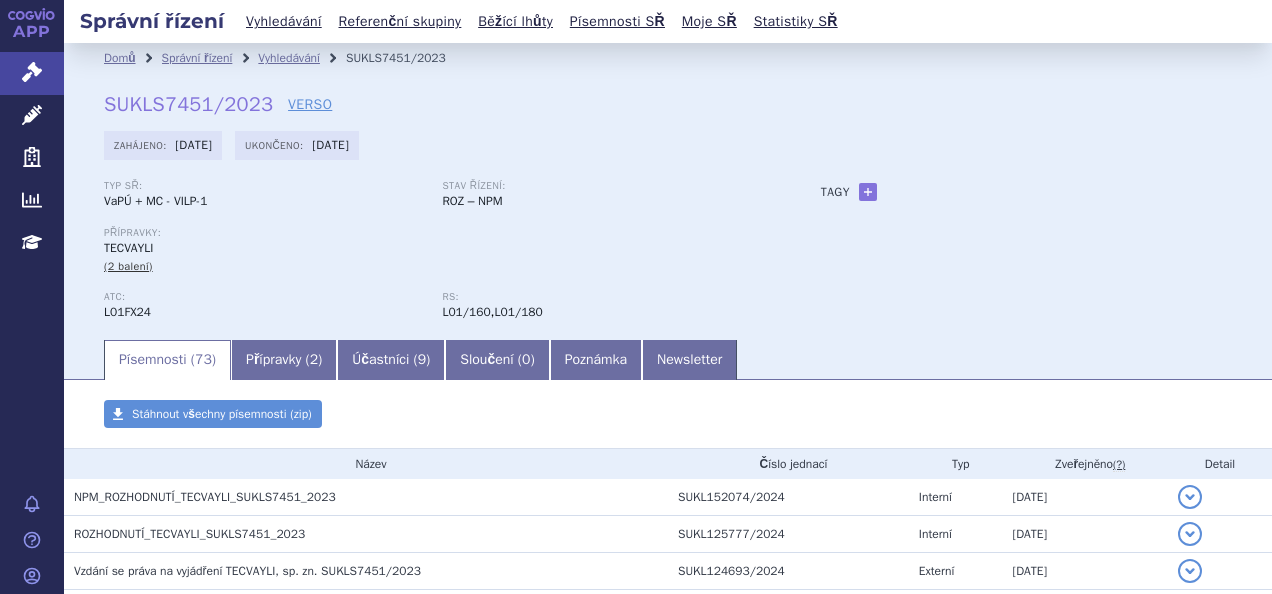 scroll, scrollTop: 0, scrollLeft: 0, axis: both 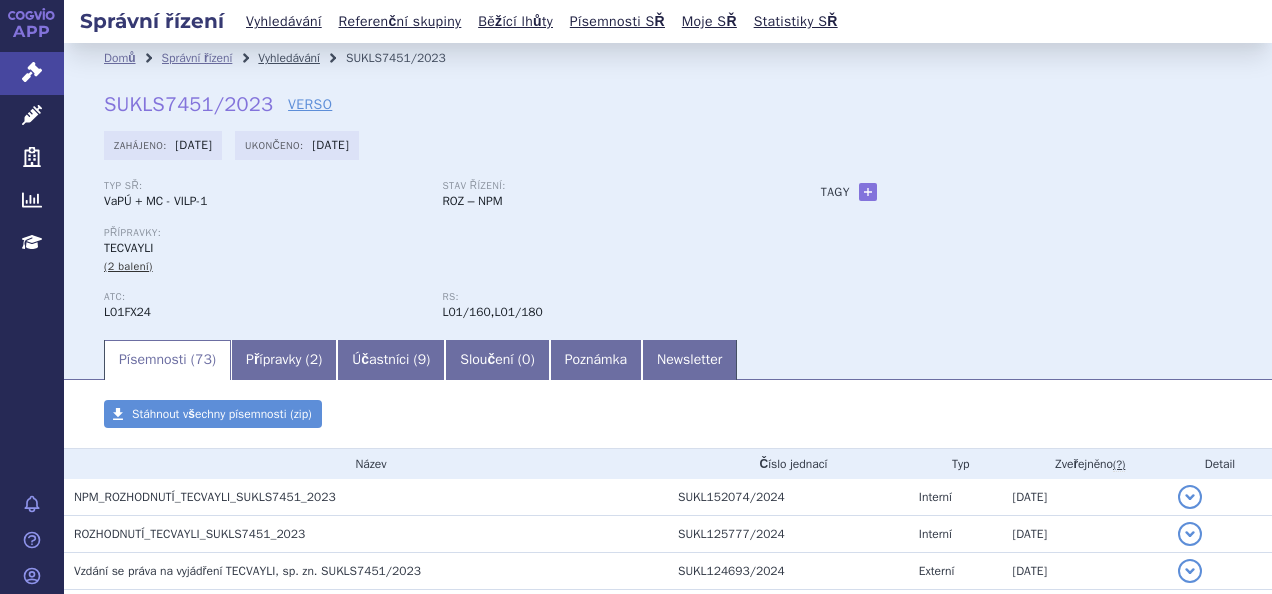 click on "Vyhledávání" at bounding box center [289, 58] 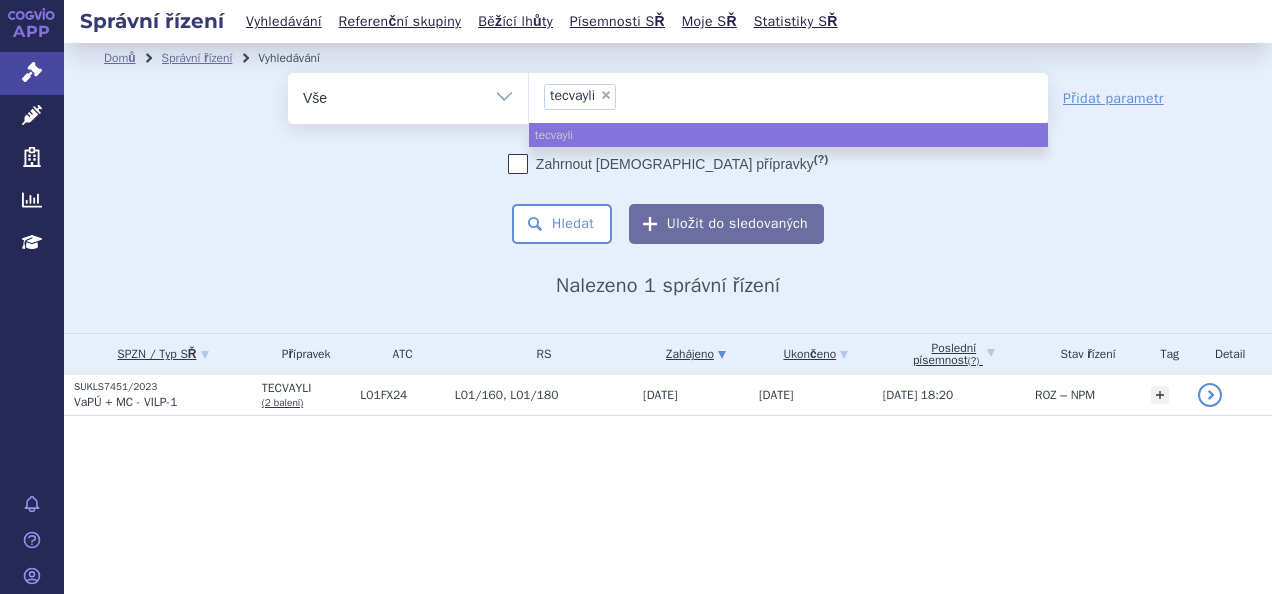 scroll, scrollTop: 0, scrollLeft: 0, axis: both 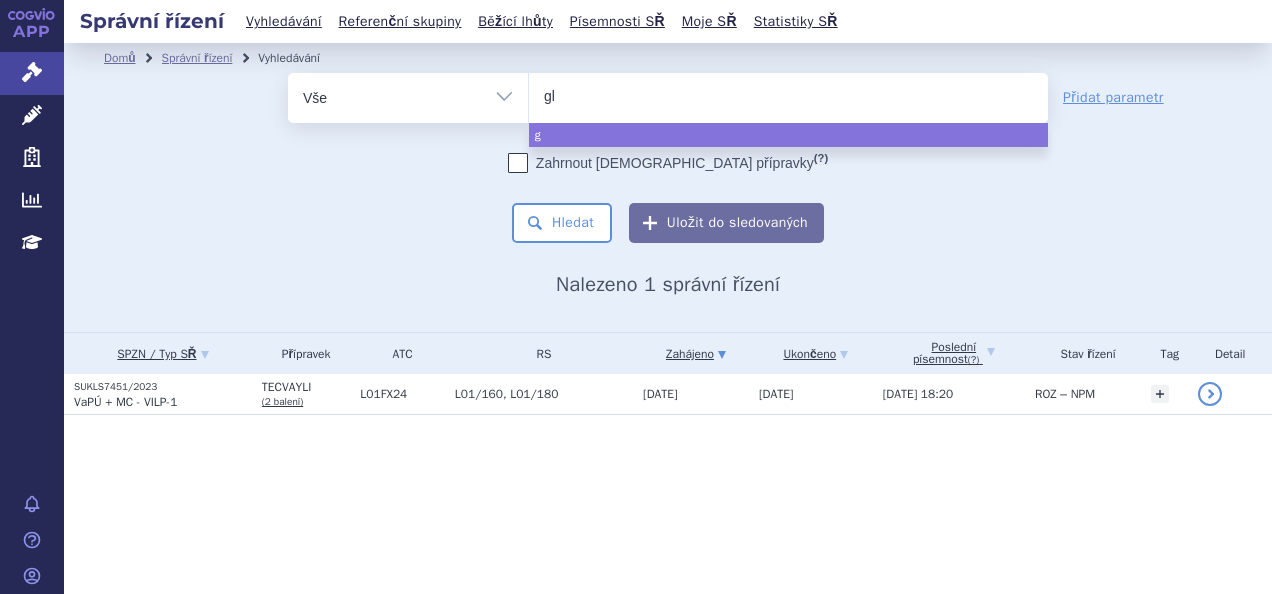 type on "glu" 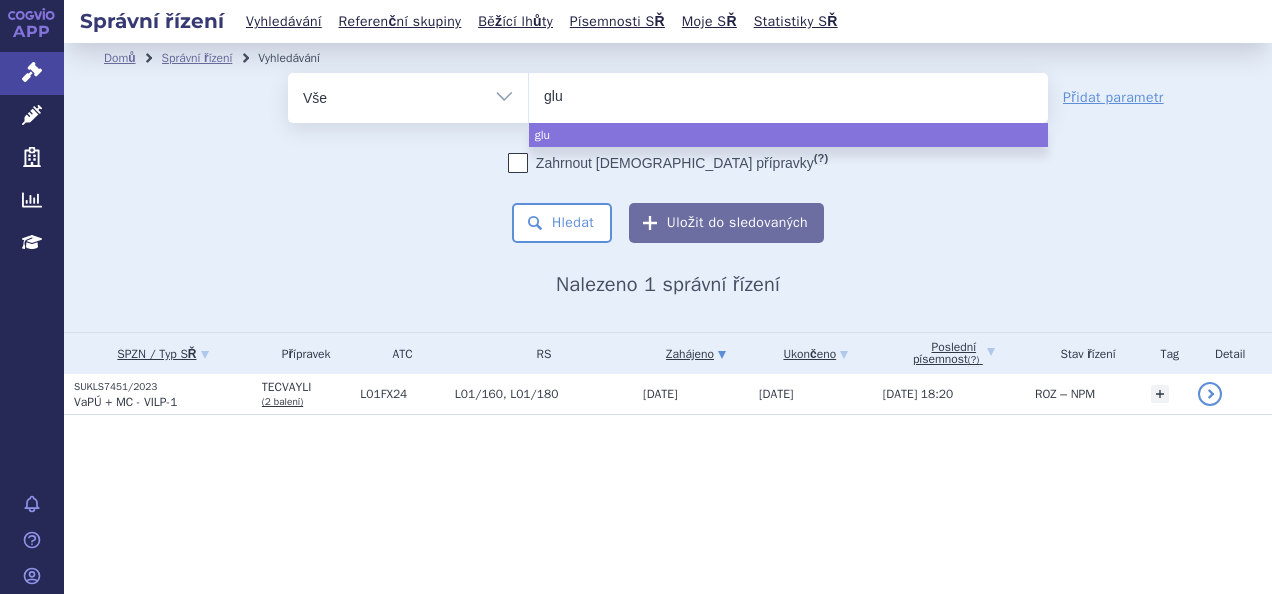 type on "gluk" 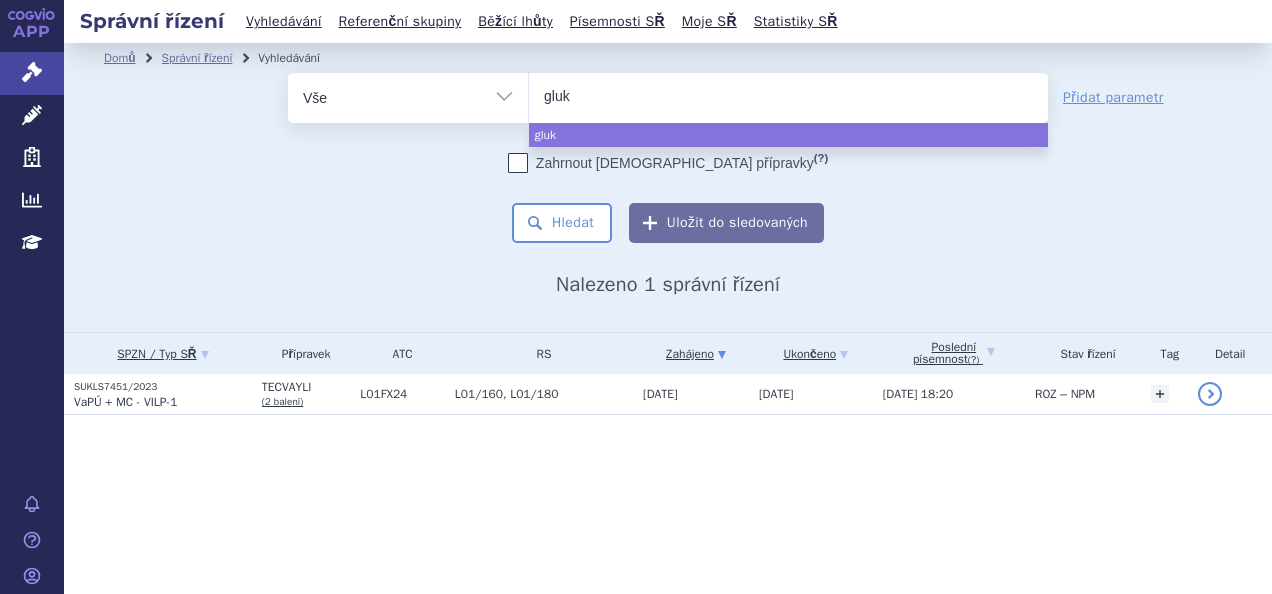 type on "gluko" 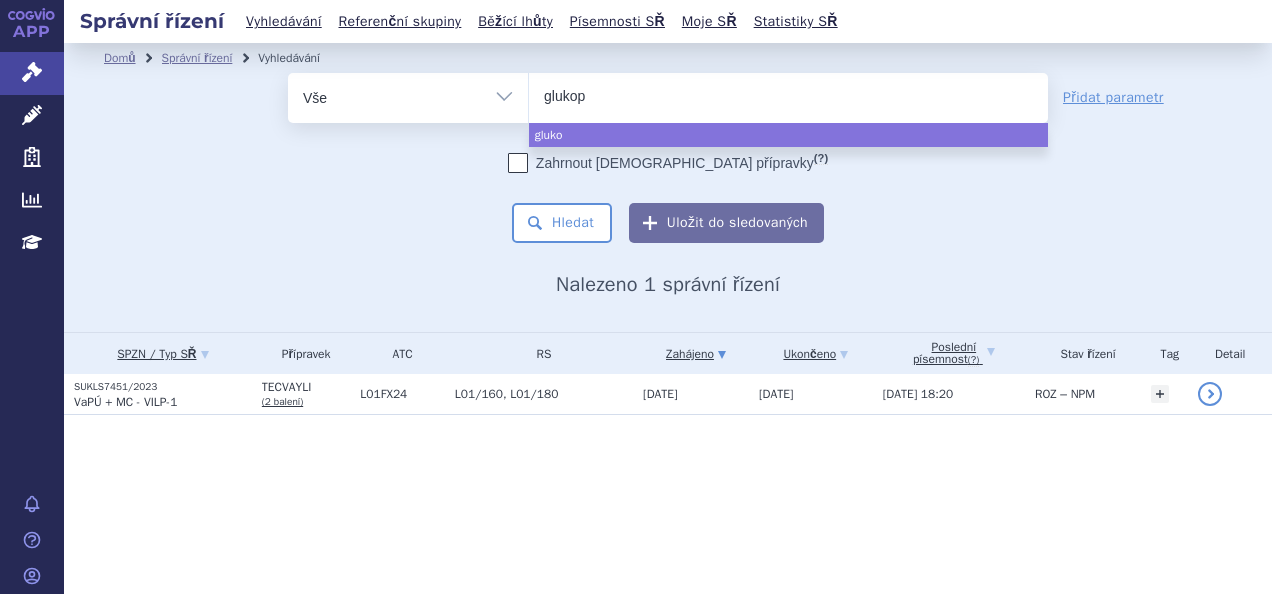 type on "glukopy" 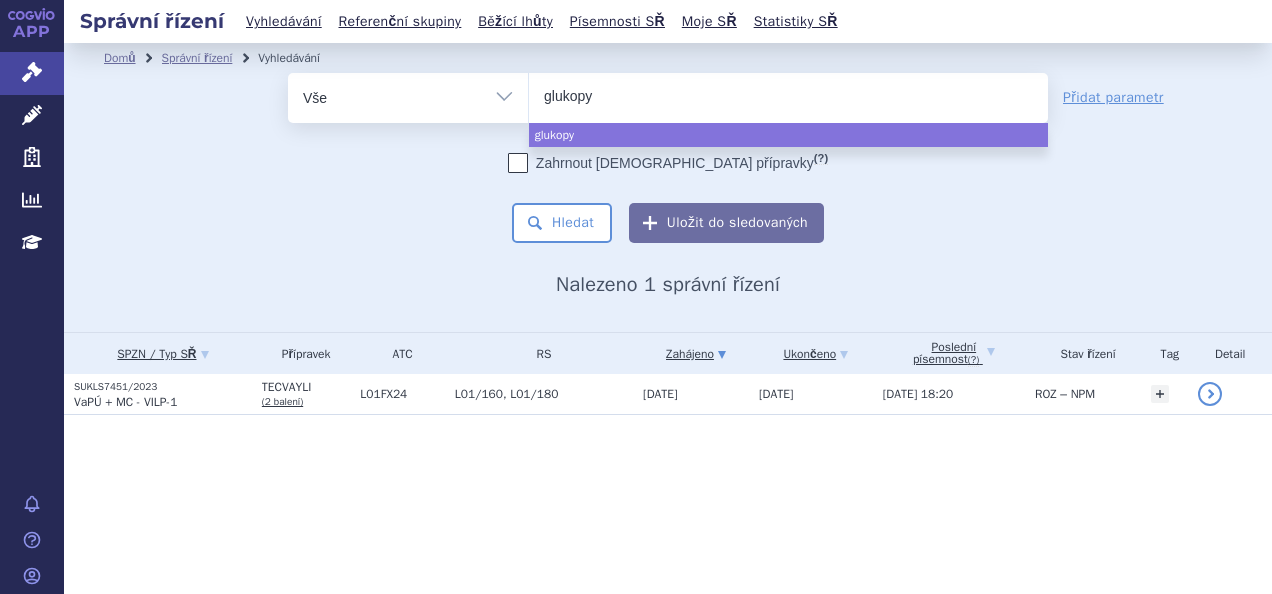 type on "glukopyr" 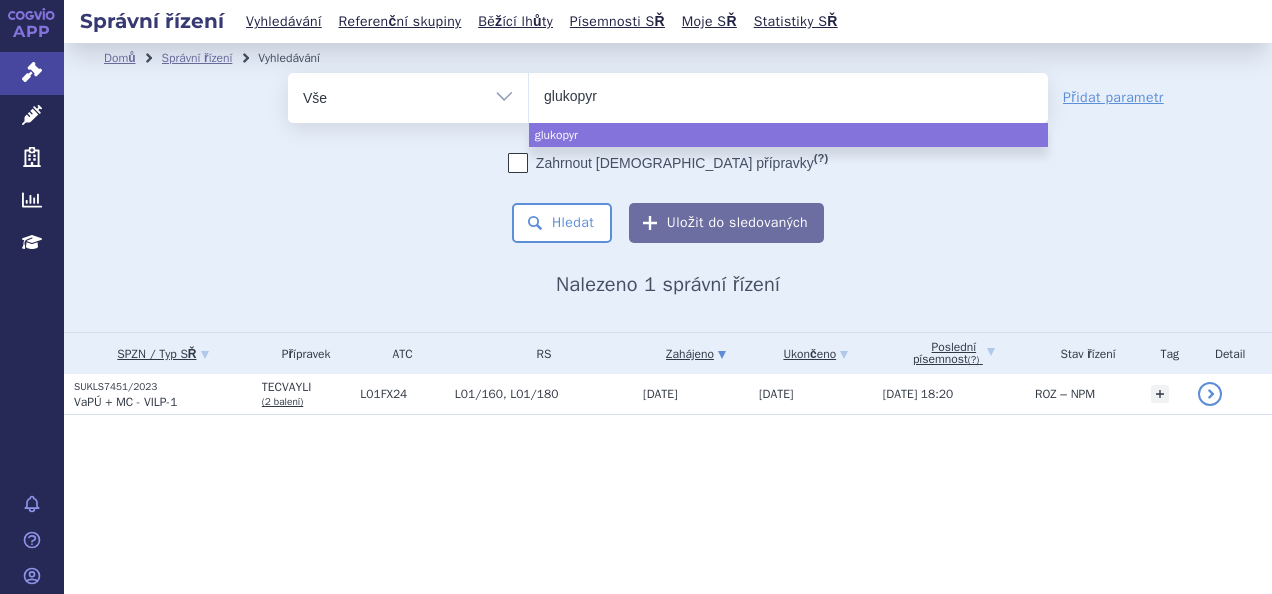 type on "glukopyrr" 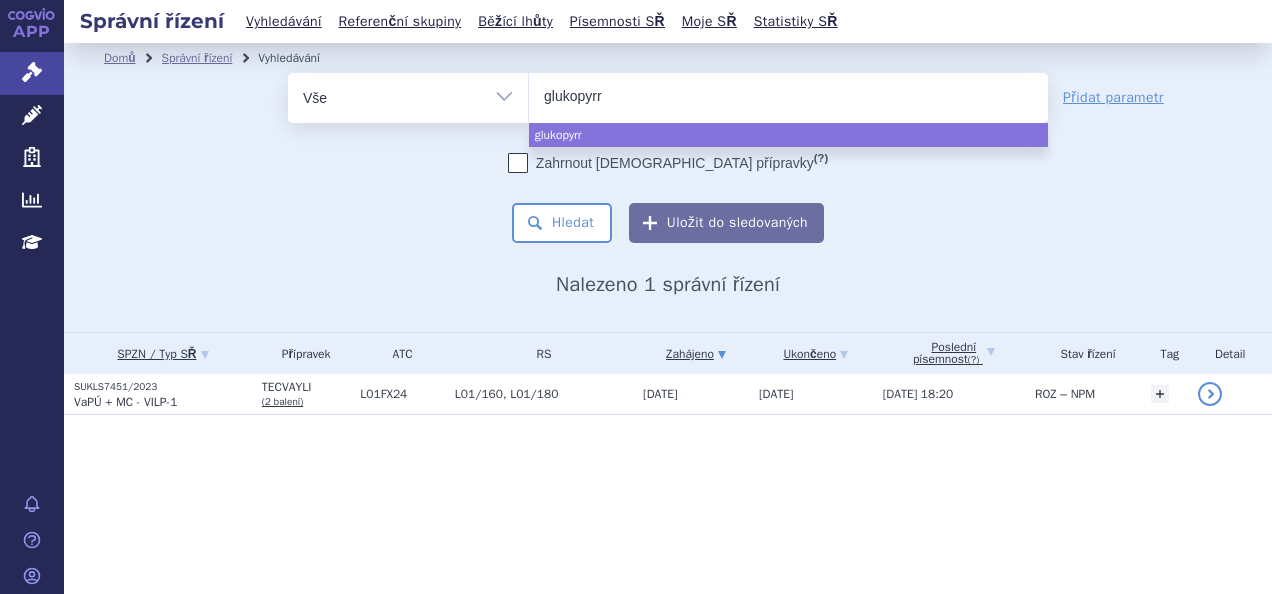 type on "glukopyrro" 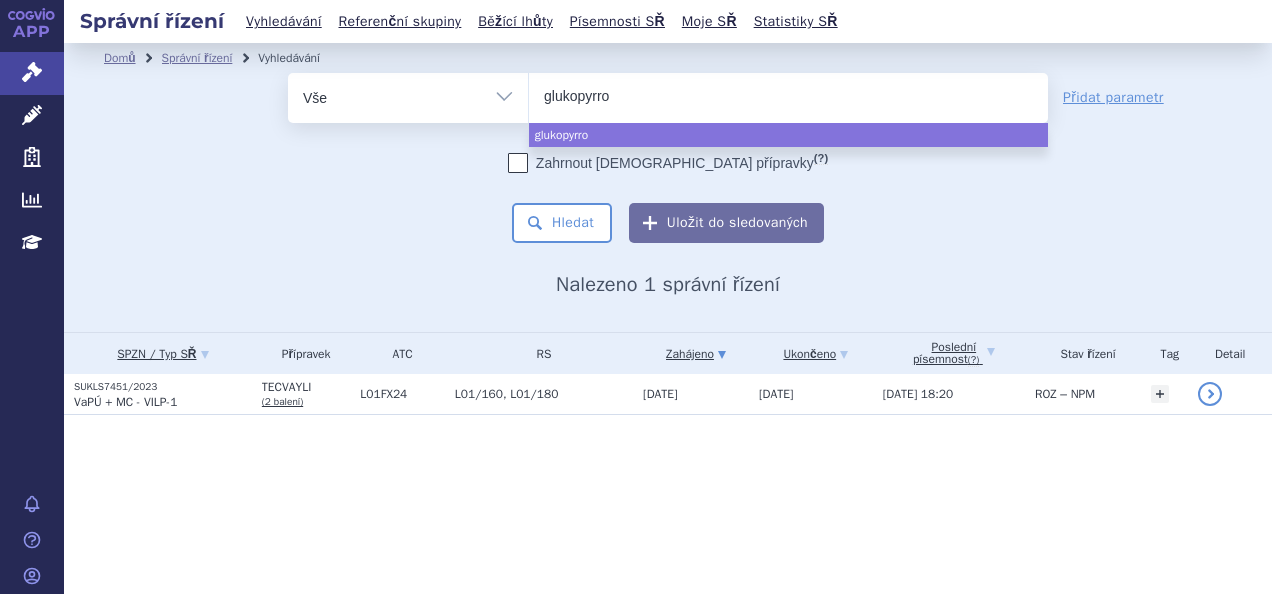 type on "glukopyrron" 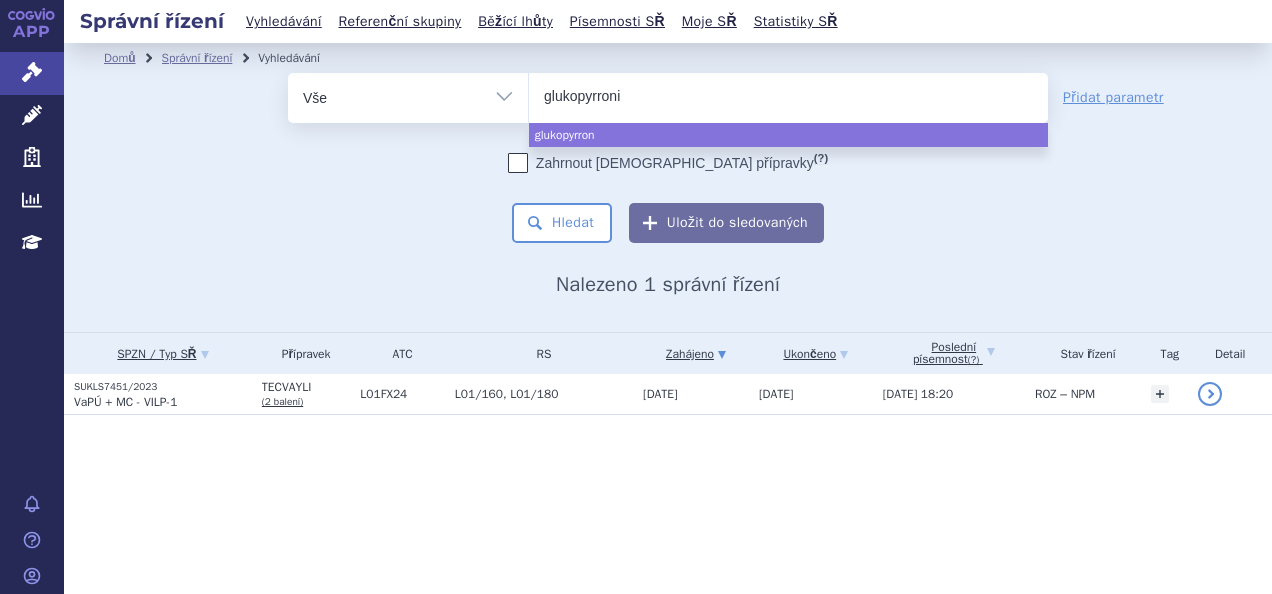 type on "glukopyrroniu" 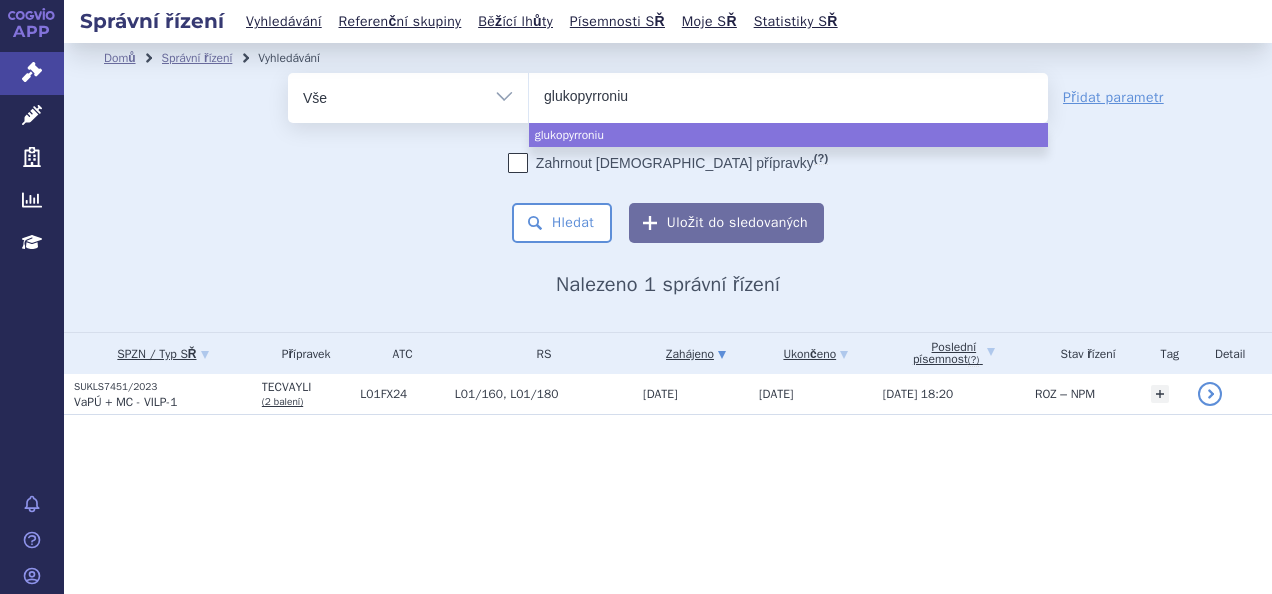 type on "glukopyrronium" 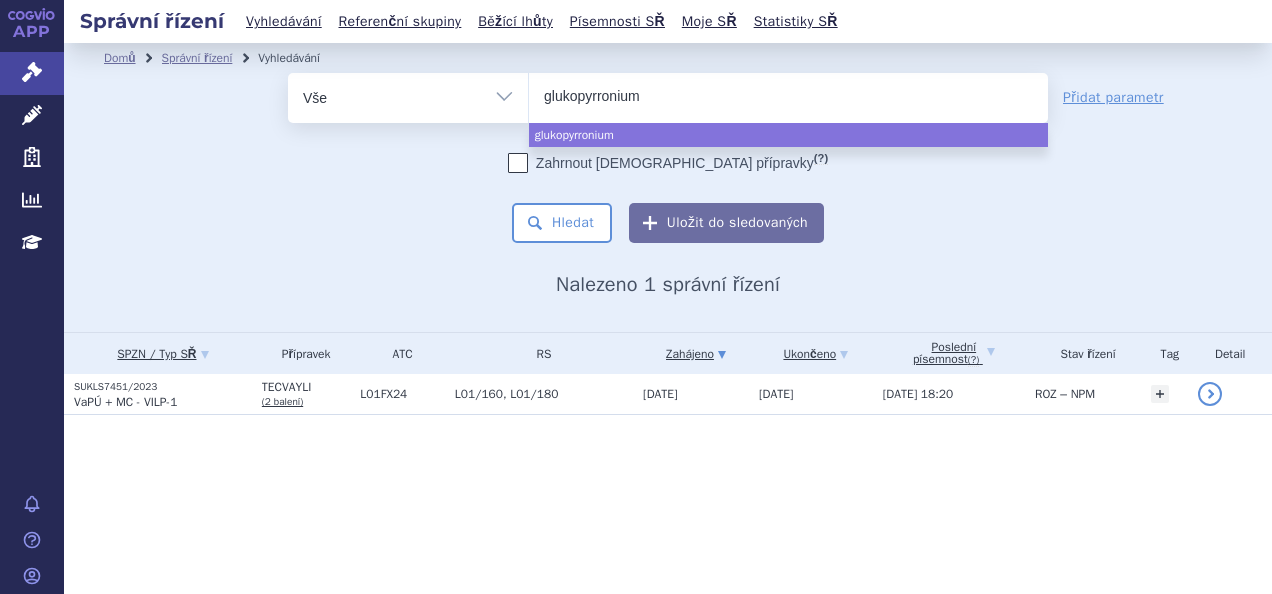 select on "glukopyrronium" 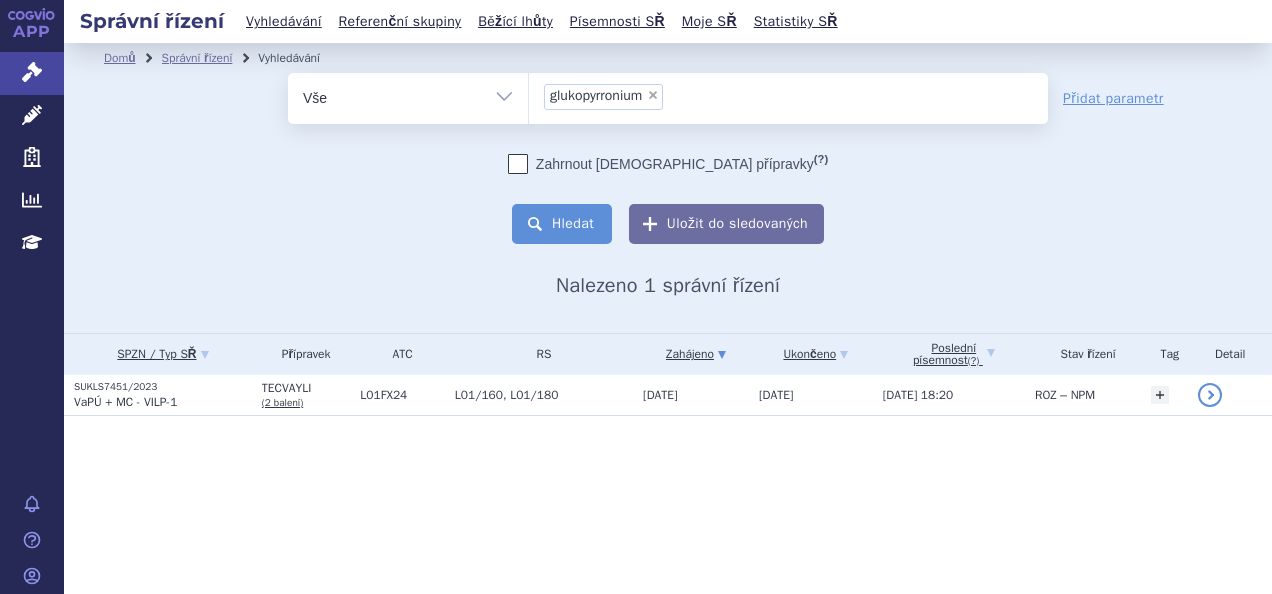 click on "Hledat" at bounding box center (562, 224) 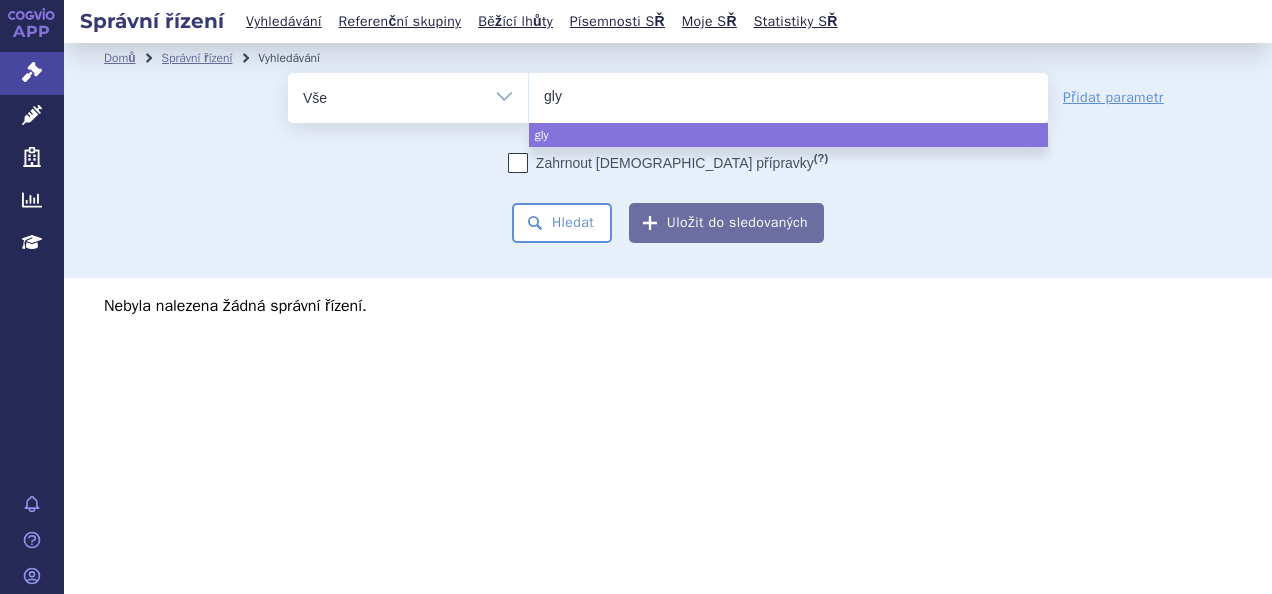 select 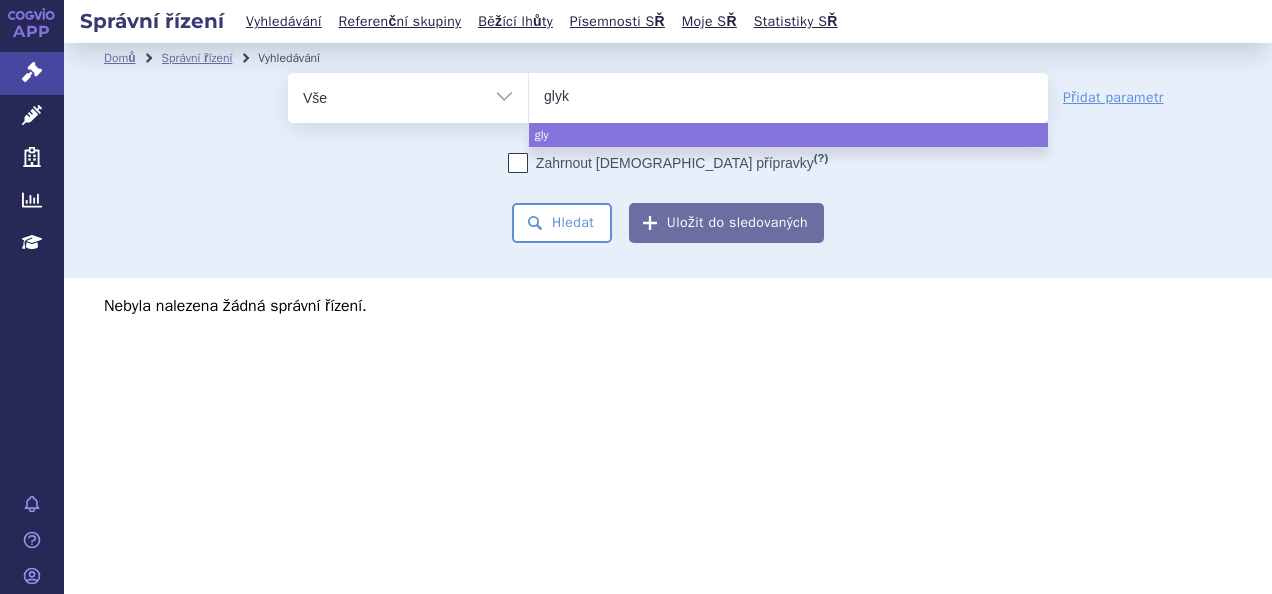 type on "glyko" 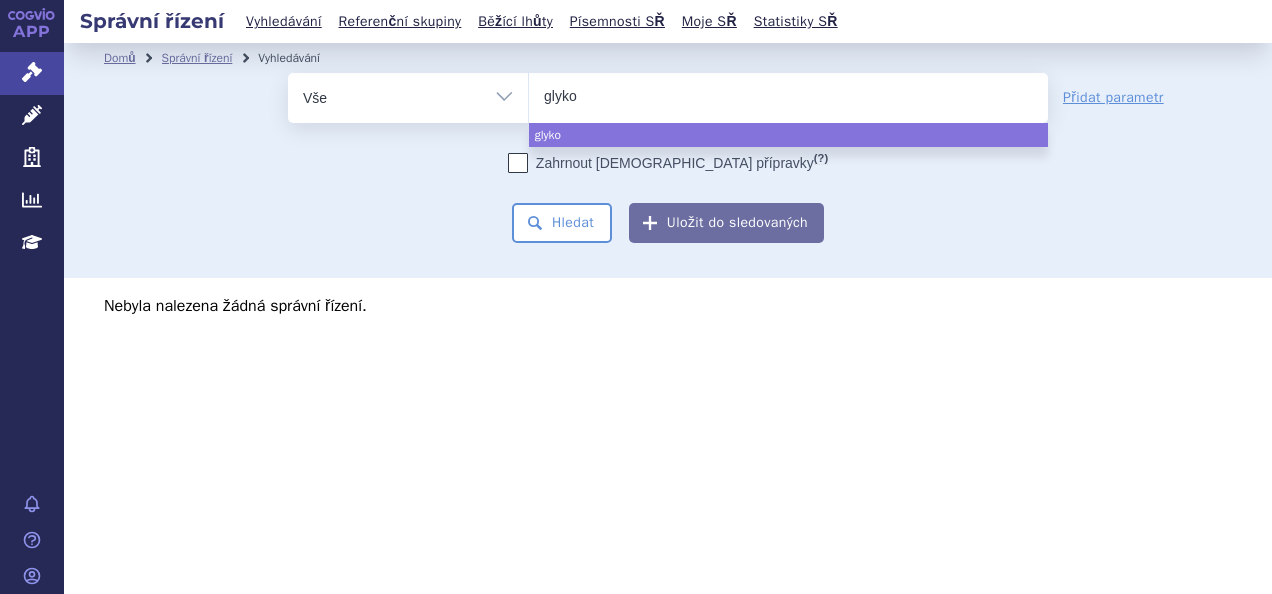 type on "glykop" 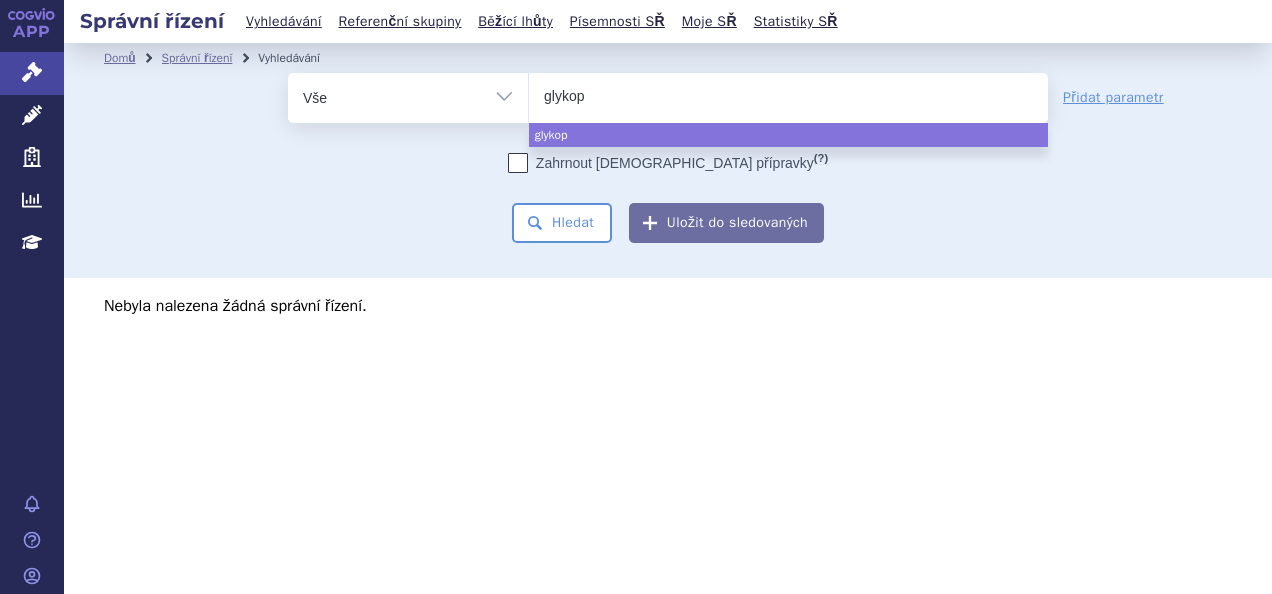 type on "glykopy" 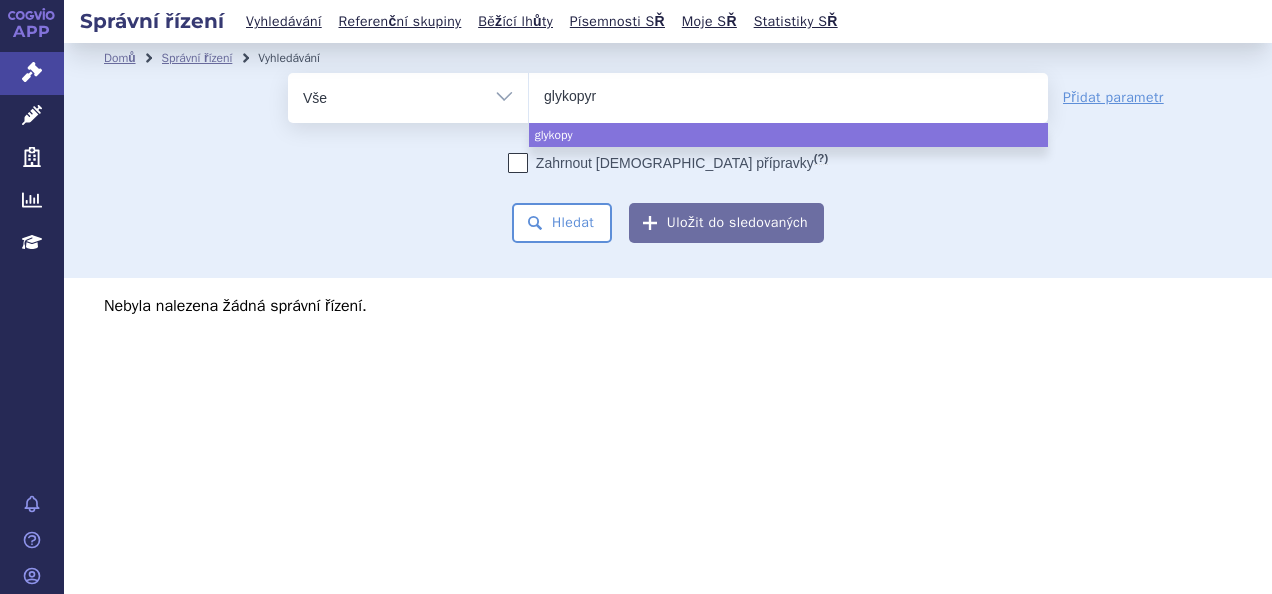 type on "glykopyrr" 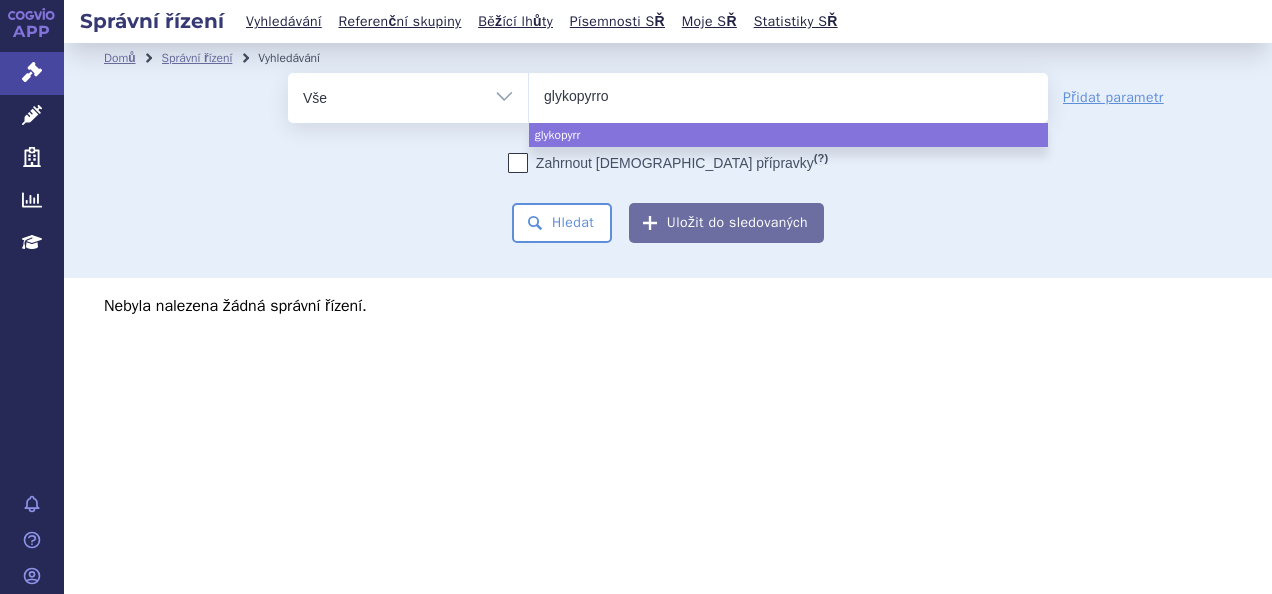 type on "glykopyrron" 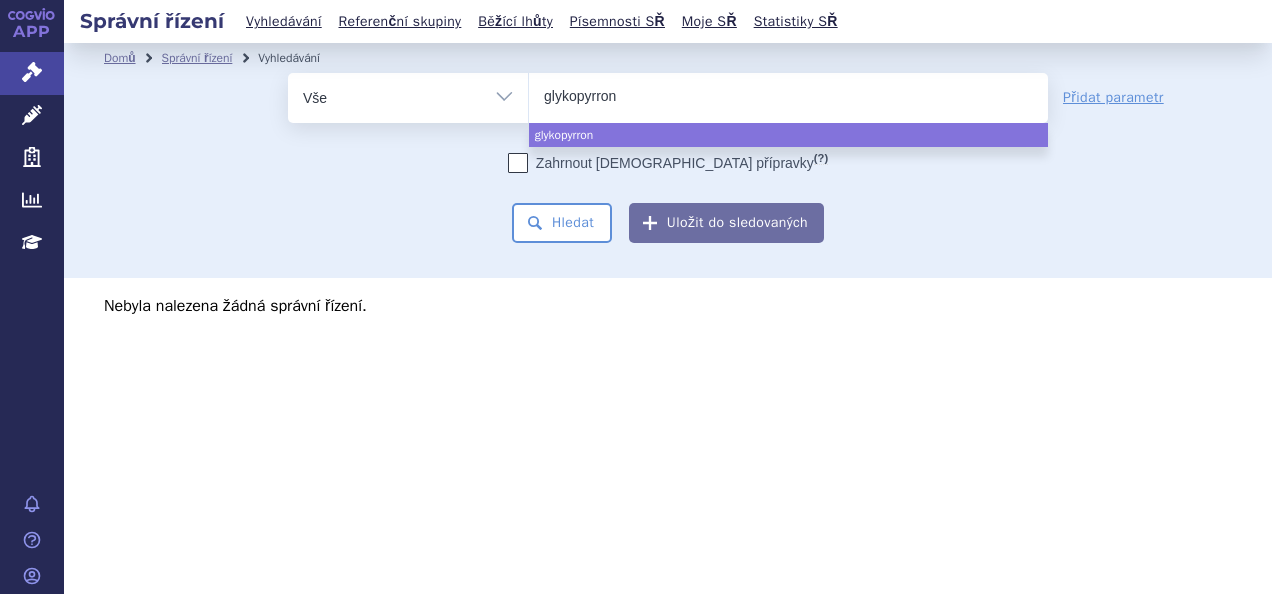 type on "glykopyrroni" 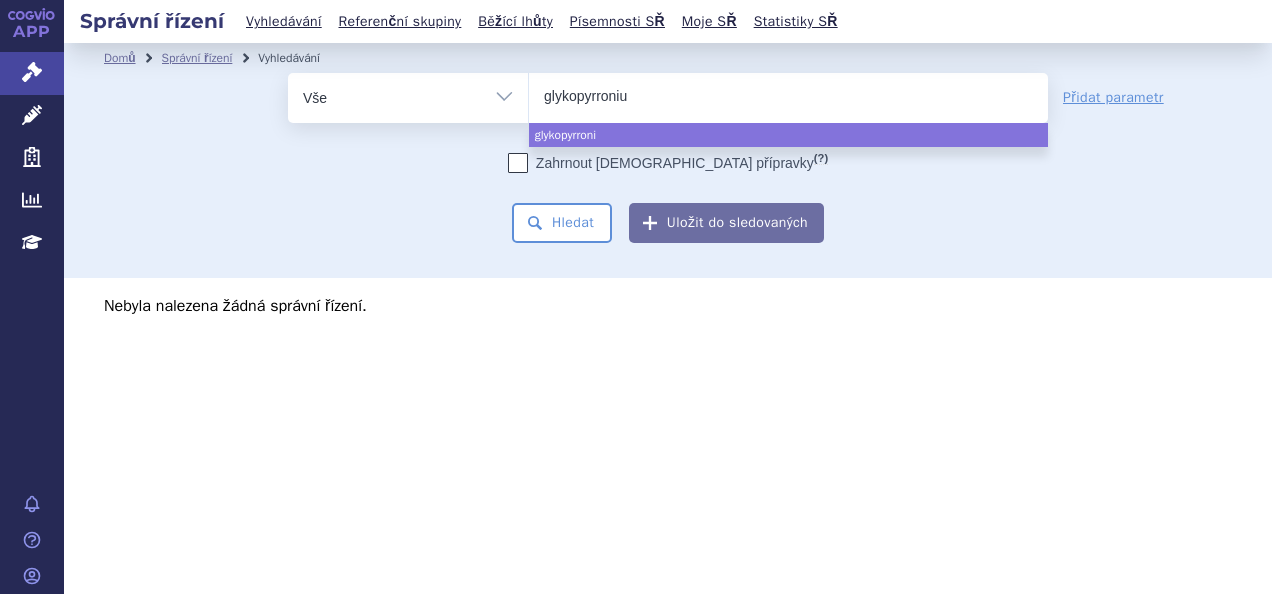 type on "glykopyrronium" 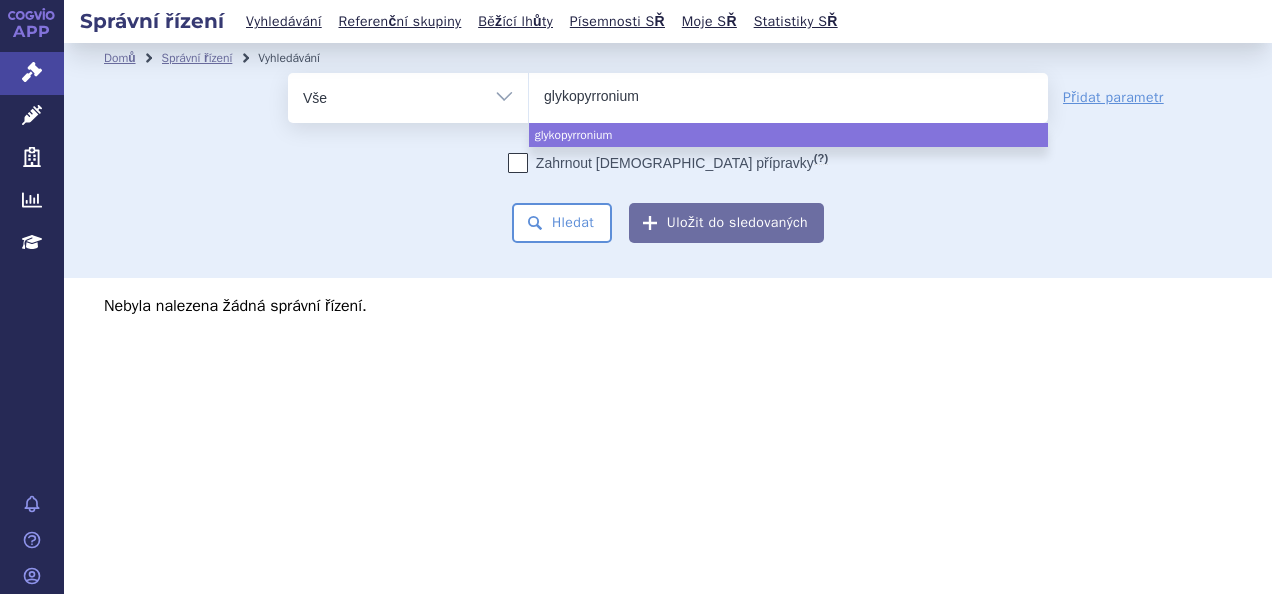 select on "glykopyrronium" 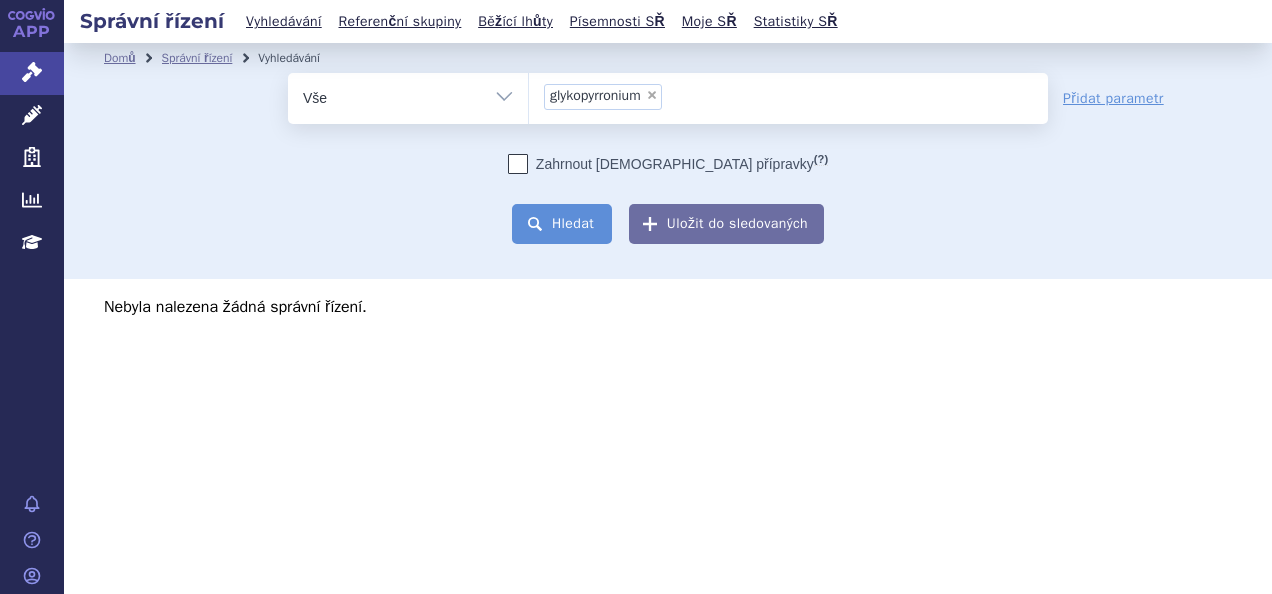 click on "Hledat" at bounding box center (562, 224) 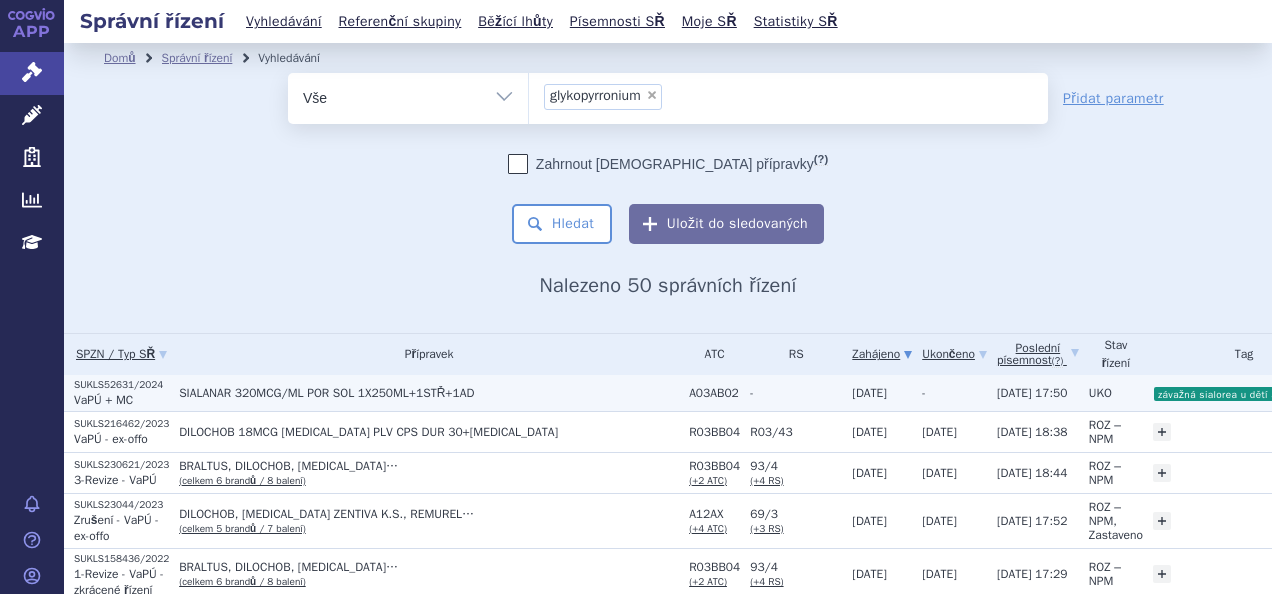 scroll, scrollTop: 0, scrollLeft: 0, axis: both 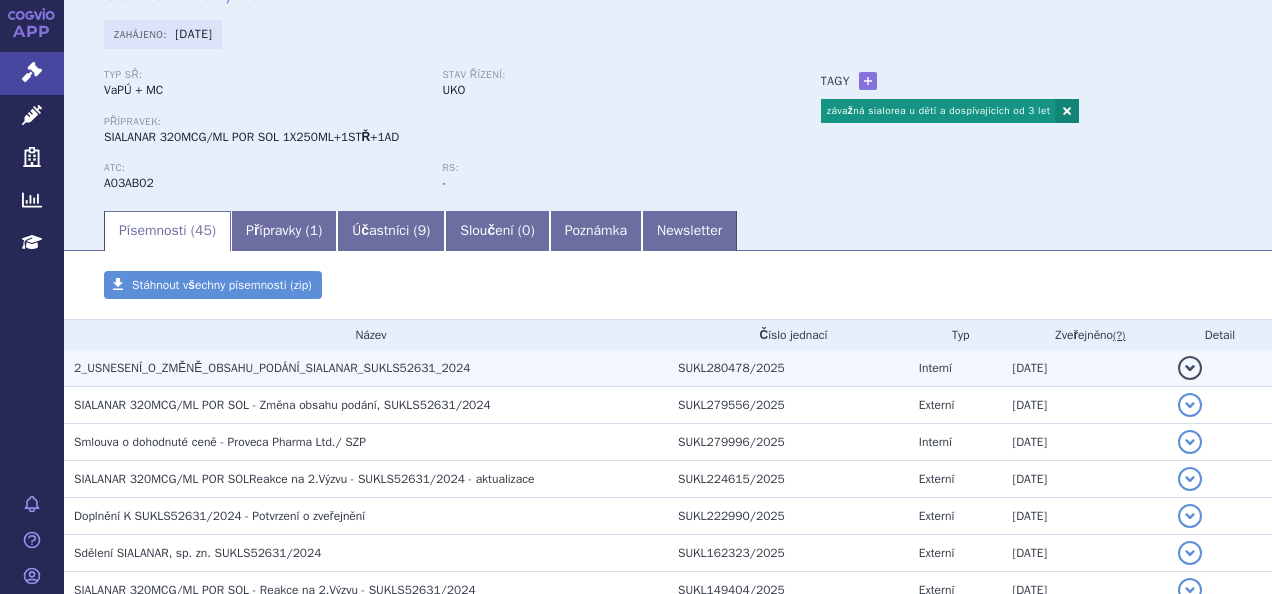click on "2_USNESENÍ_O_ZMĚNĚ_OBSAHU_PODÁNÍ_SIALANAR_SUKLS52631_2024" at bounding box center (272, 368) 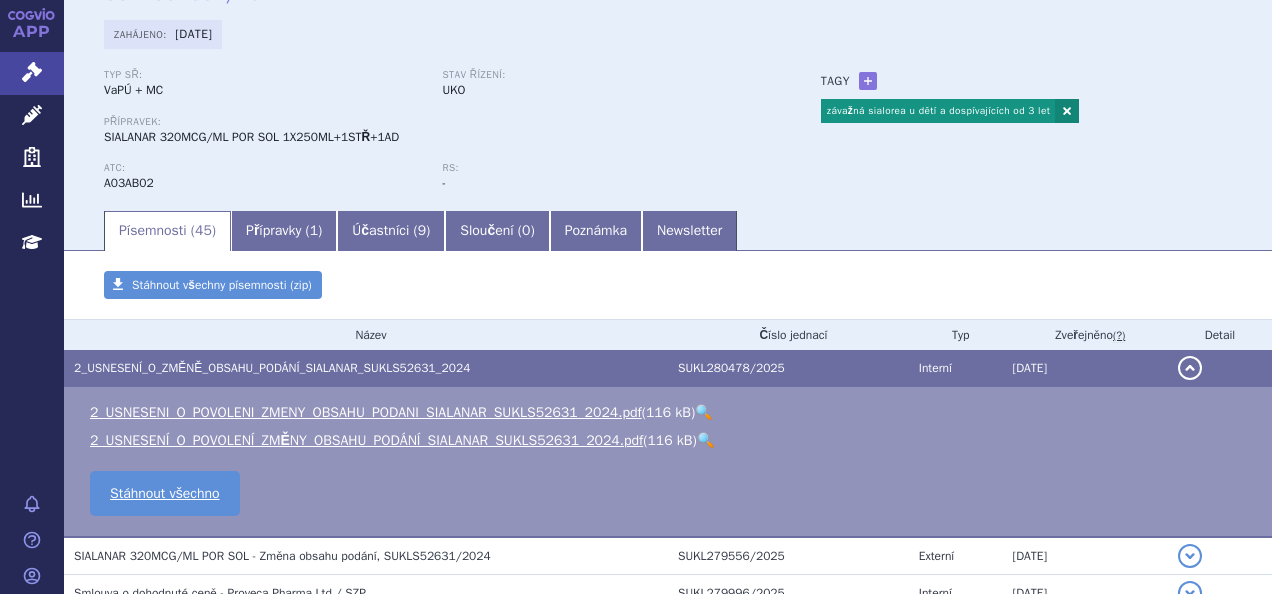 click on "🔍" at bounding box center (703, 412) 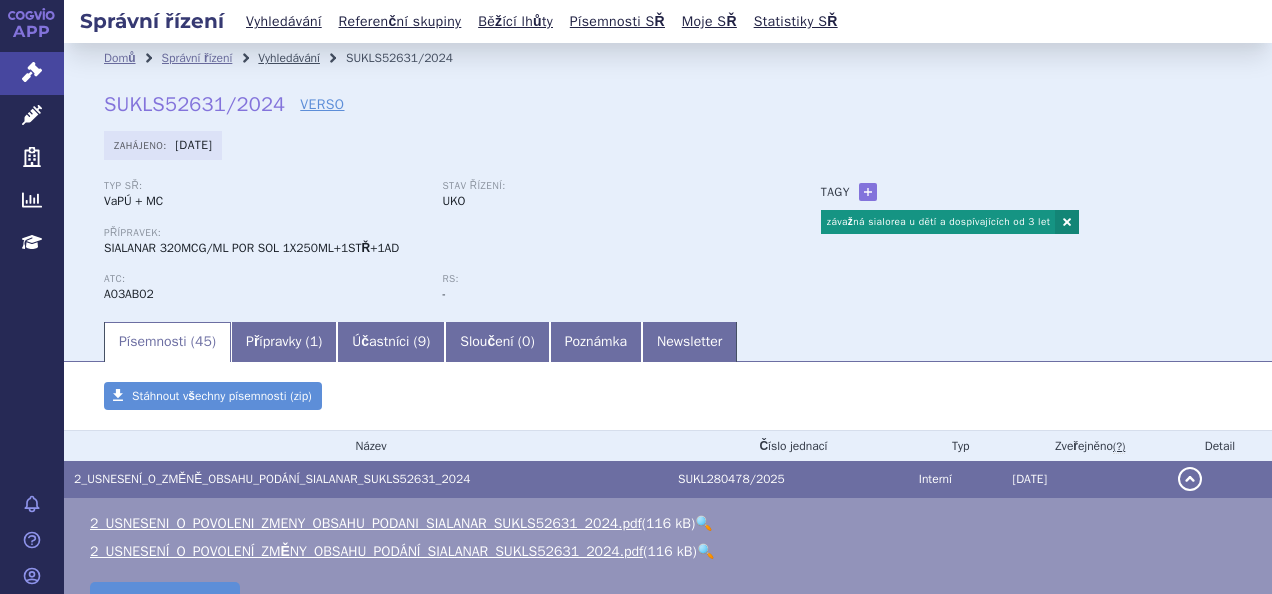 click on "Vyhledávání" at bounding box center [289, 58] 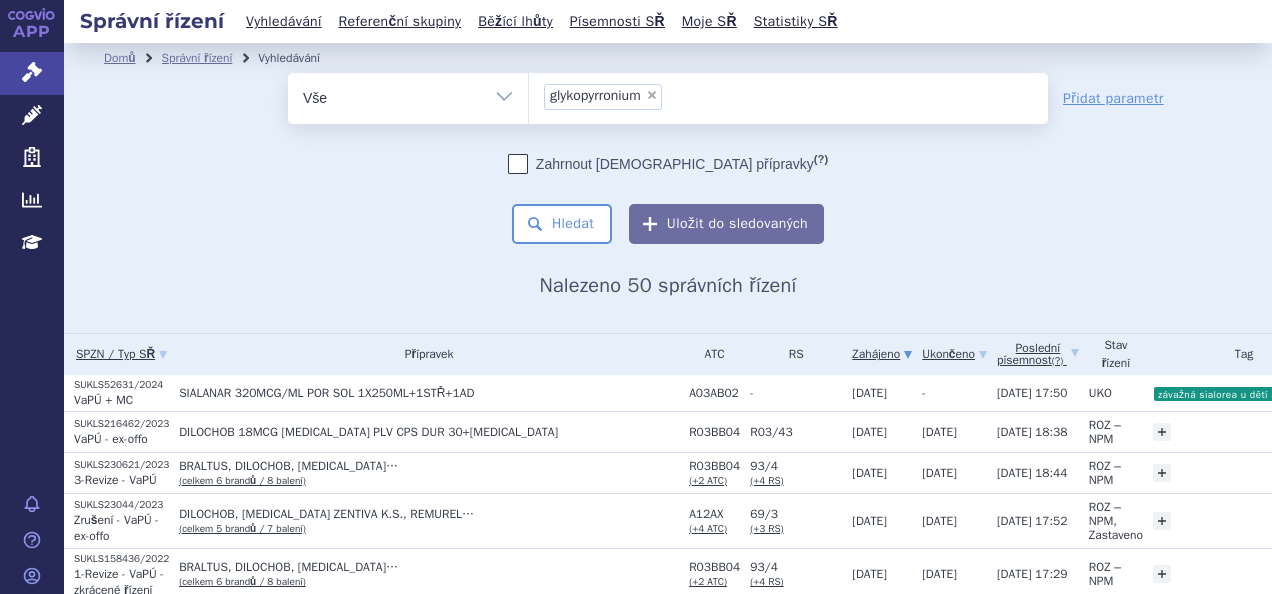 scroll, scrollTop: 0, scrollLeft: 0, axis: both 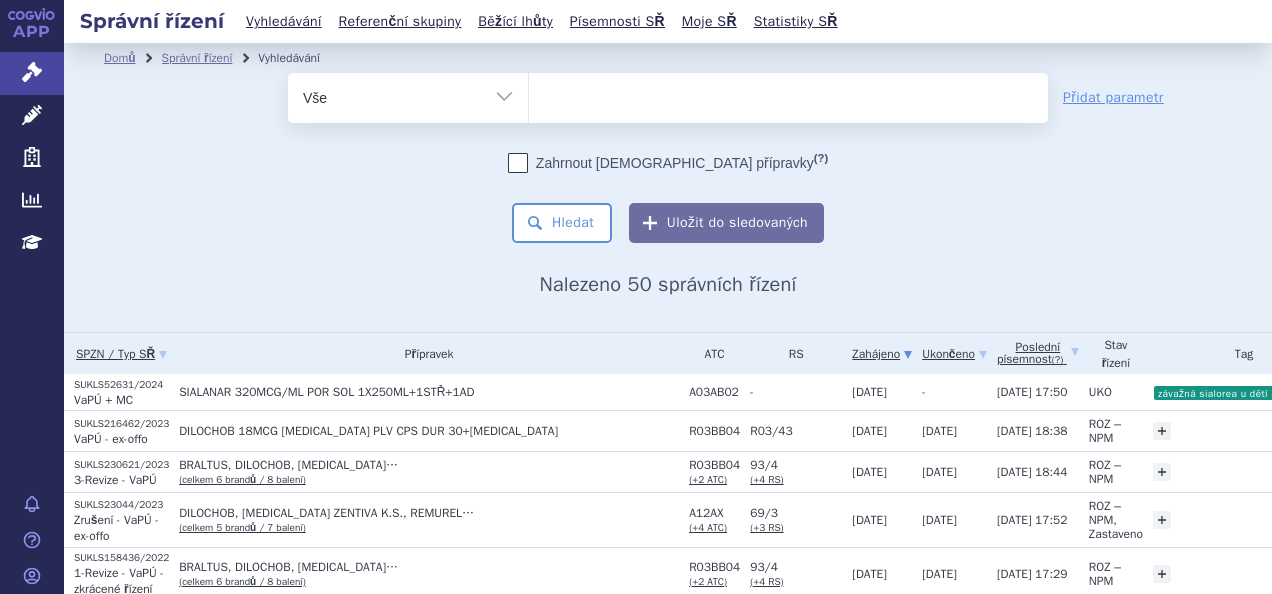 select 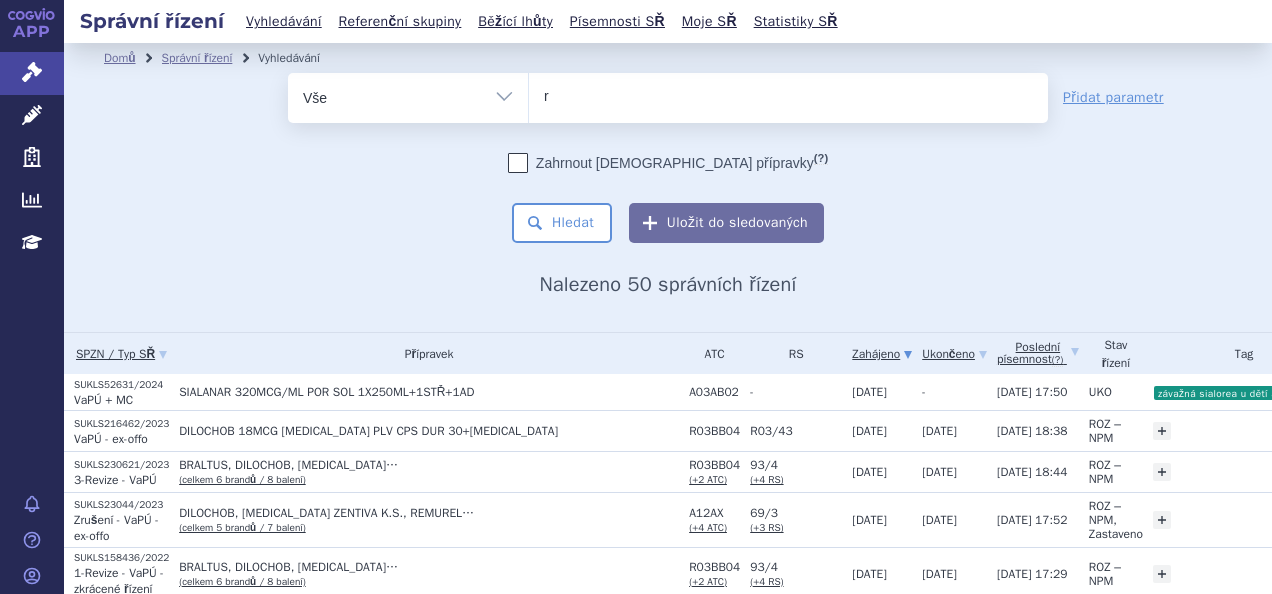 type on "re" 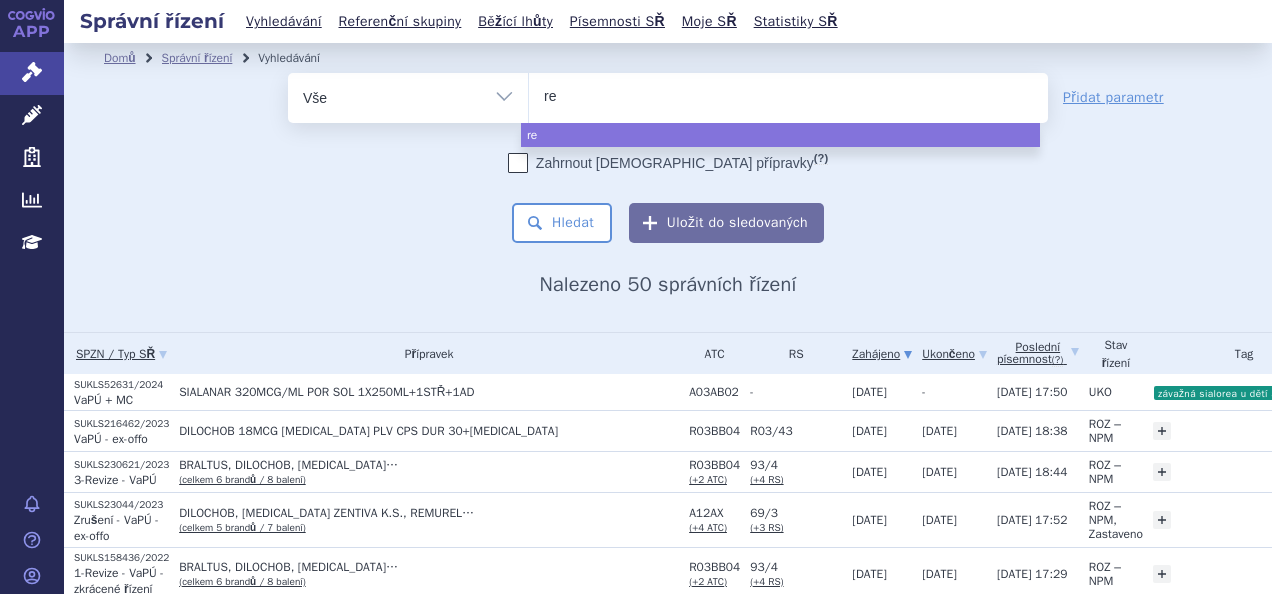 type on "ret" 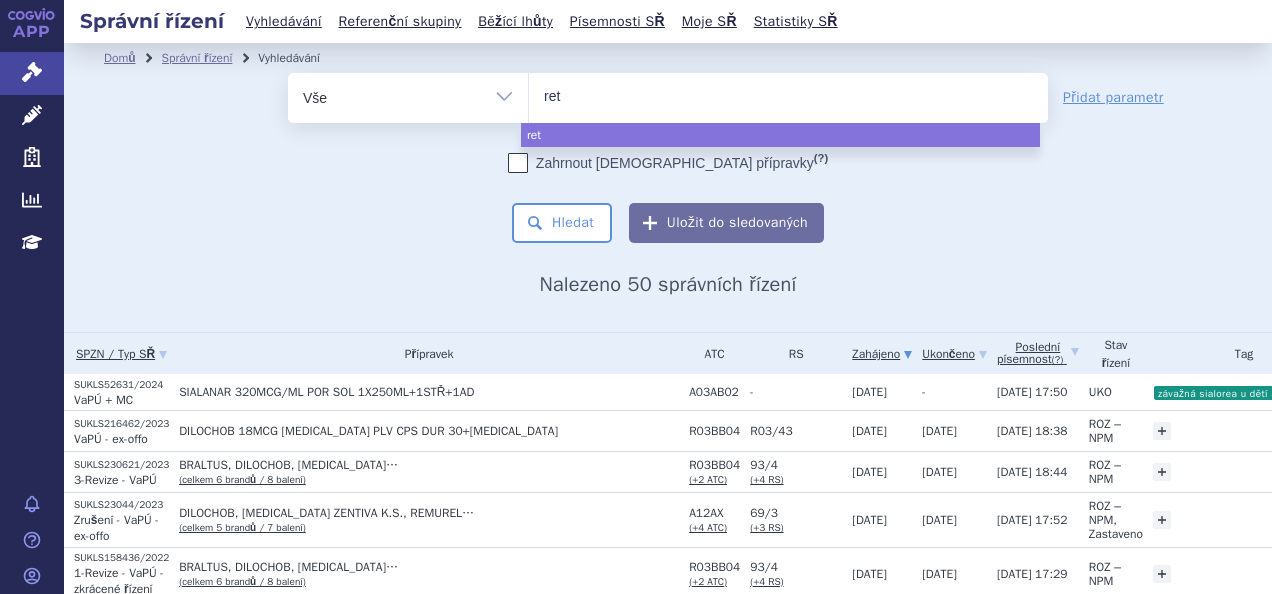 type on "rets" 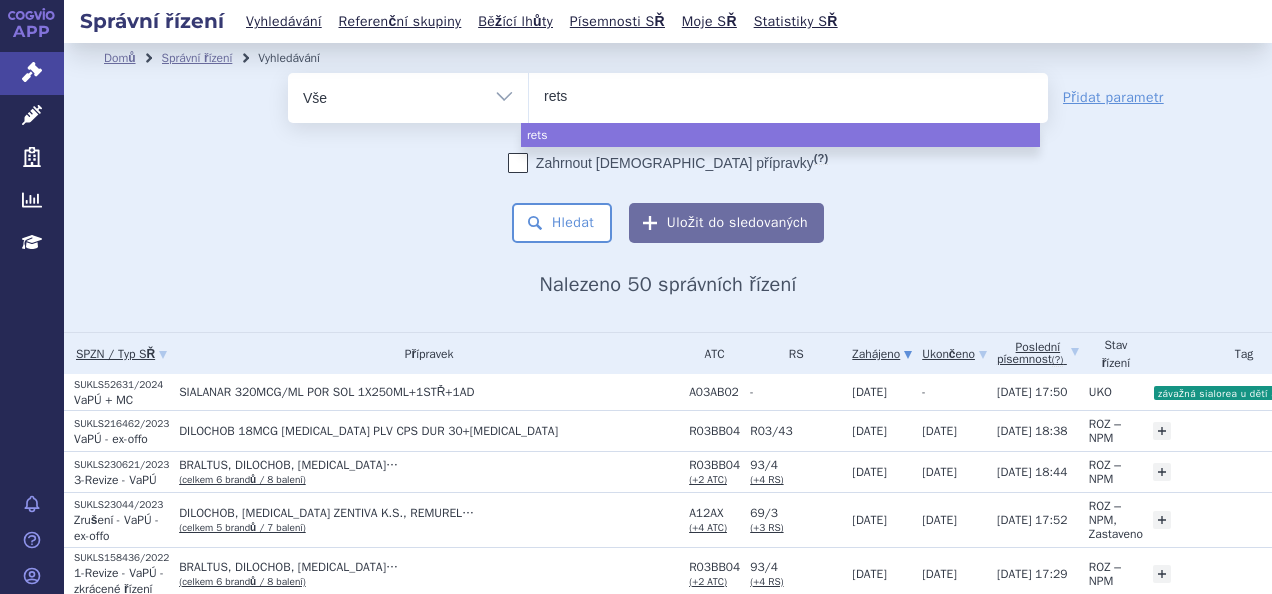 type on "retse" 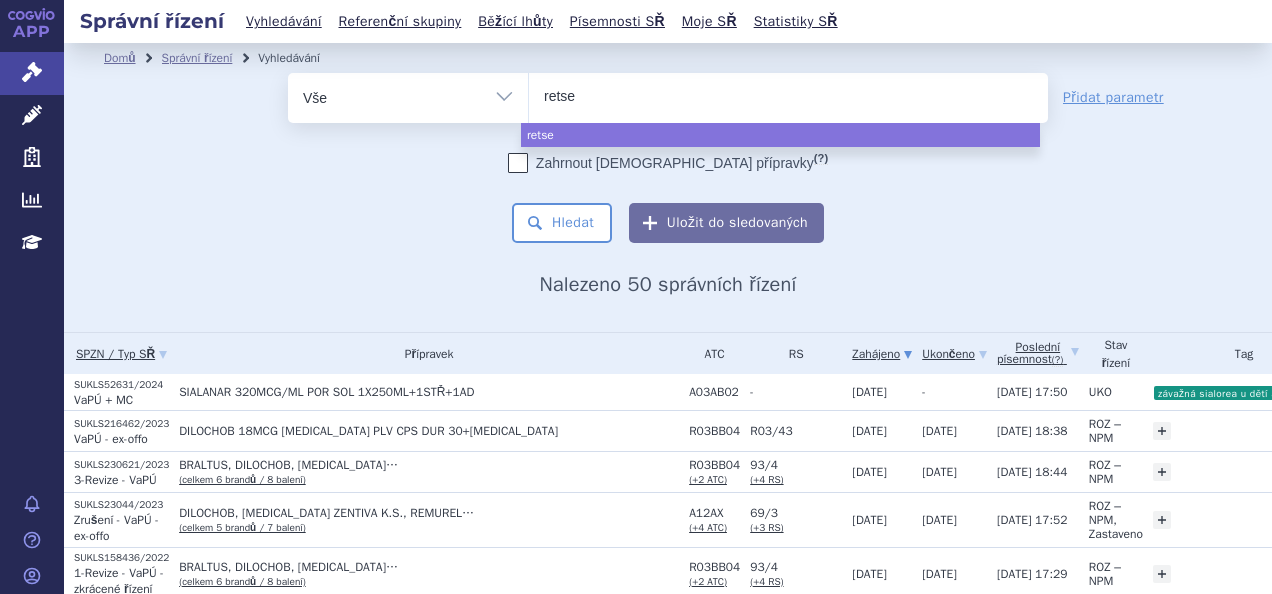 type on "retsev" 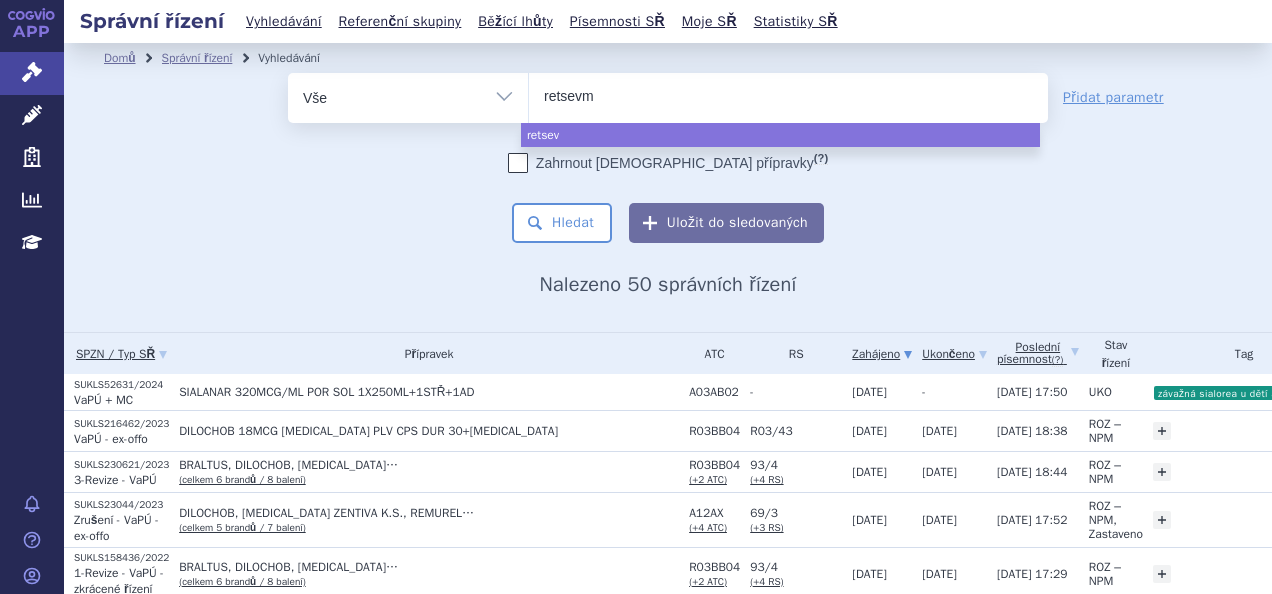 type on "retsevmo" 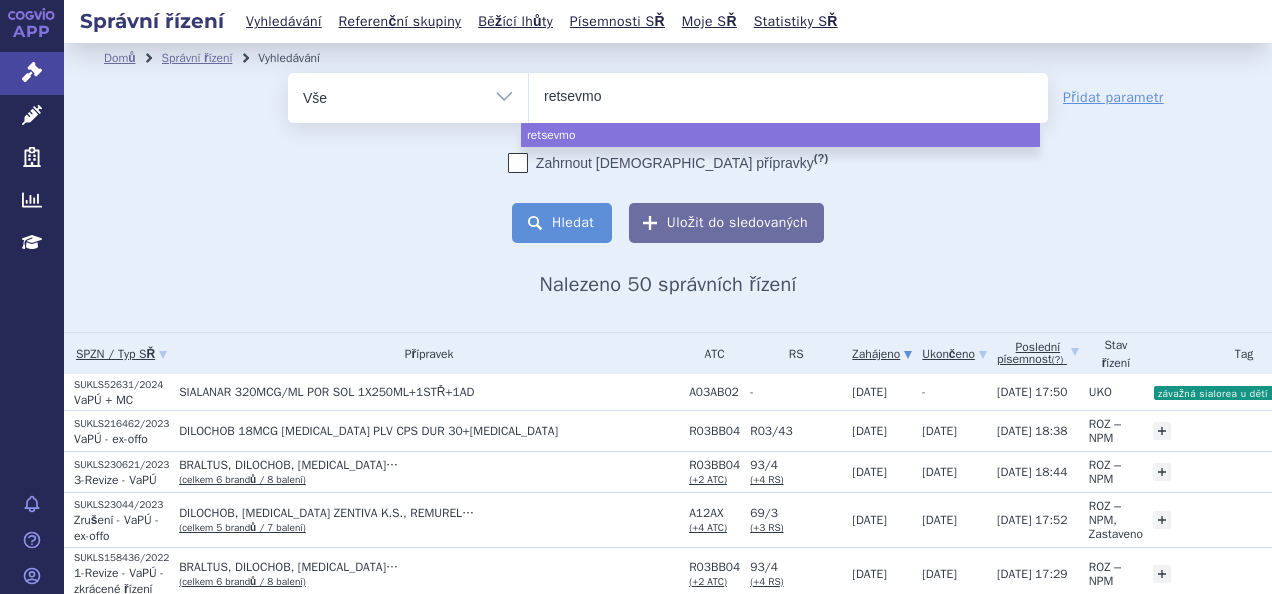 select on "retsevmo" 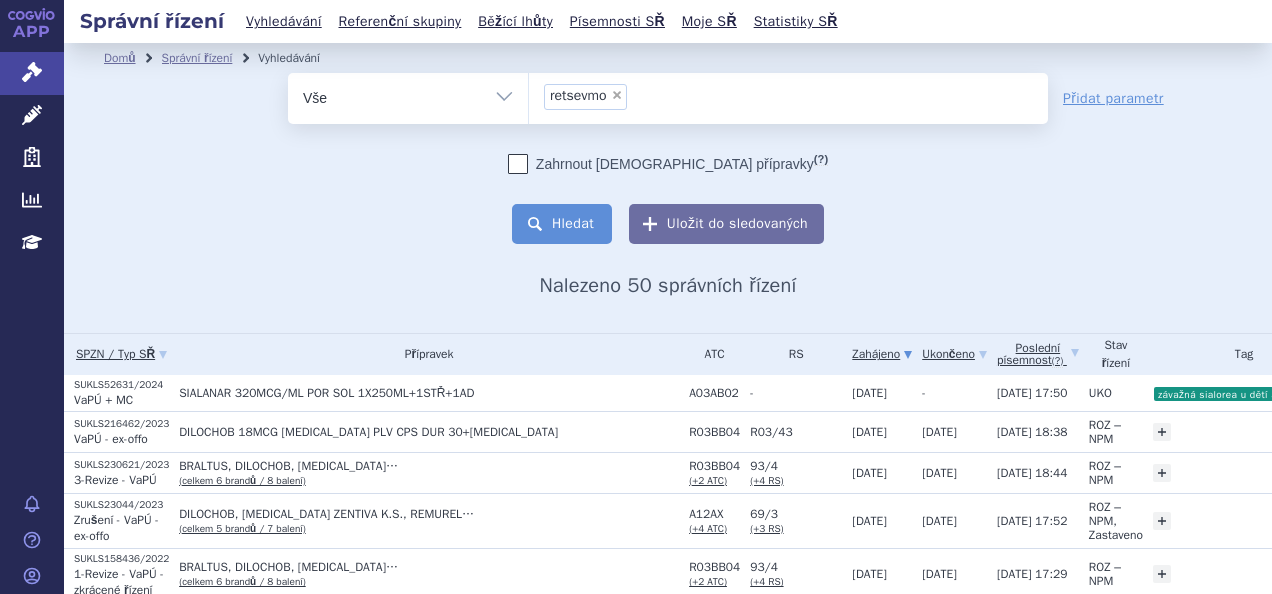 click on "Hledat" at bounding box center (562, 224) 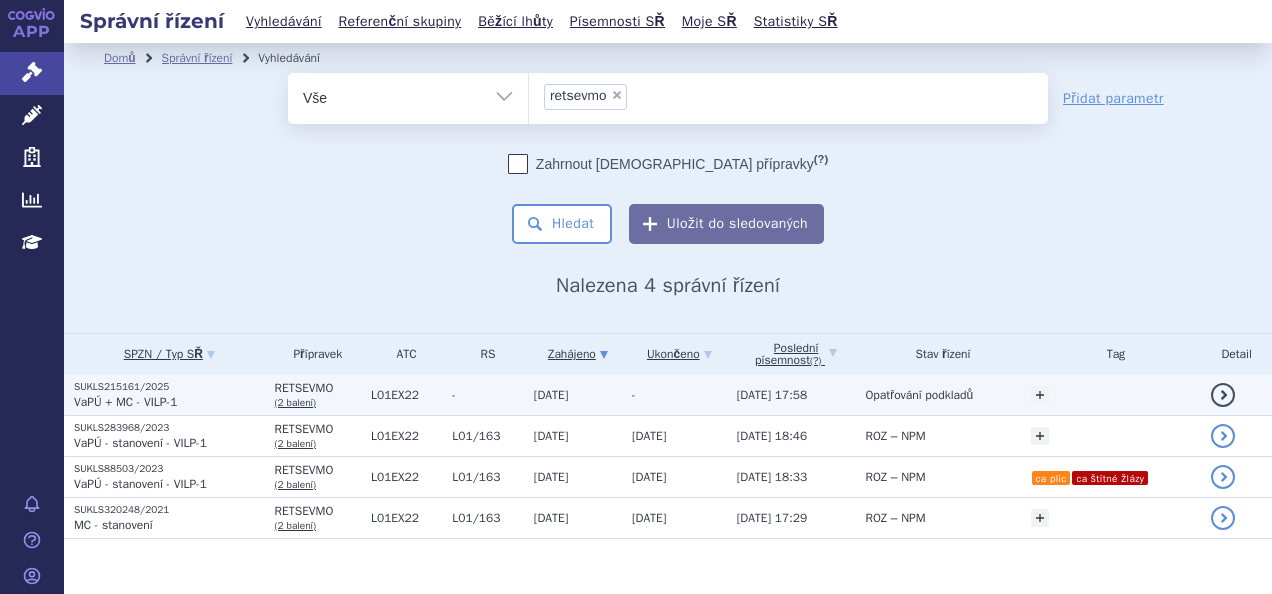 scroll, scrollTop: 0, scrollLeft: 0, axis: both 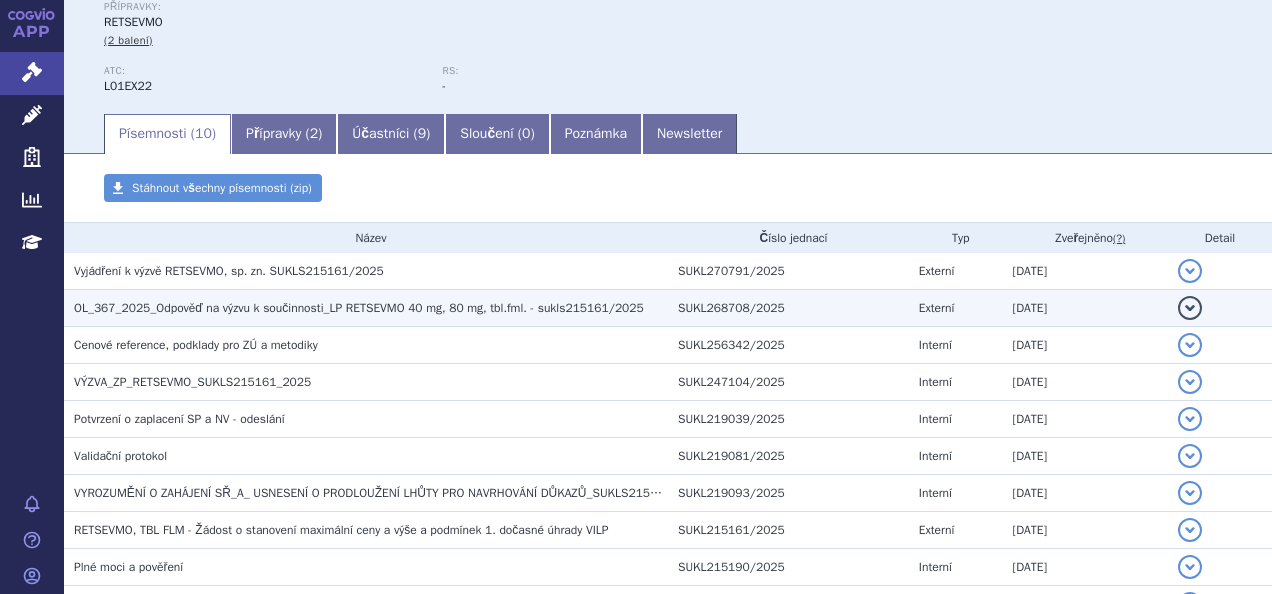 click on "OL_367_2025_Odpověď na výzvu k součinnosti_LP RETSEVMO 40 mg, 80 mg, tbl.fml. - sukls215161/2025" at bounding box center (371, 308) 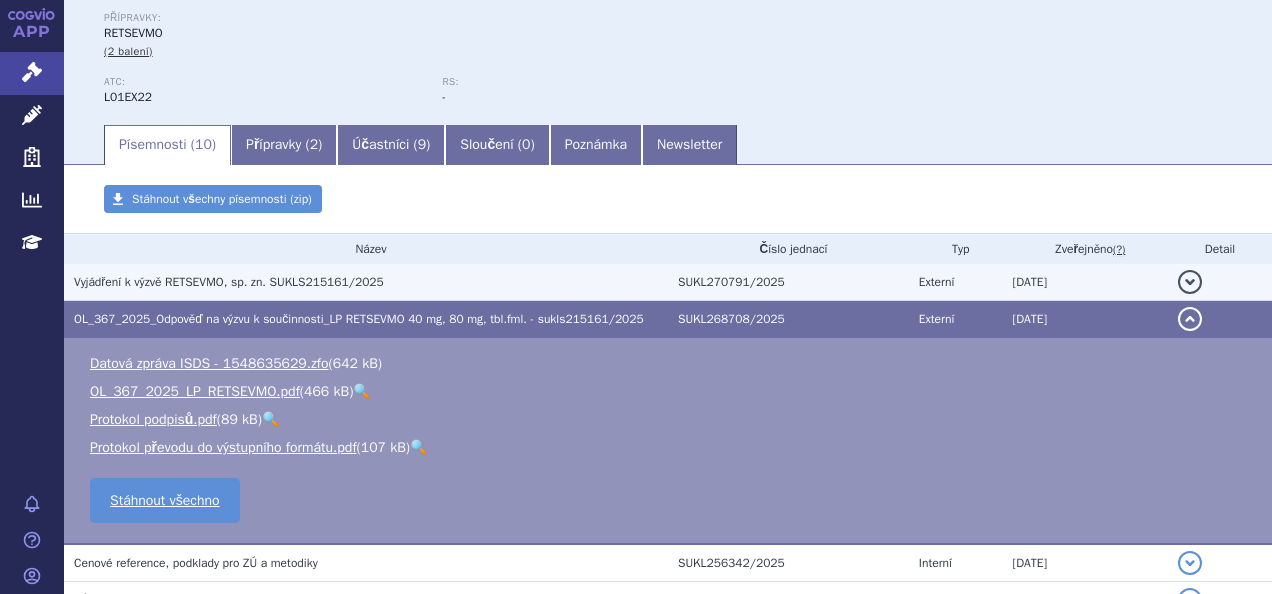 scroll, scrollTop: 221, scrollLeft: 0, axis: vertical 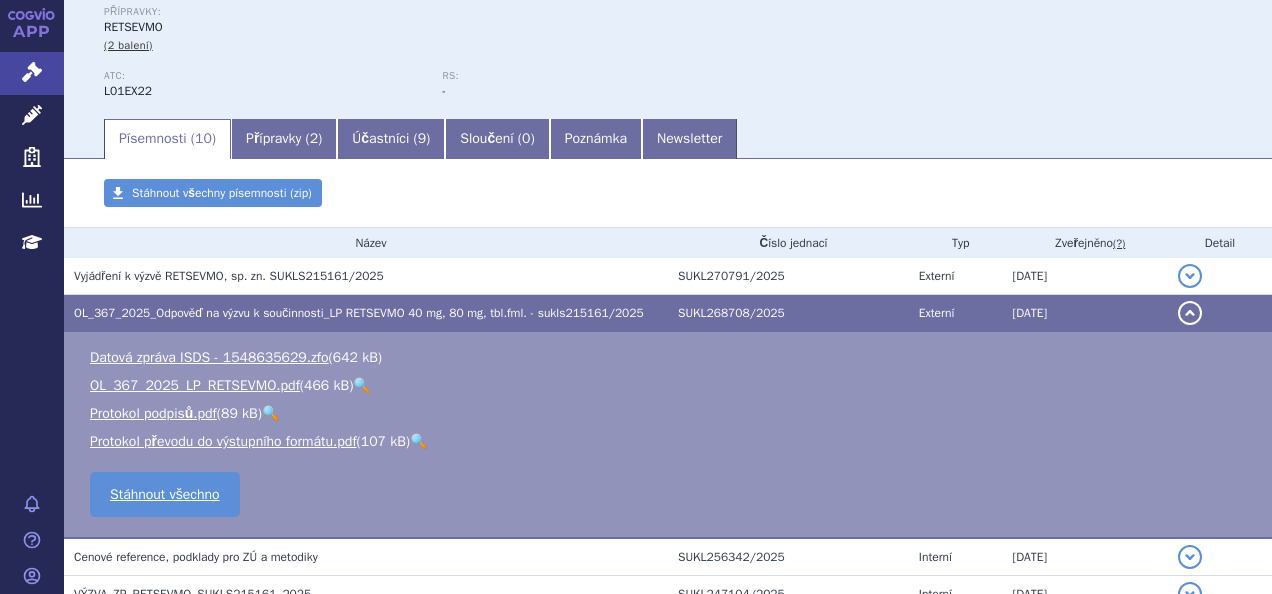 click on "🔍" at bounding box center (361, 385) 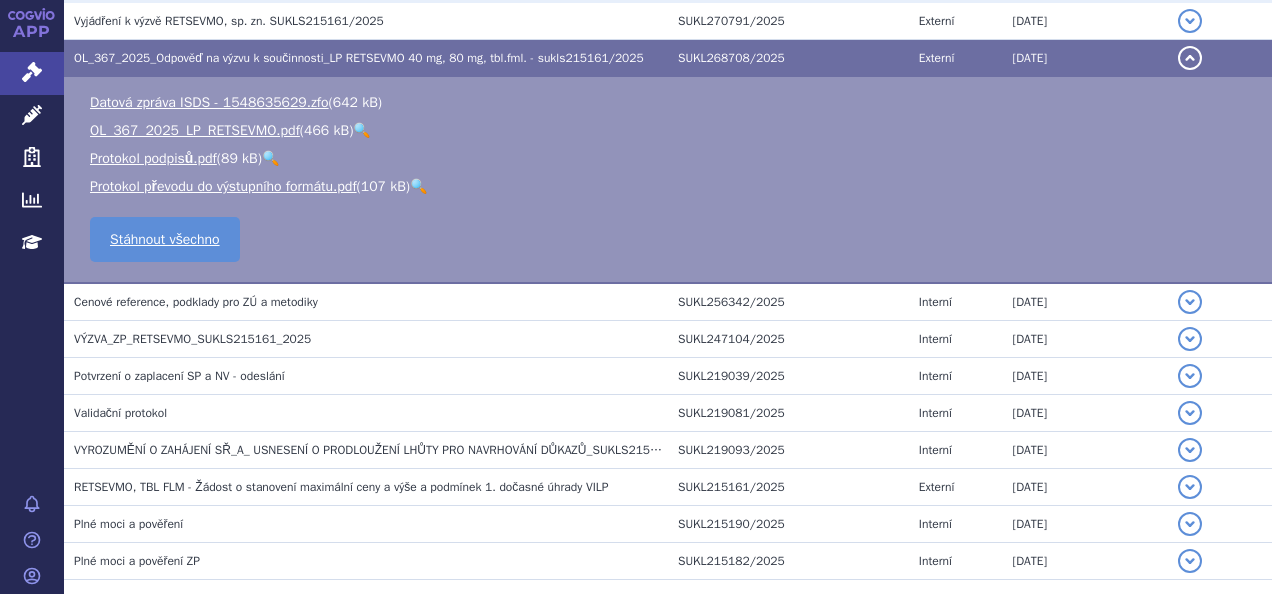 scroll, scrollTop: 477, scrollLeft: 0, axis: vertical 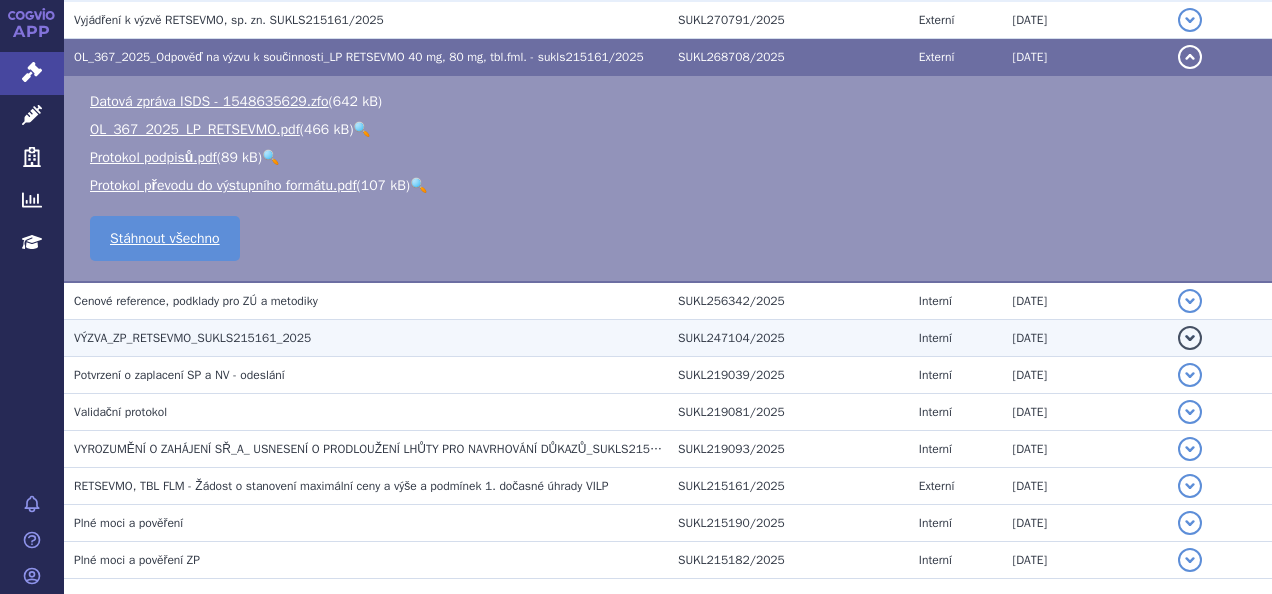 click on "VÝZVA_ZP_RETSEVMO_SUKLS215161_2025" at bounding box center [192, 338] 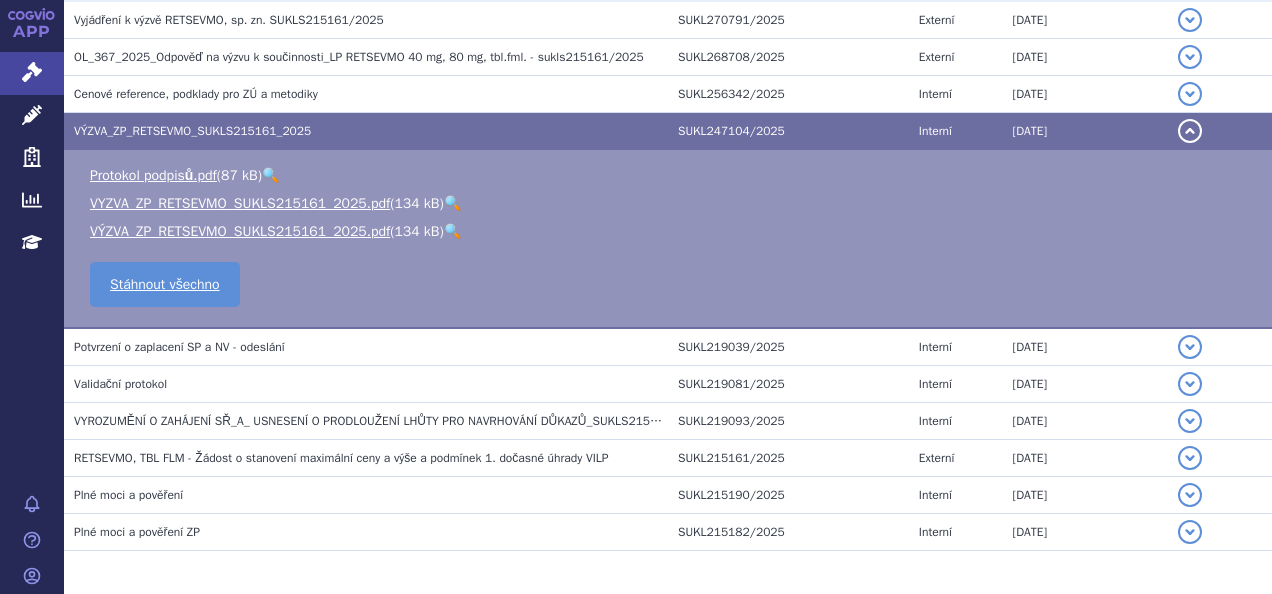 click on "🔍" at bounding box center (452, 203) 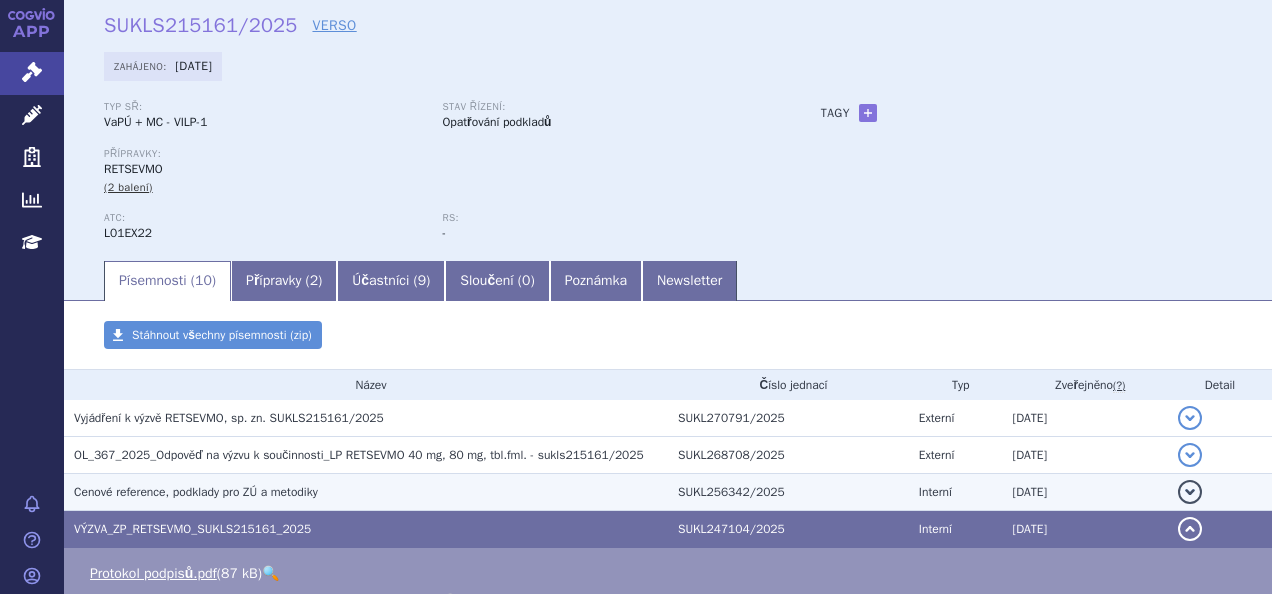 scroll, scrollTop: 75, scrollLeft: 0, axis: vertical 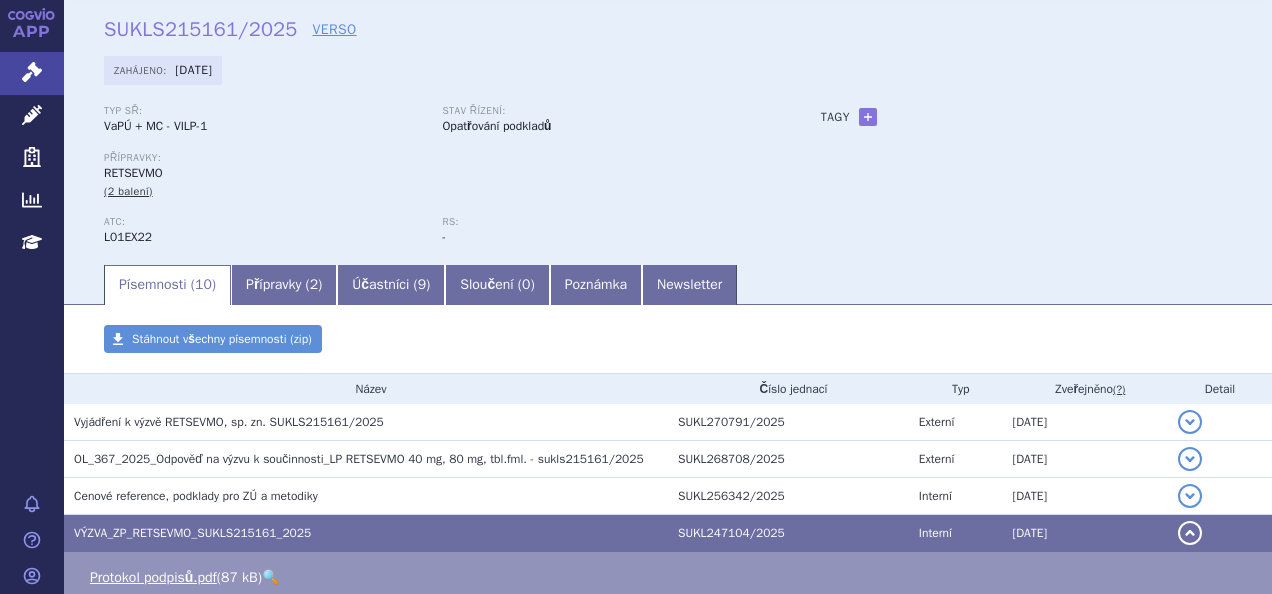 click on "Zahájeno:
03.06.2025" at bounding box center (668, 75) 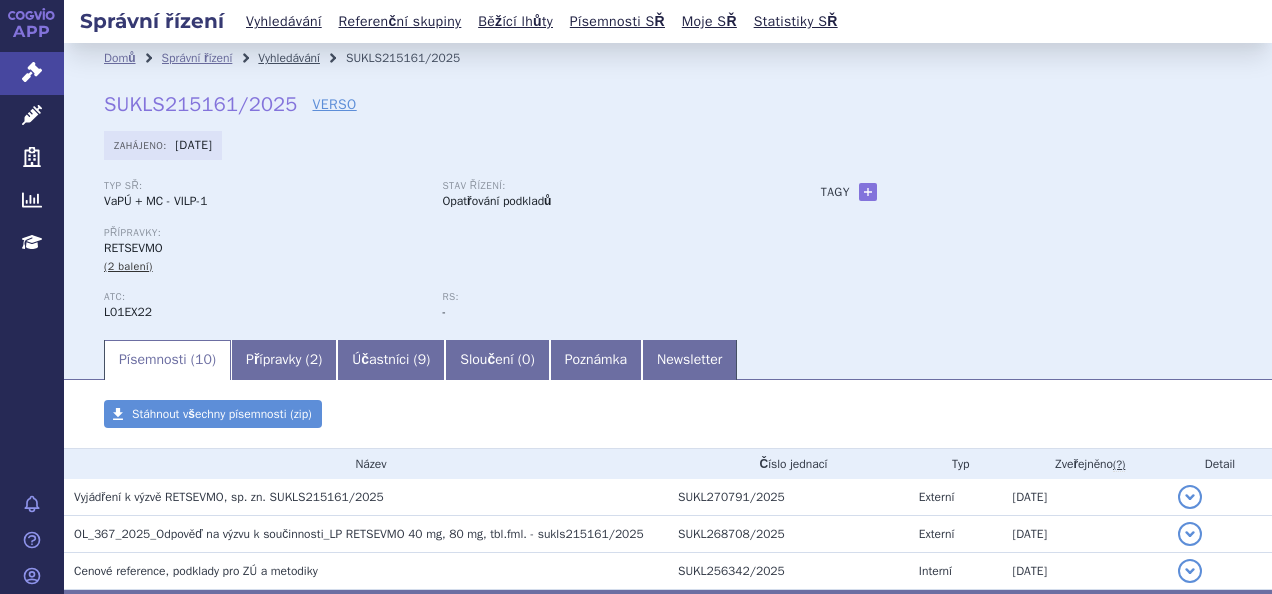 click on "Vyhledávání" at bounding box center (289, 58) 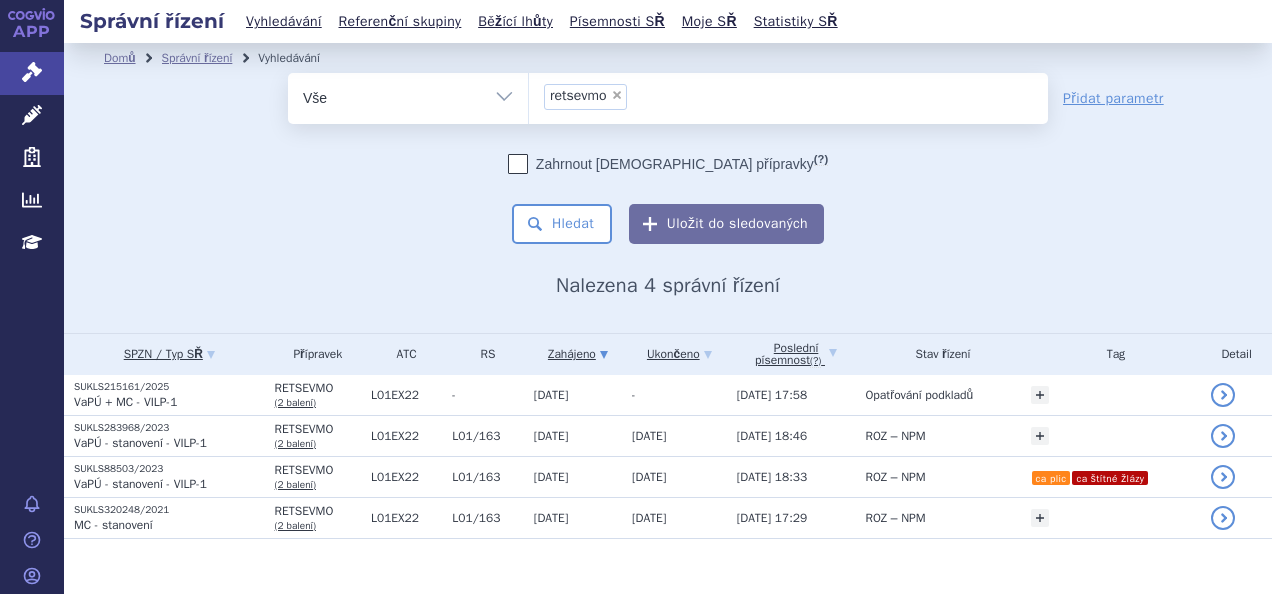 scroll, scrollTop: 0, scrollLeft: 0, axis: both 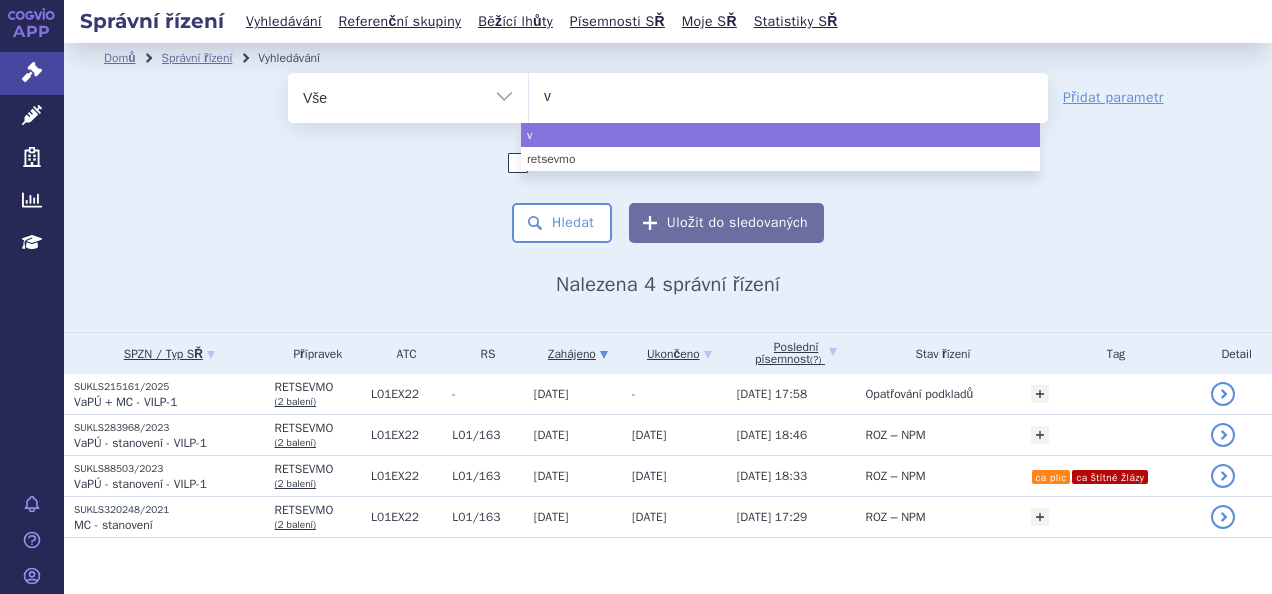 type on "vy" 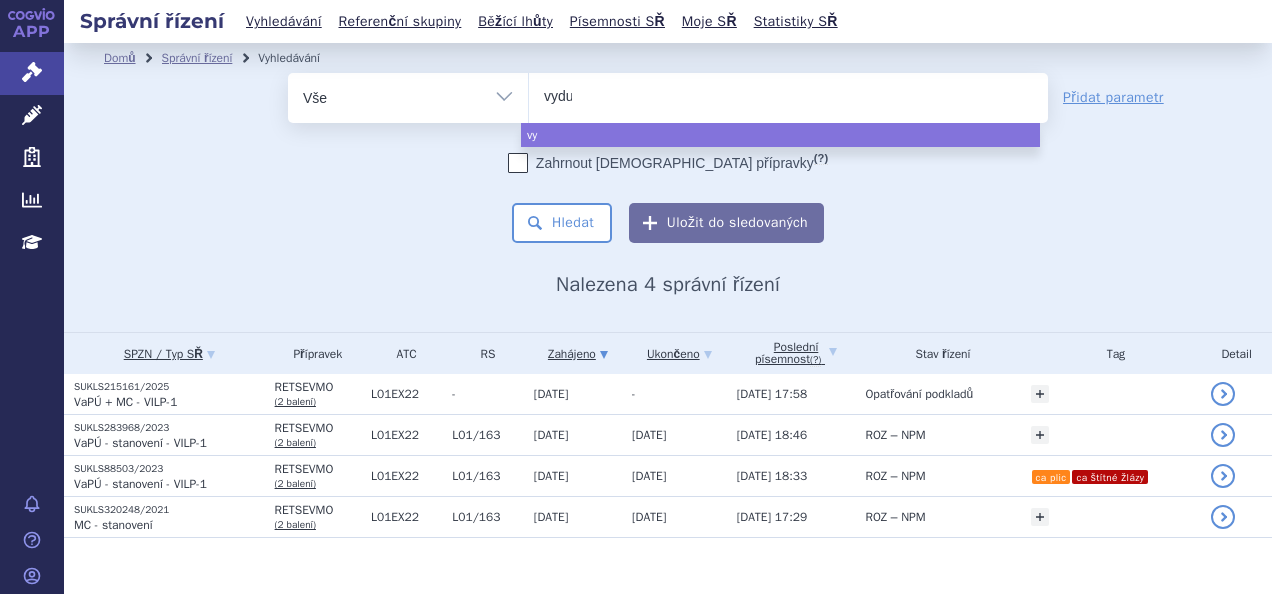 type on "vydur" 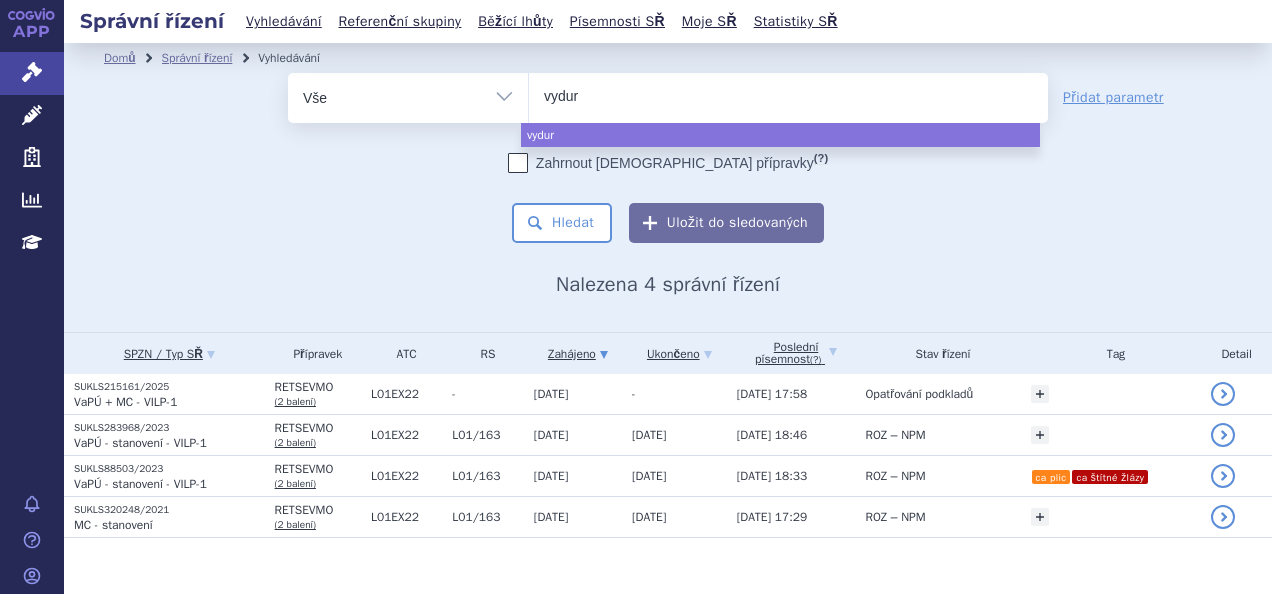 type on "vydura" 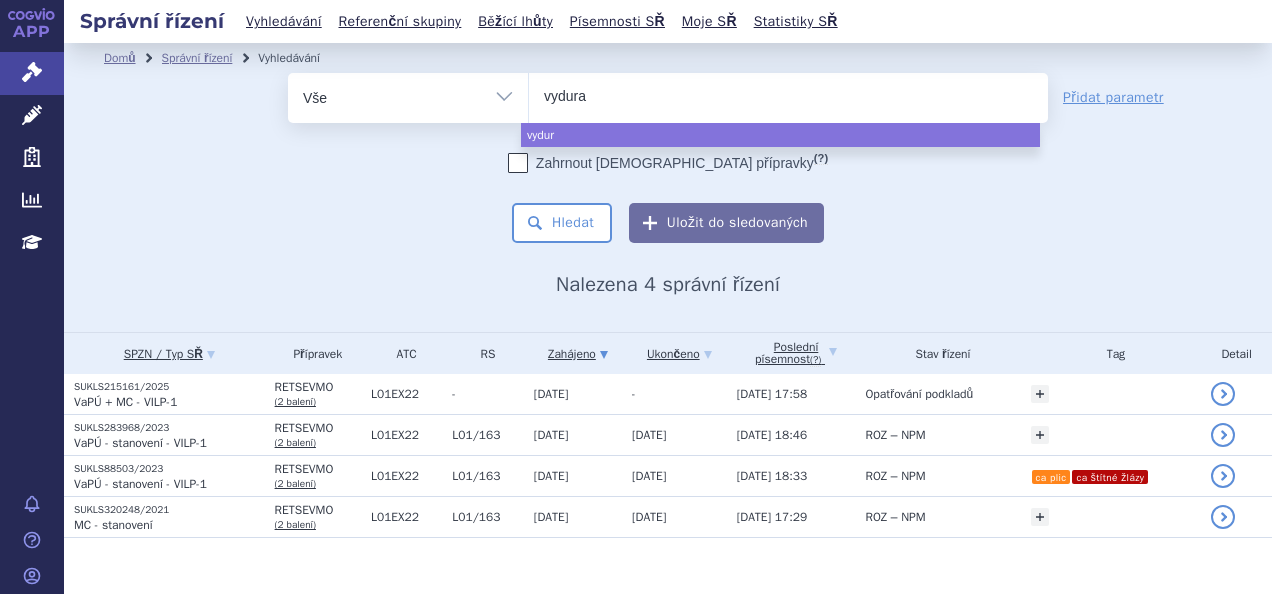 type 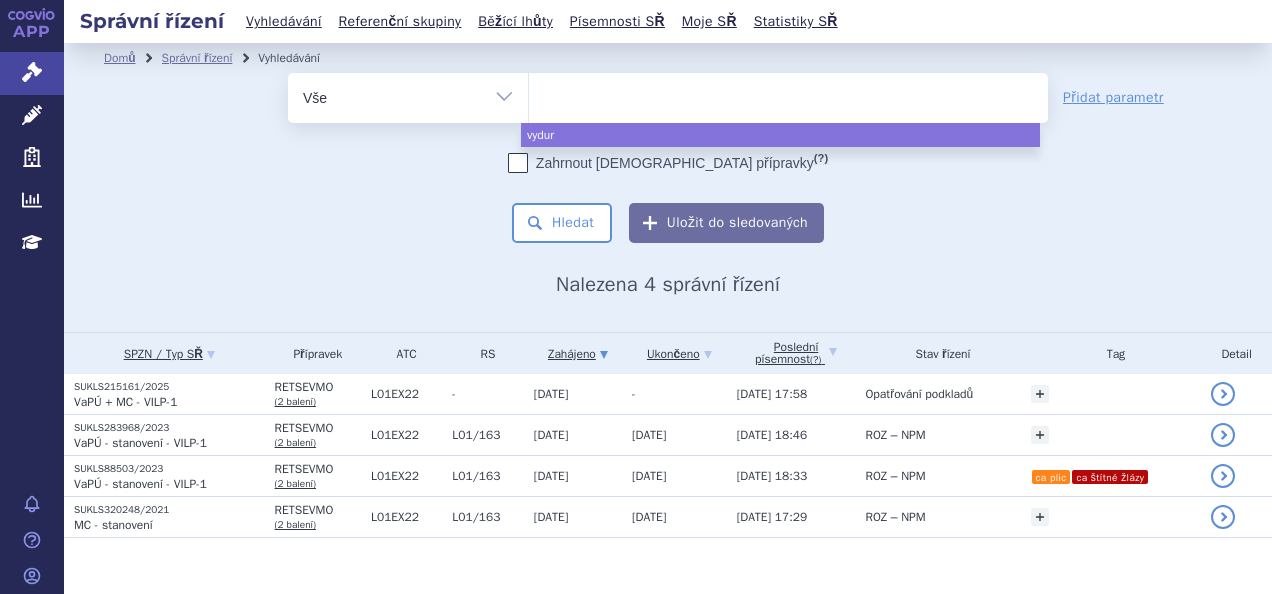 select on "vydura" 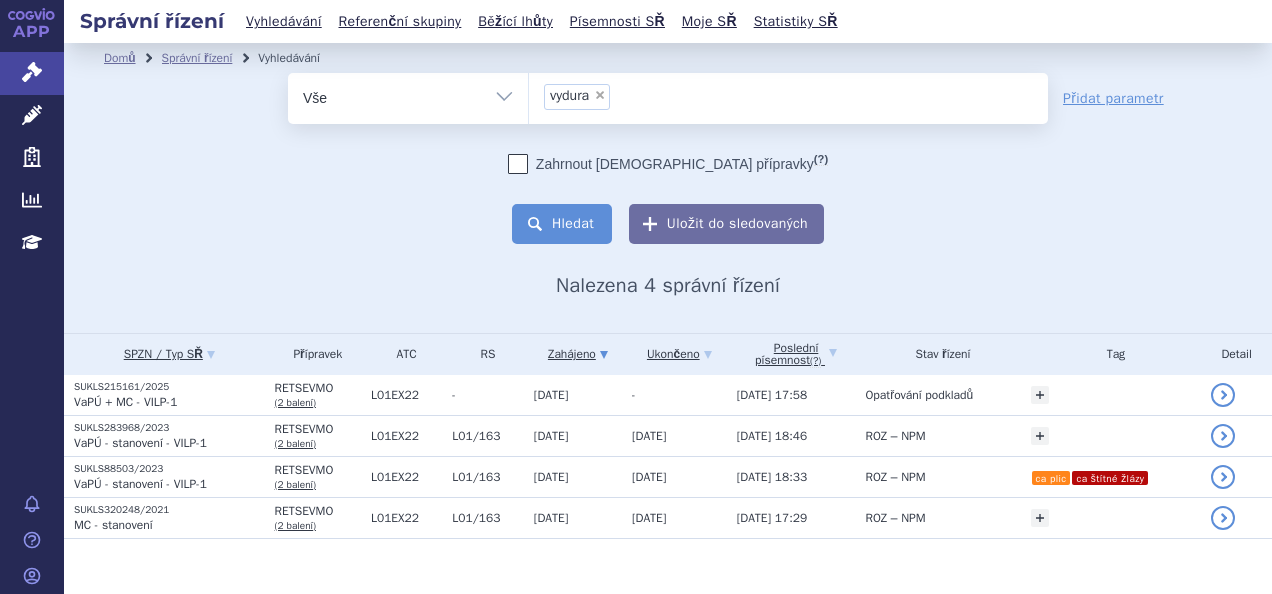 click on "Hledat" at bounding box center [562, 224] 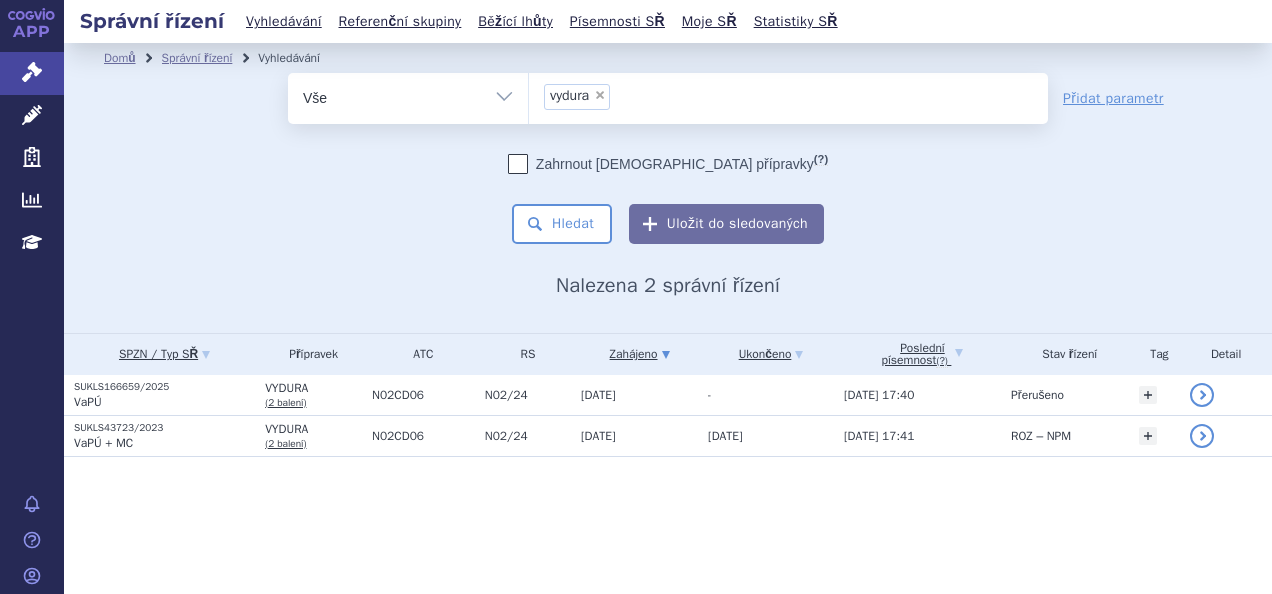 scroll, scrollTop: 0, scrollLeft: 0, axis: both 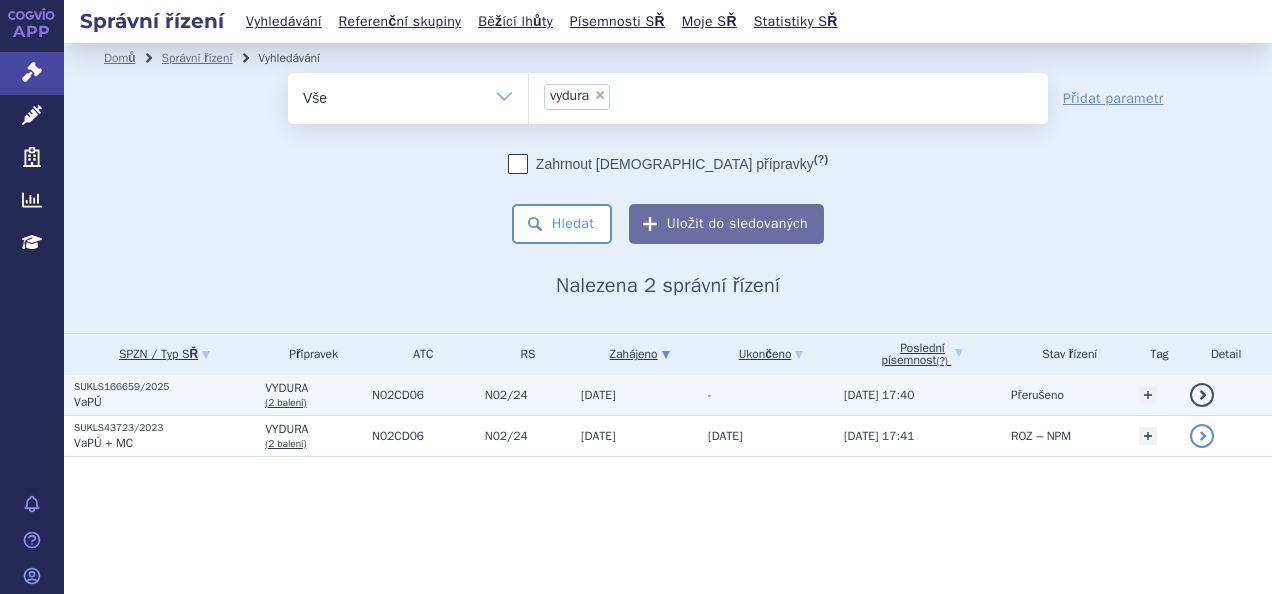 click on "SUKLS166659/2025" at bounding box center [164, 387] 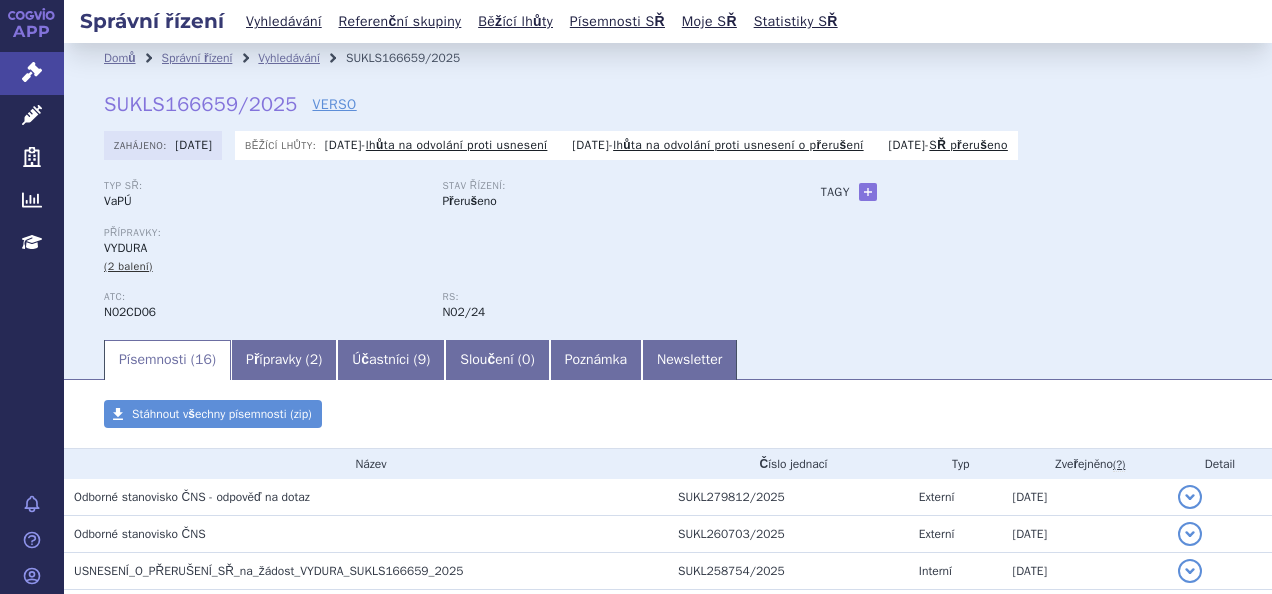 scroll, scrollTop: 0, scrollLeft: 0, axis: both 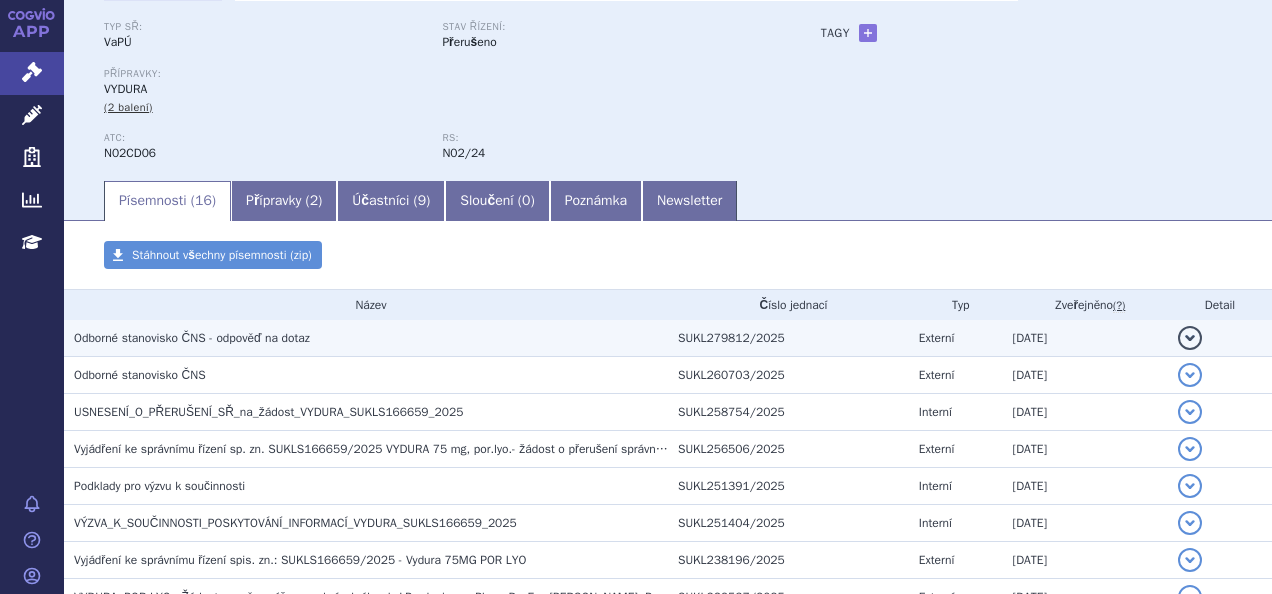 click on "Odborné stanovisko ČNS - odpověď na dotaz" at bounding box center (366, 338) 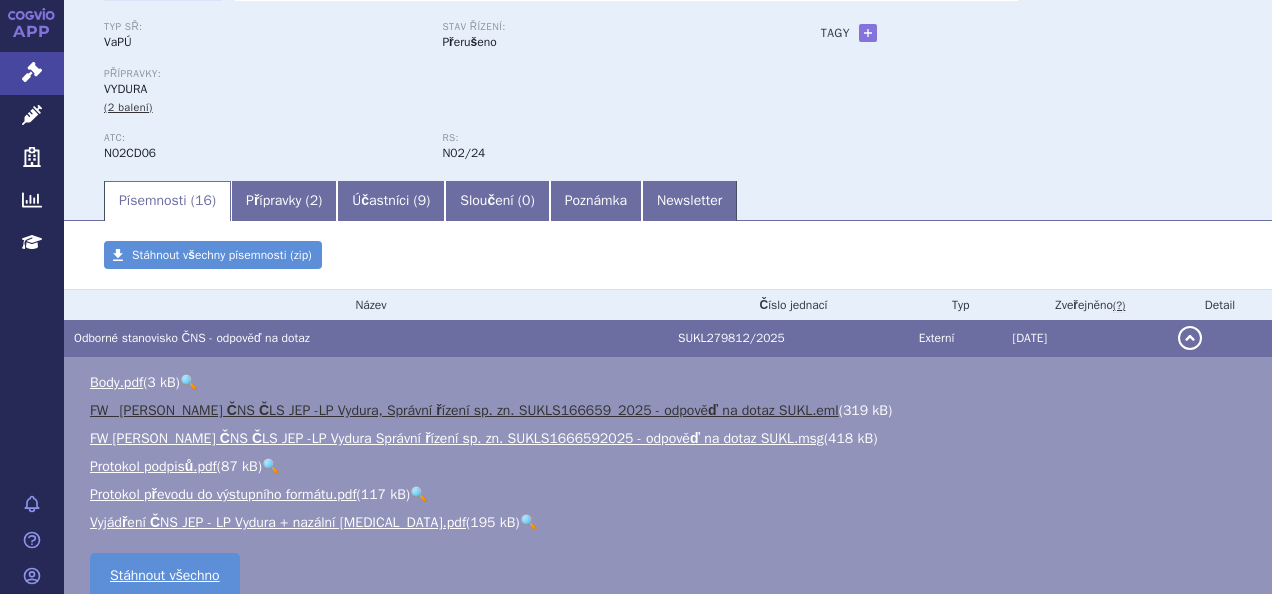 click on "FW_ [PERSON_NAME] ČNS ČLS JEP -LP Vydura, Správní řízení sp. zn. SUKLS166659_2025 - odpověď na dotaz SUKL.eml" at bounding box center [464, 410] 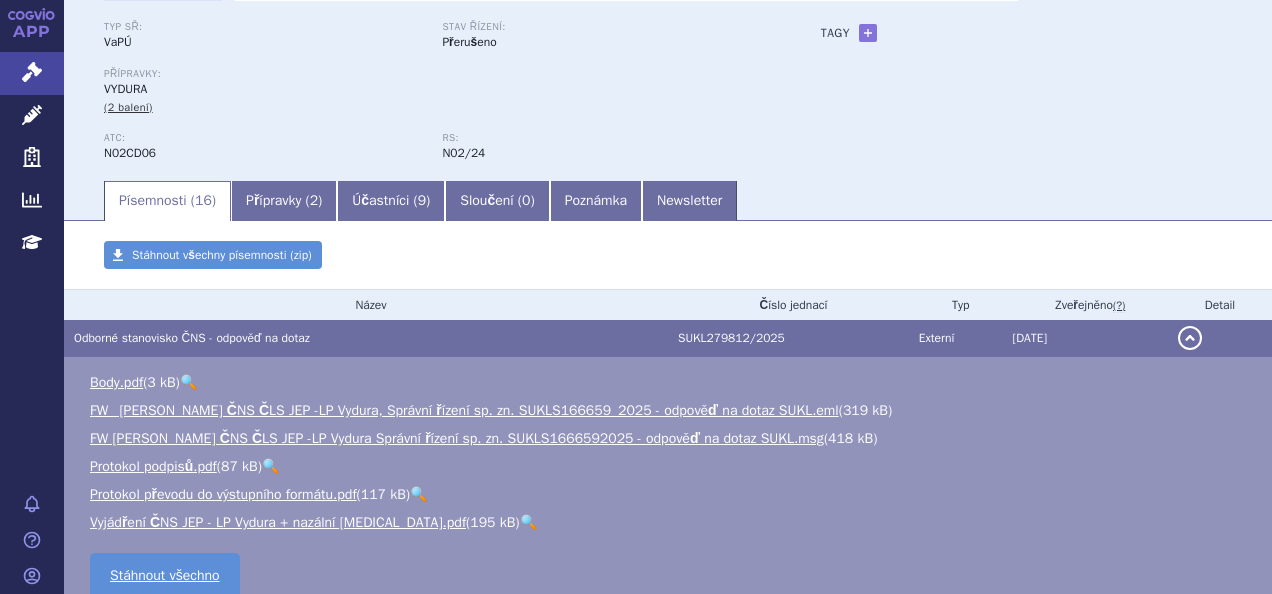 click on "🔍" at bounding box center [528, 522] 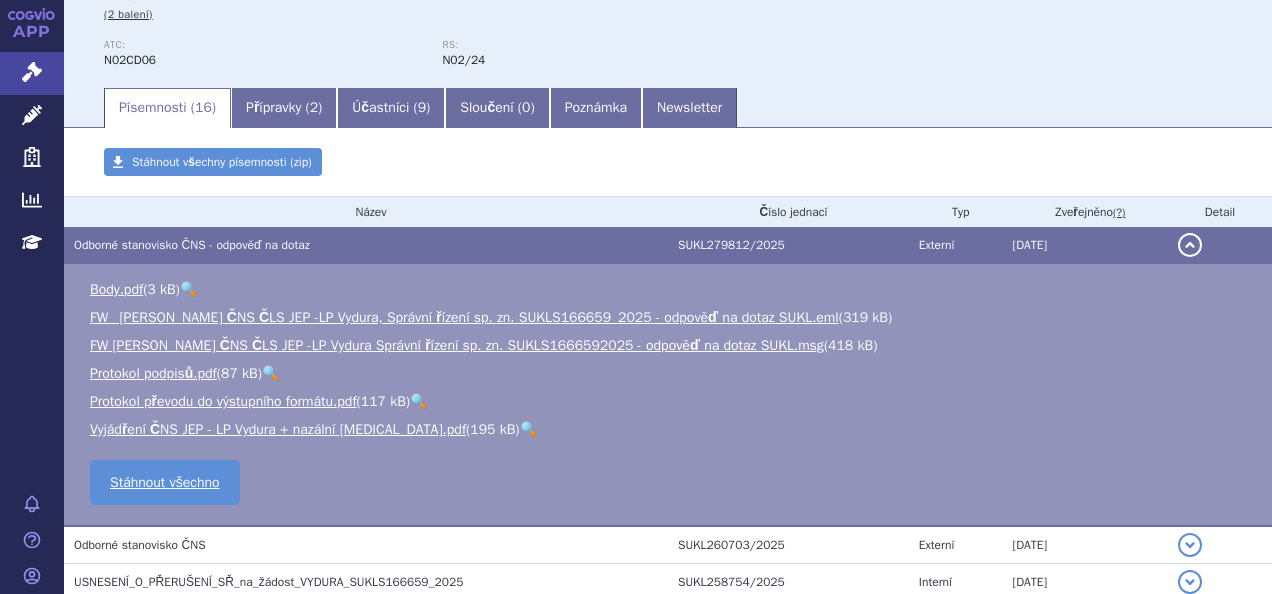scroll, scrollTop: 286, scrollLeft: 0, axis: vertical 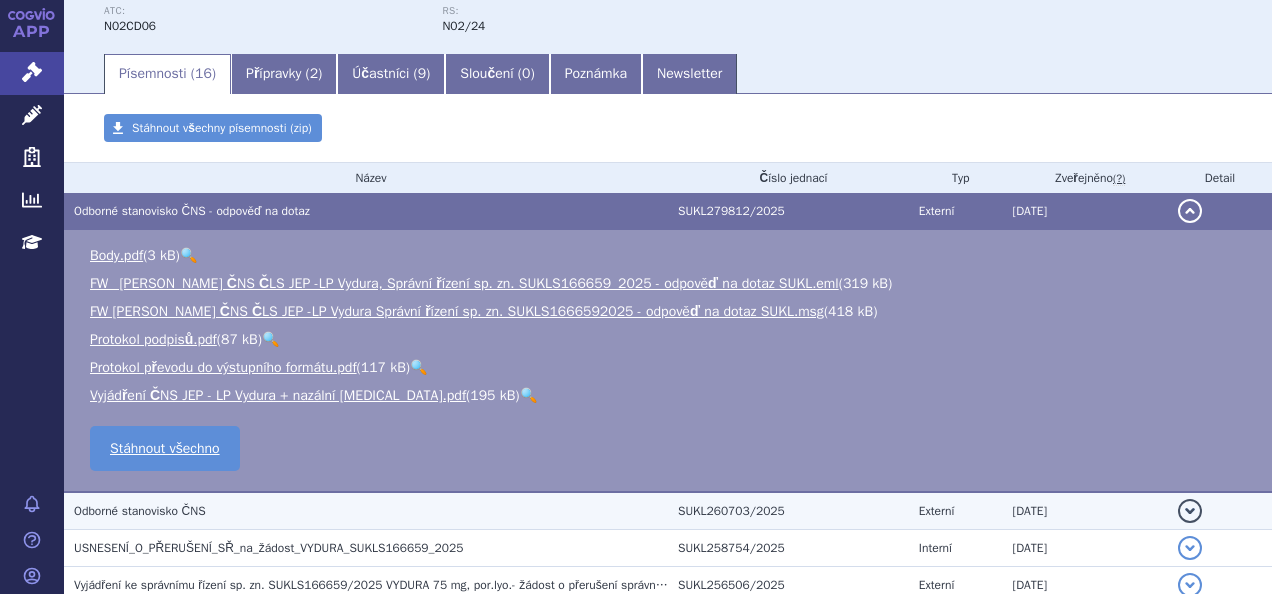 click on "Odborné stanovisko ČNS" at bounding box center [371, 511] 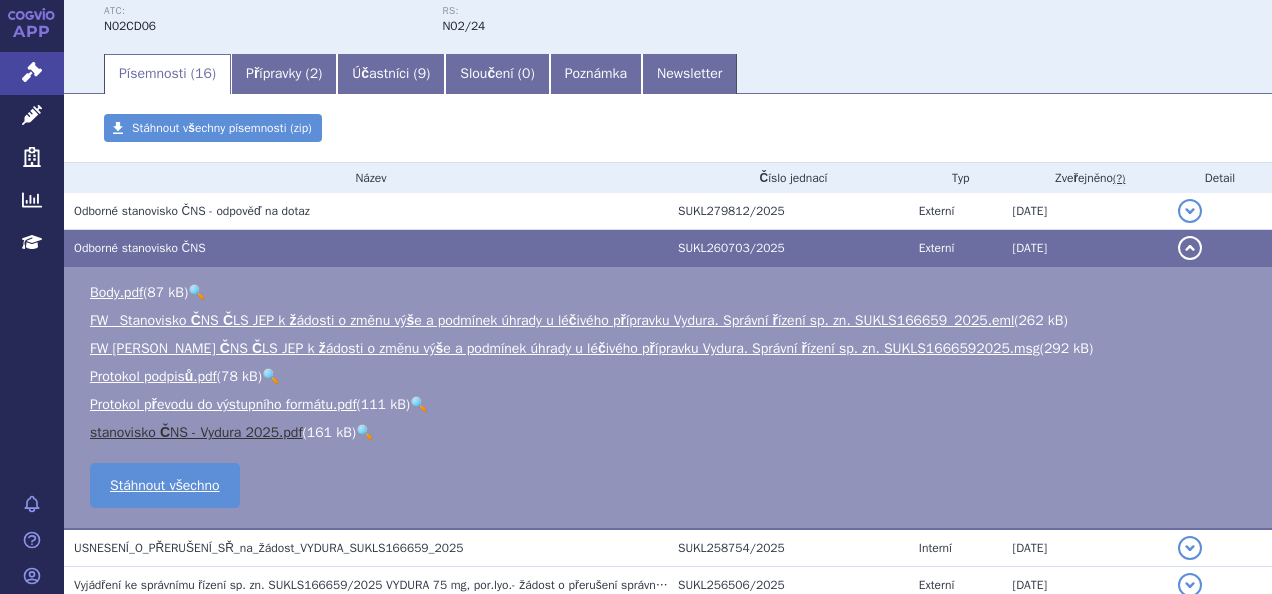 click on "stanovisko ČNS - Vydura 2025.pdf" at bounding box center [196, 432] 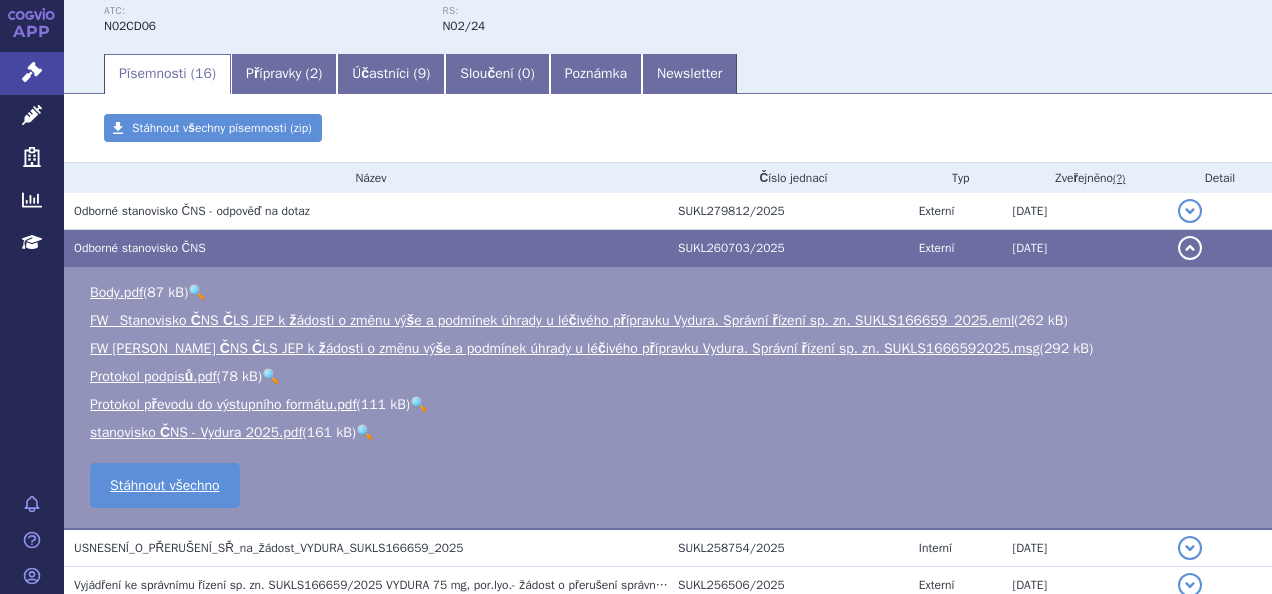 click on "🔍" at bounding box center [364, 432] 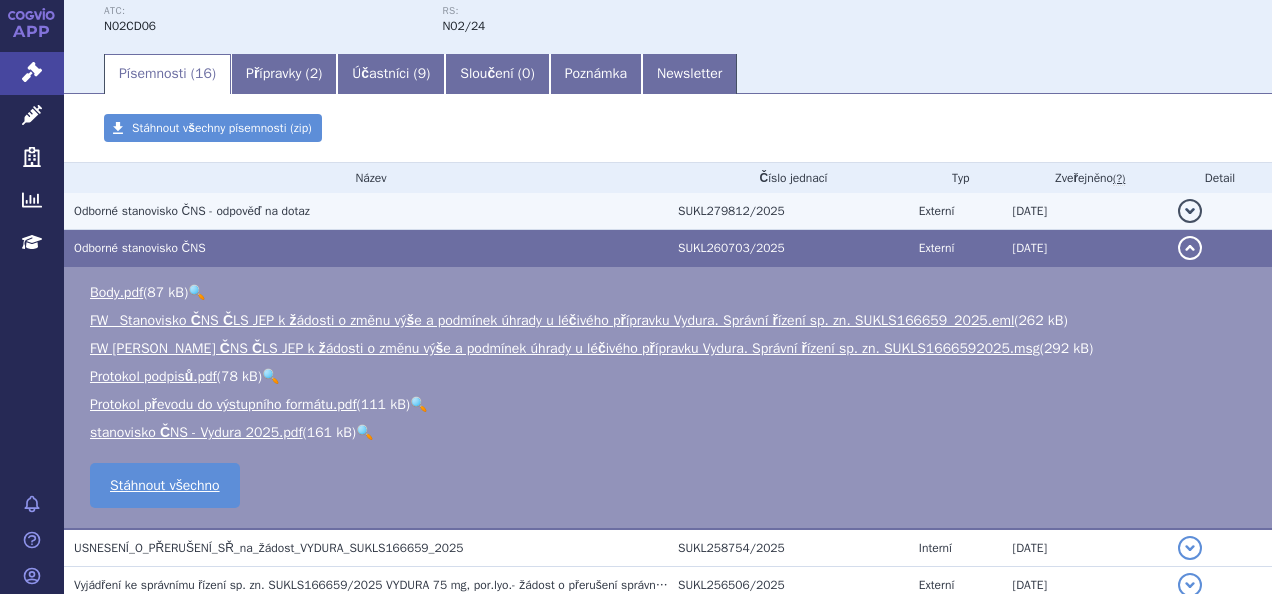 click on "Odborné stanovisko ČNS - odpověď na dotaz" at bounding box center (192, 211) 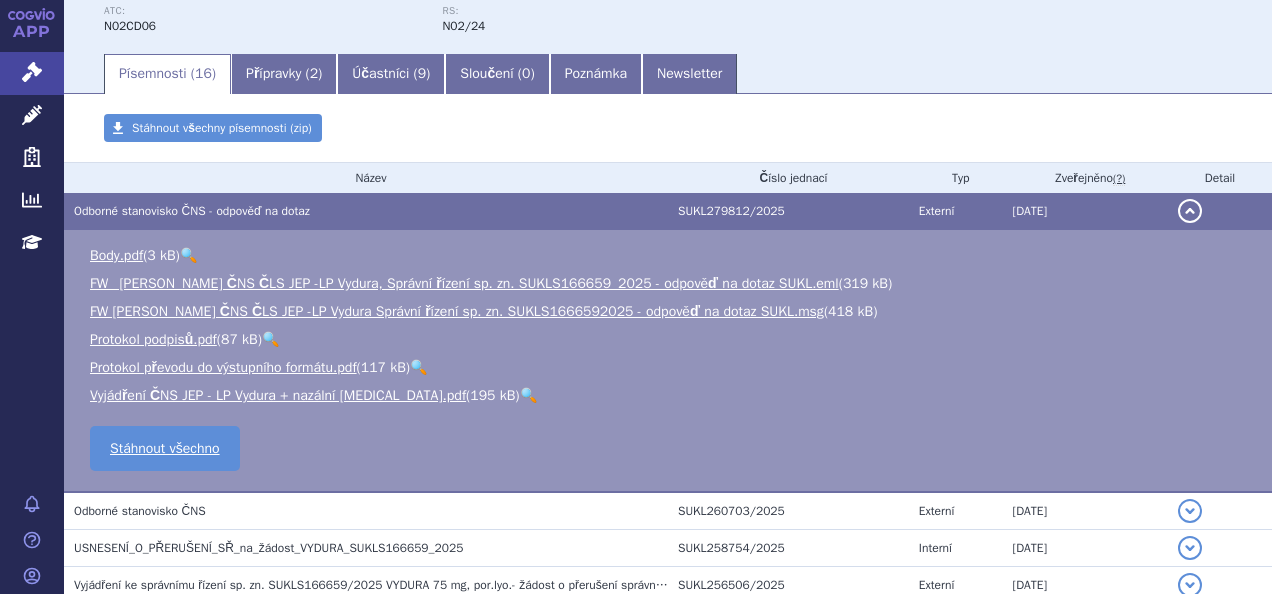 click on "🔍" at bounding box center (528, 395) 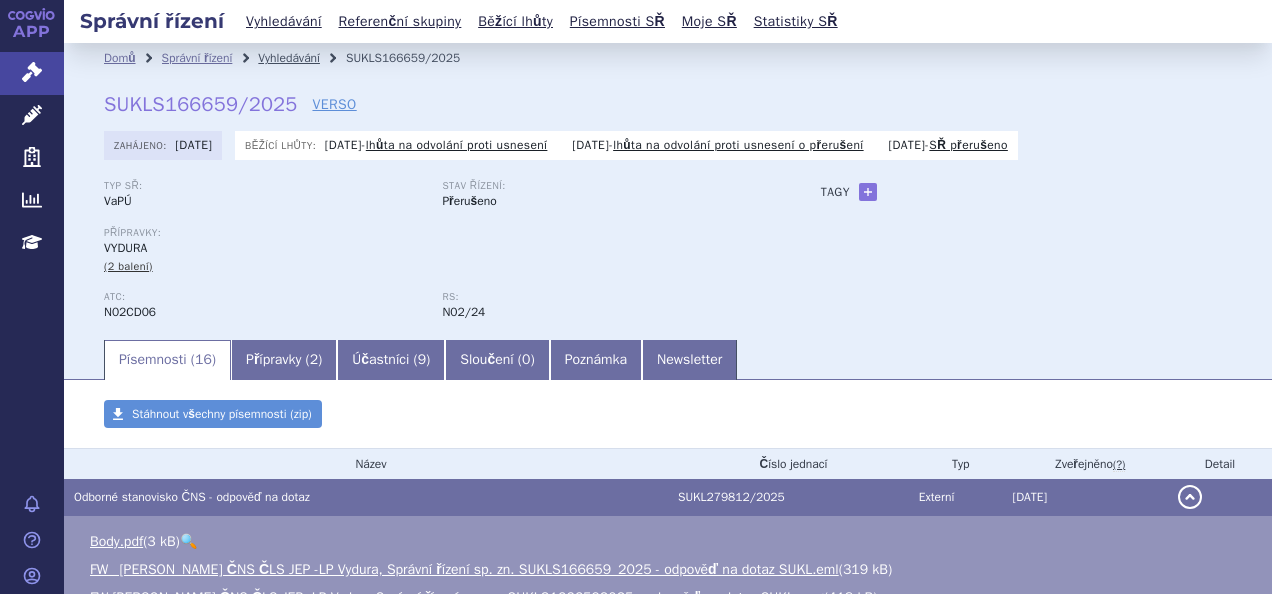 click on "Vyhledávání" at bounding box center (289, 58) 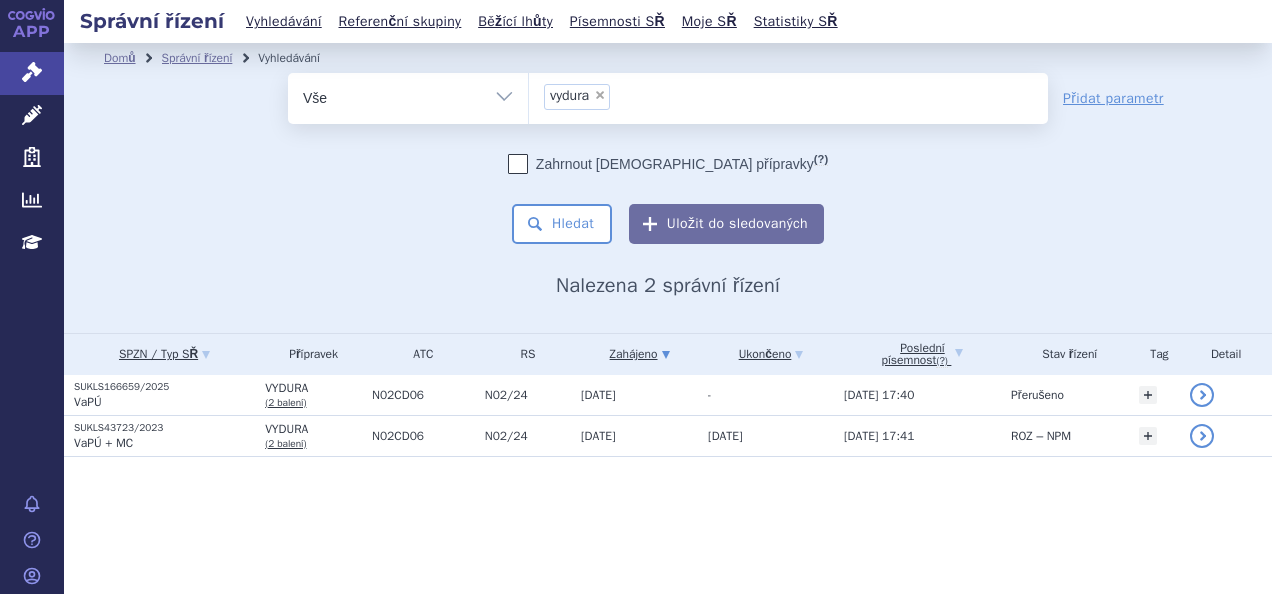 scroll, scrollTop: 0, scrollLeft: 0, axis: both 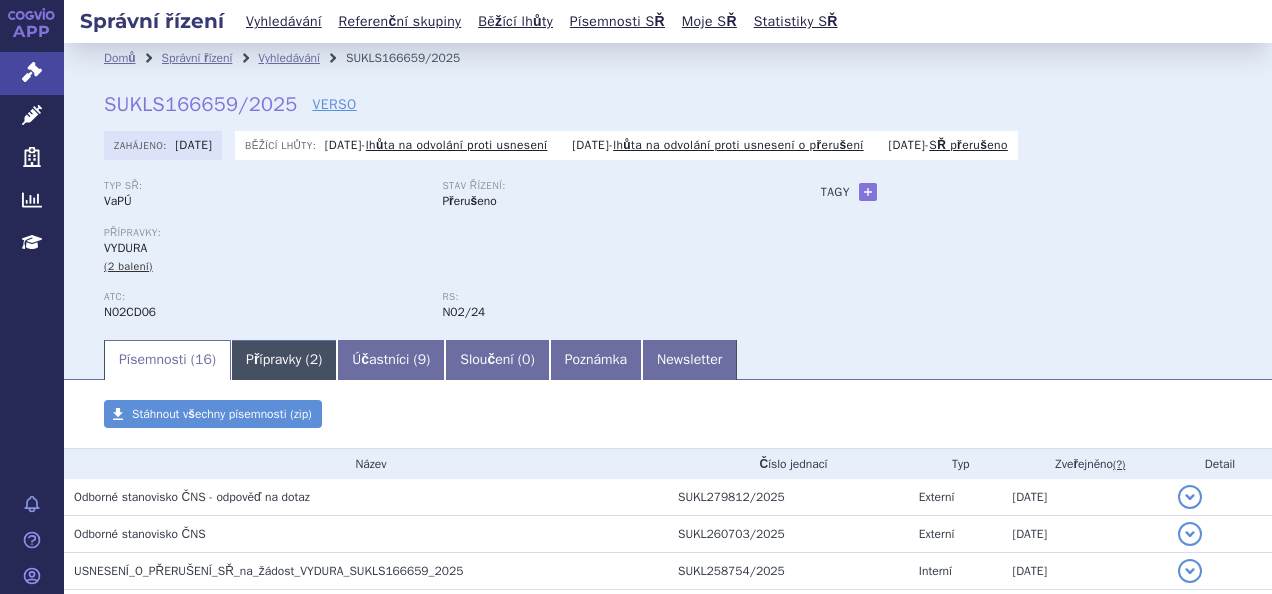 click on "Přípravky ( 2 )" at bounding box center (284, 360) 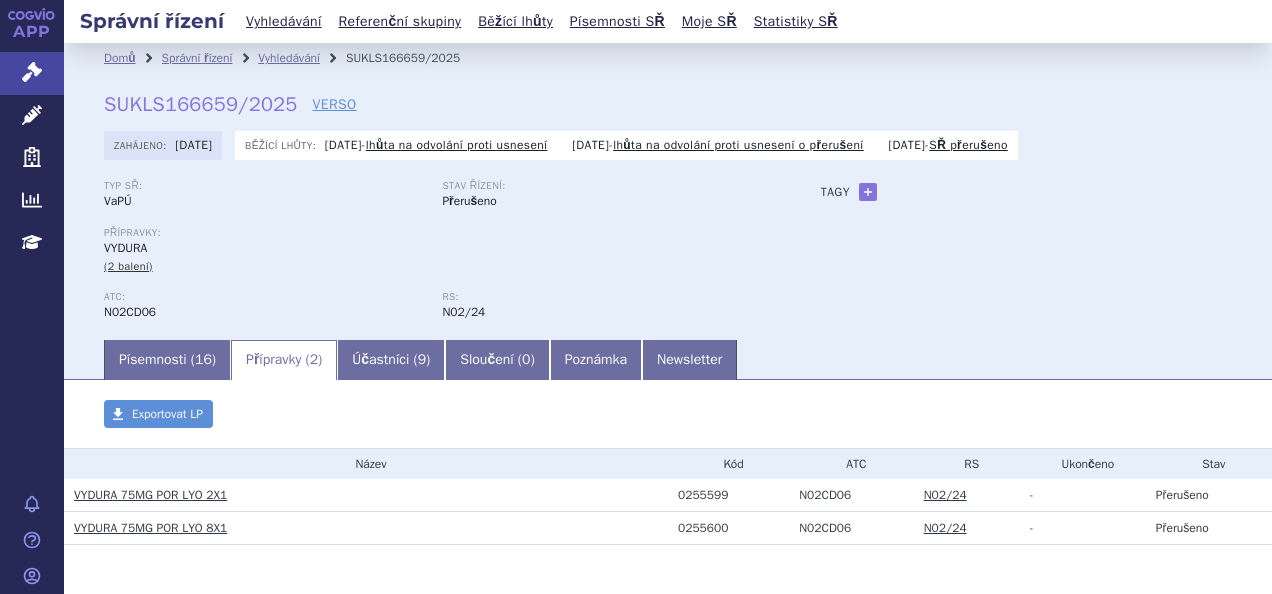 click on "VYDURA 75MG POR LYO 2X1" at bounding box center (150, 495) 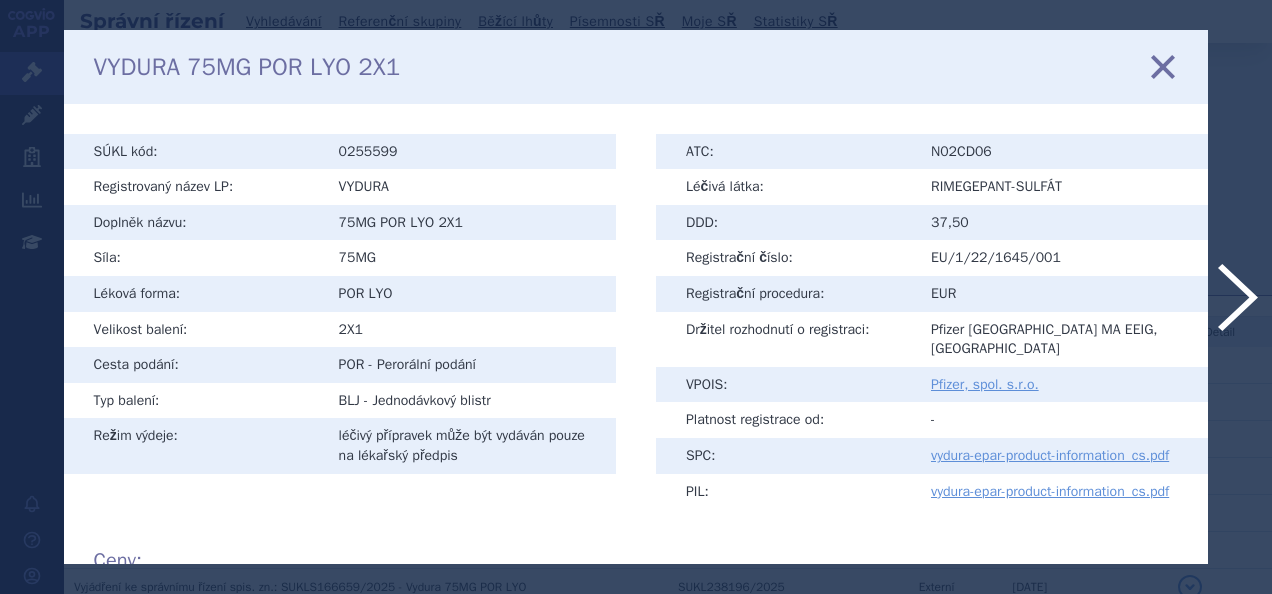 scroll, scrollTop: 0, scrollLeft: 0, axis: both 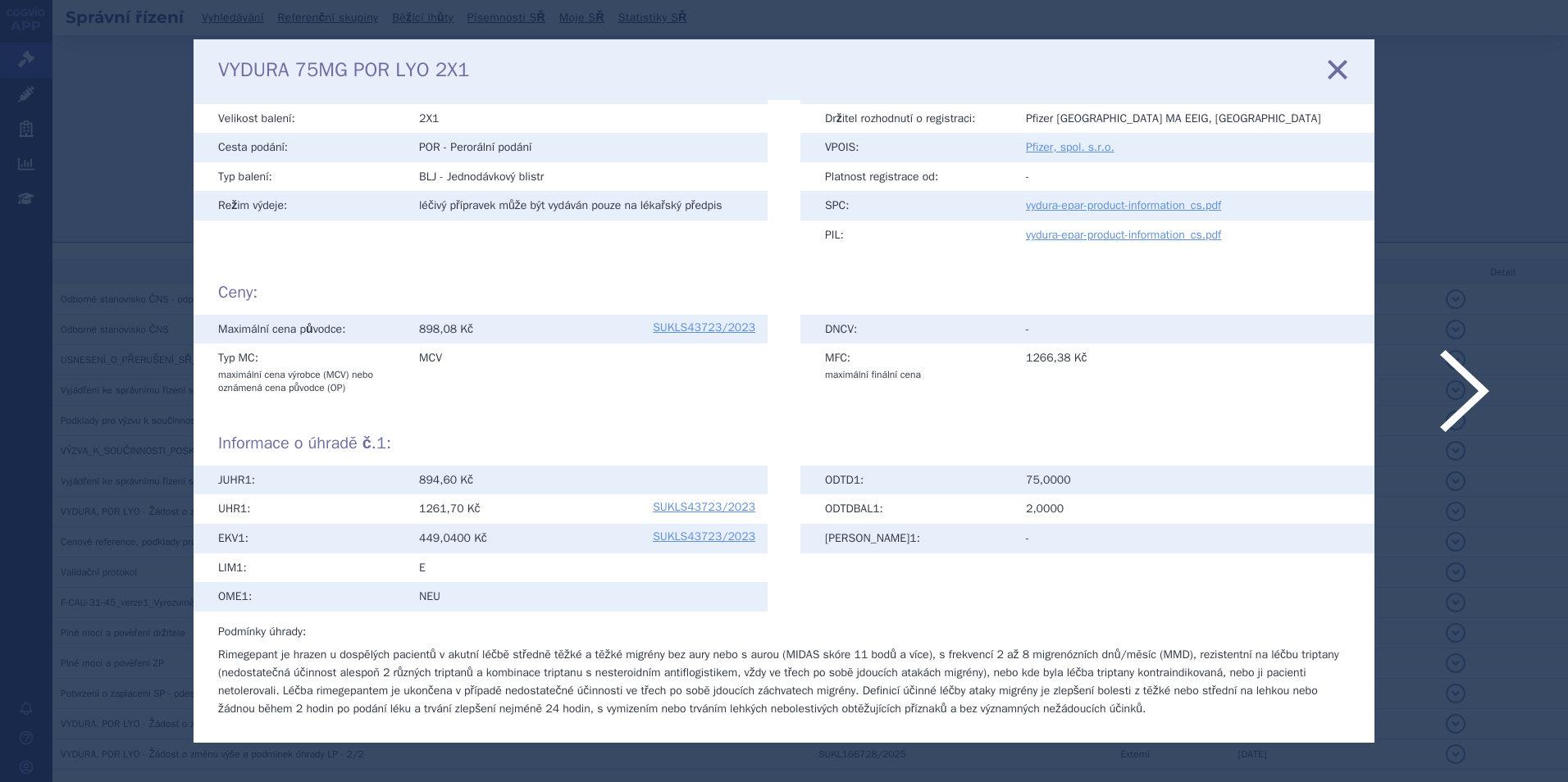 click at bounding box center (1338, 69) 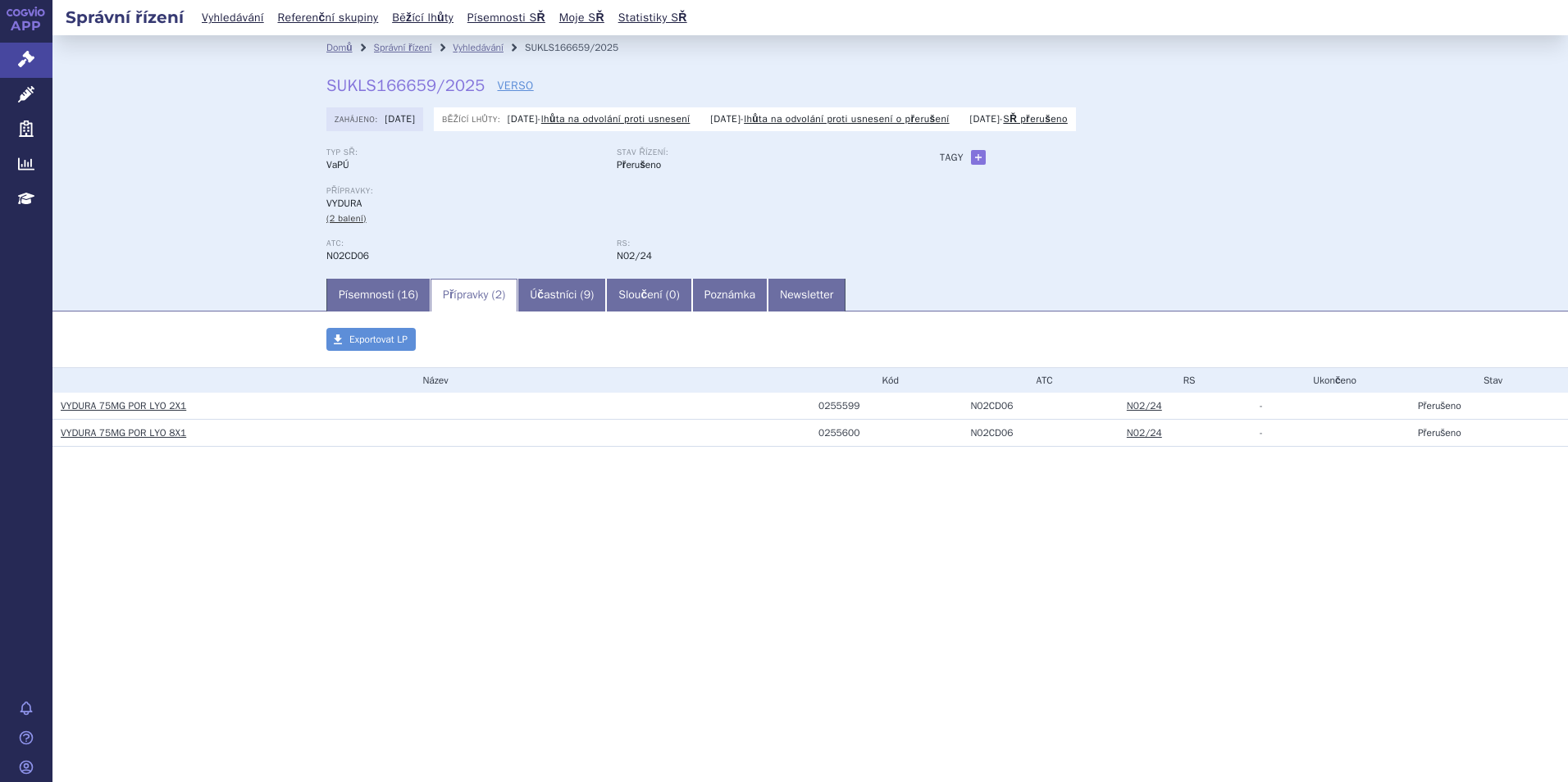 scroll, scrollTop: 0, scrollLeft: 0, axis: both 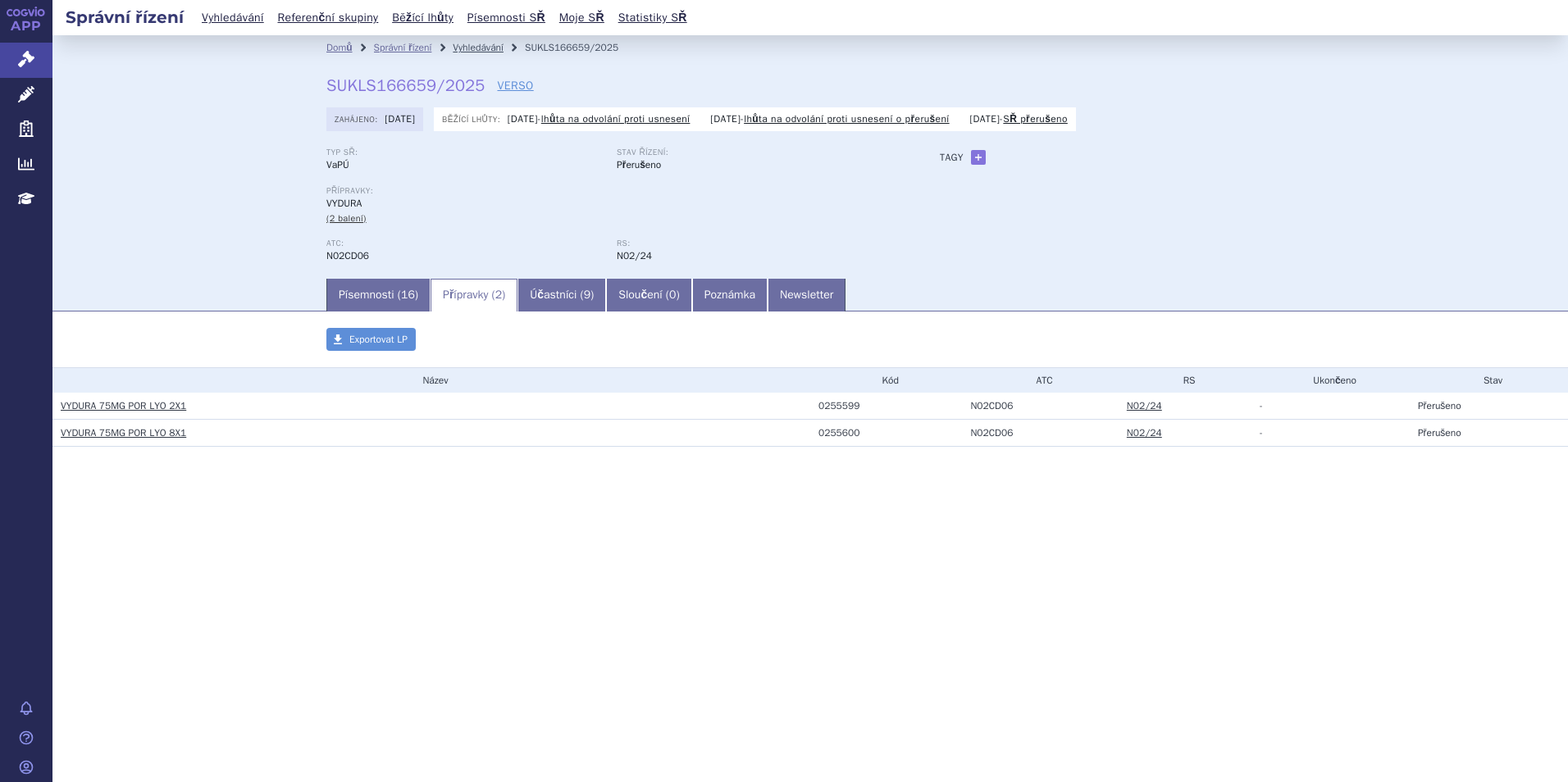 click on "Vyhledávání" at bounding box center [478, 48] 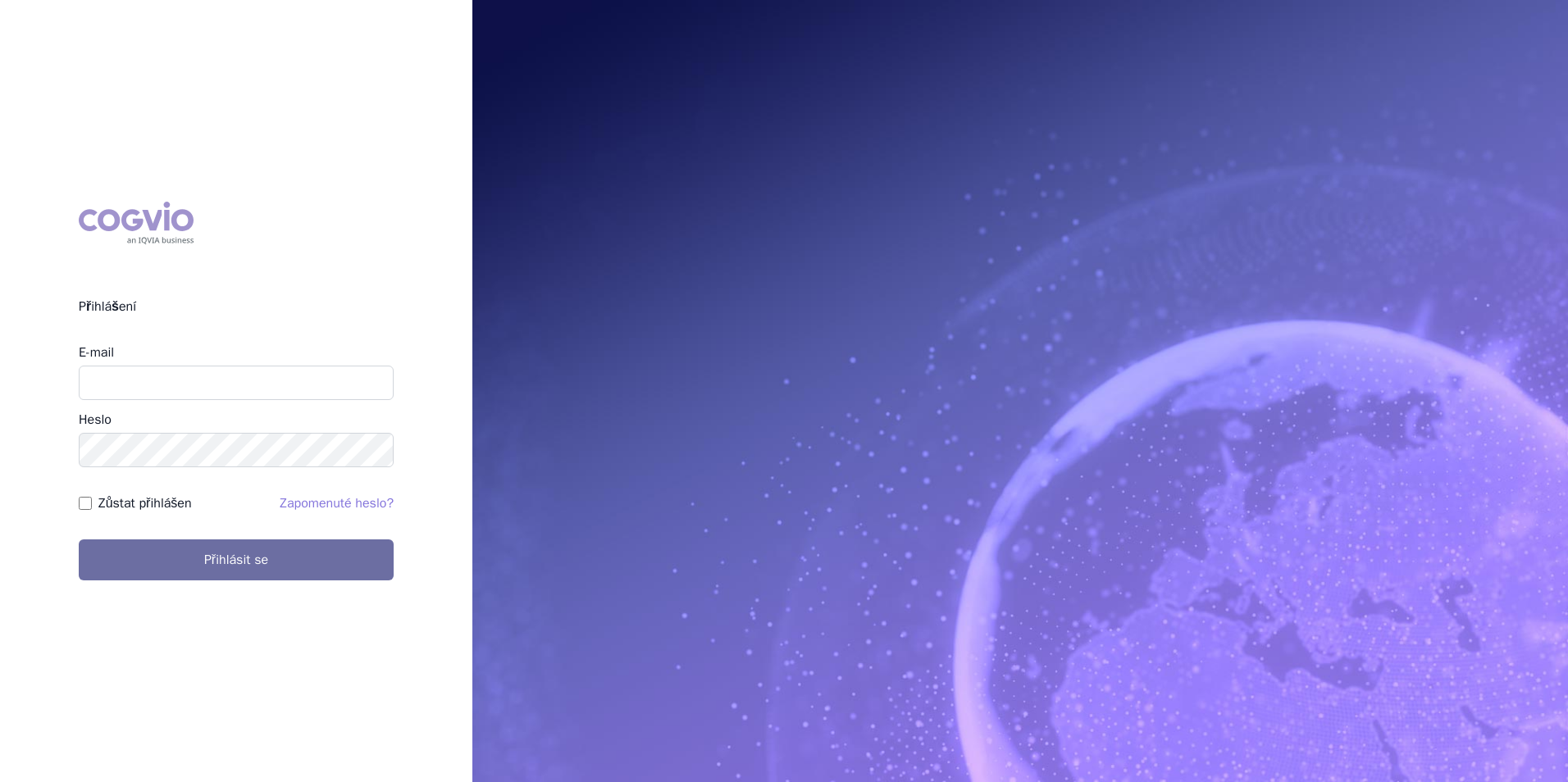 scroll, scrollTop: 0, scrollLeft: 0, axis: both 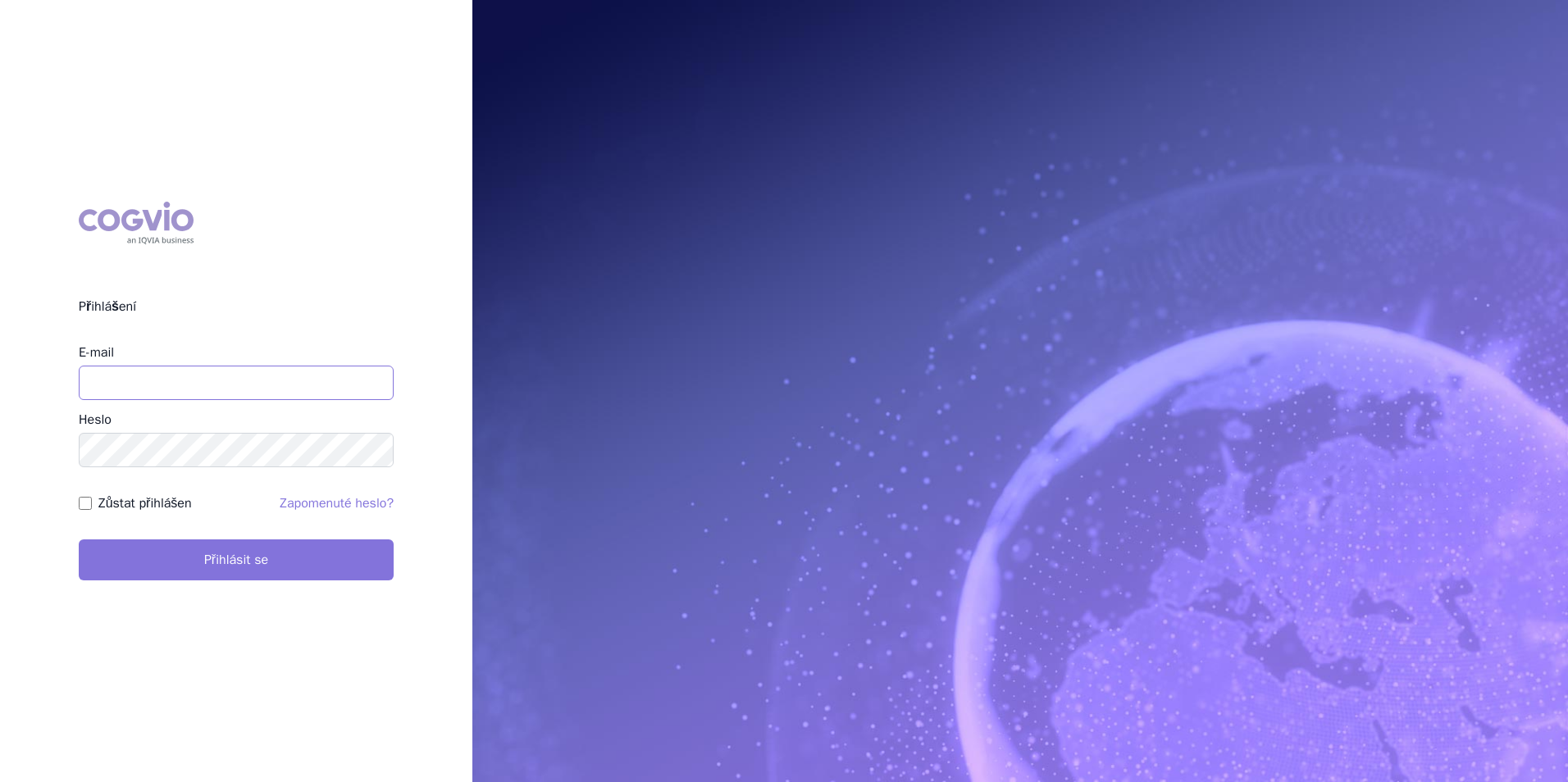 type on "apolena.koklarova@vzp.cz" 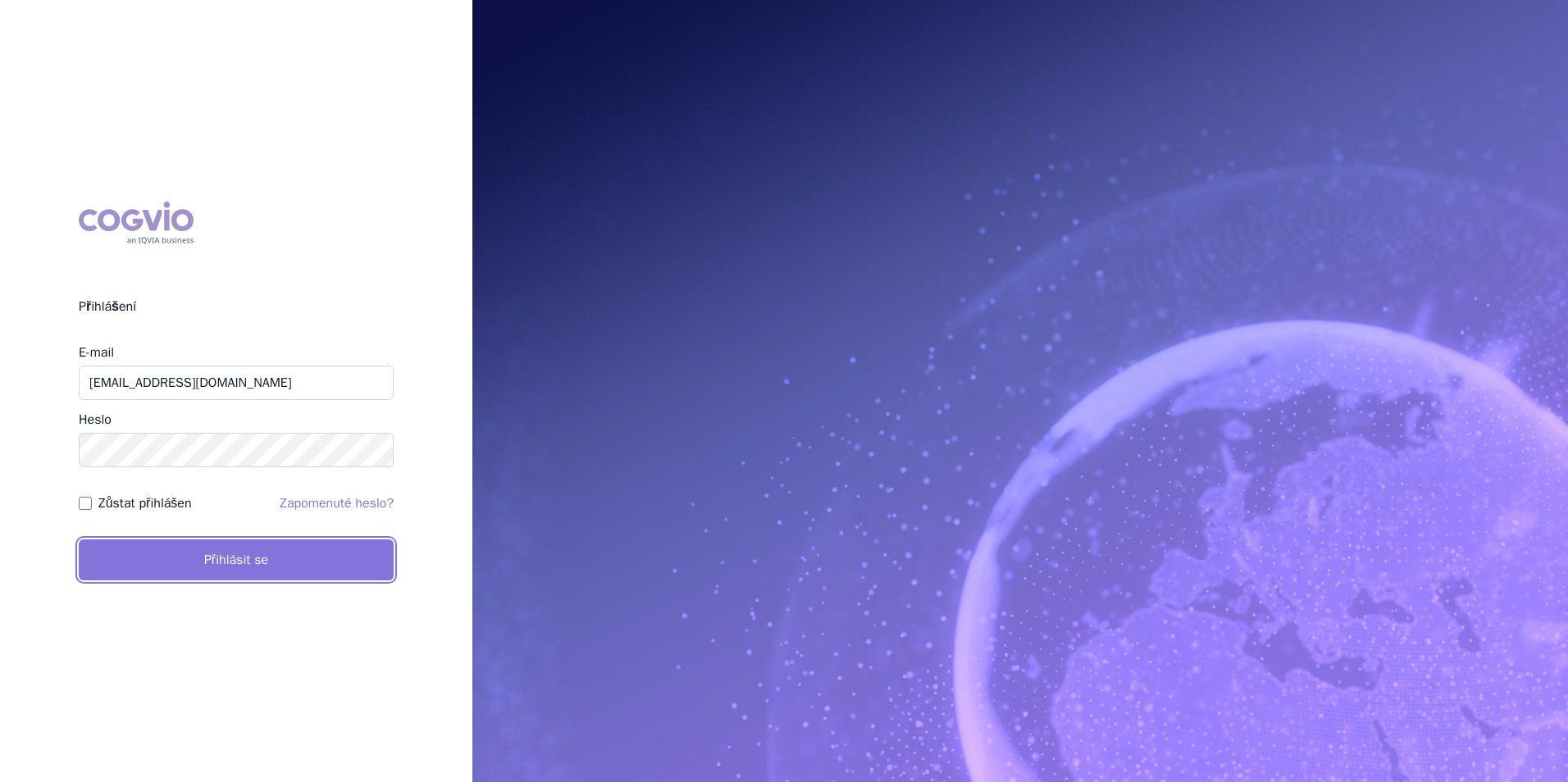 click on "Přihlásit se" at bounding box center (236, 560) 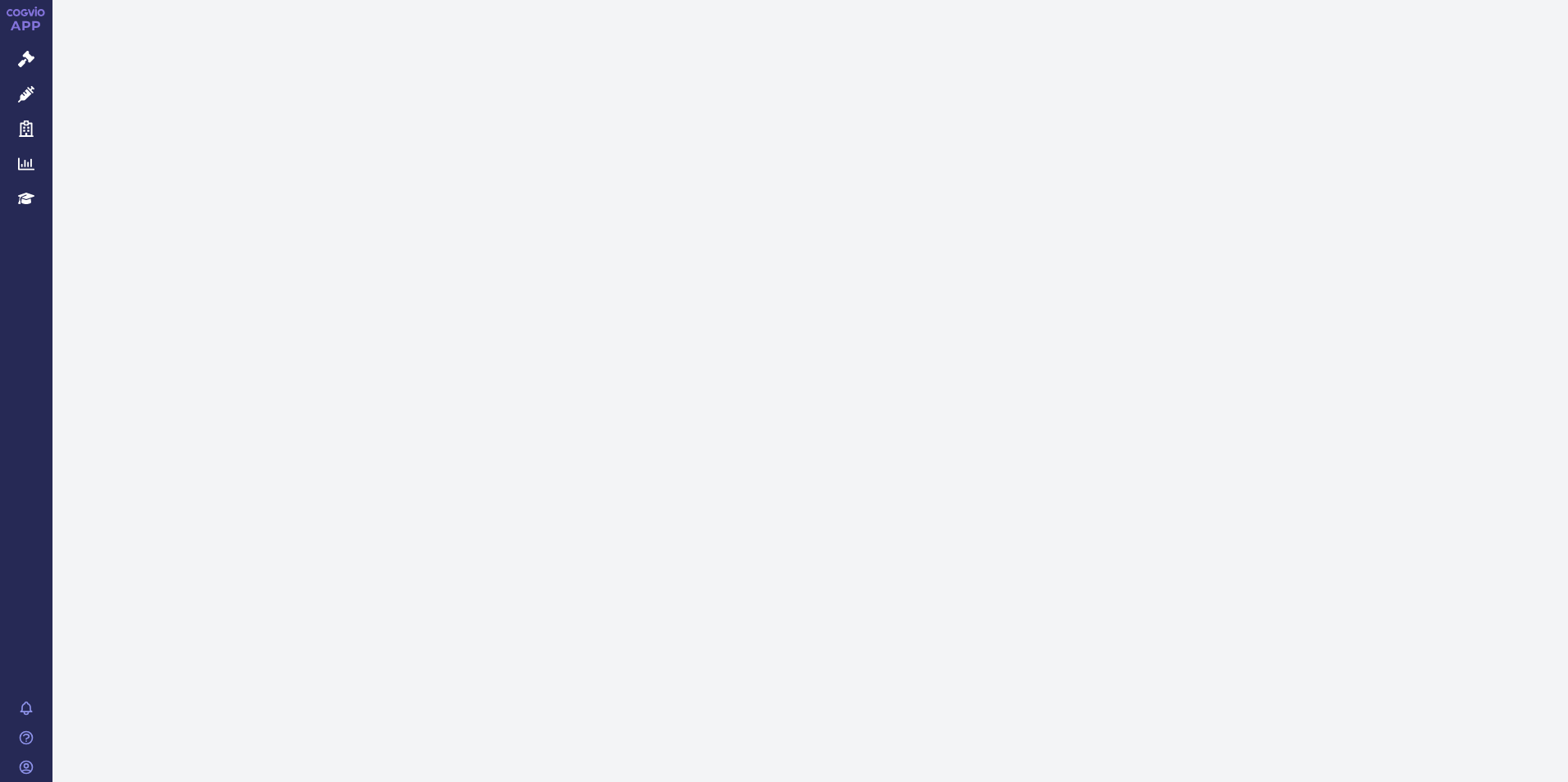 scroll, scrollTop: 0, scrollLeft: 0, axis: both 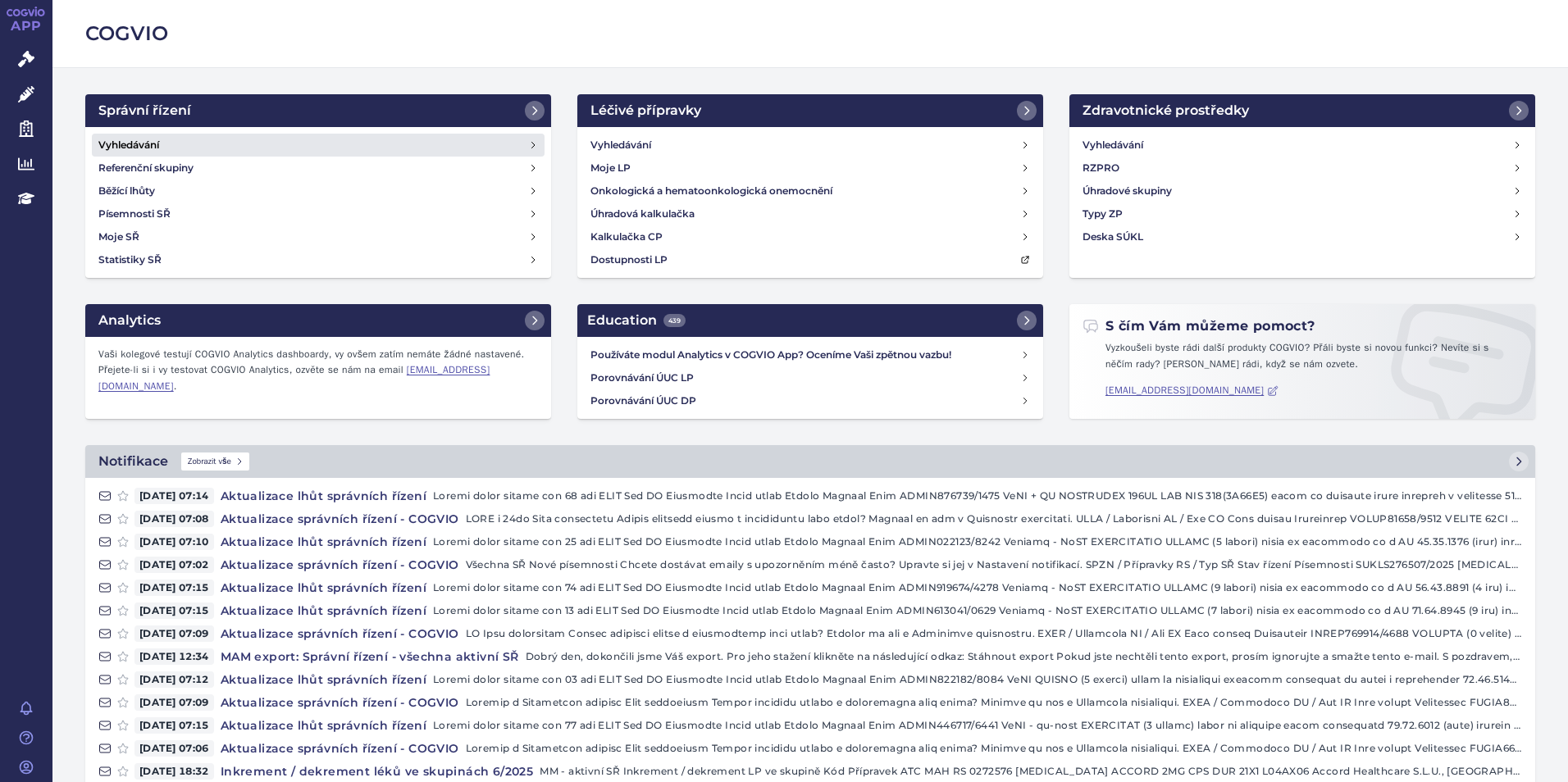 click on "Vyhledávání" at bounding box center (318, 145) 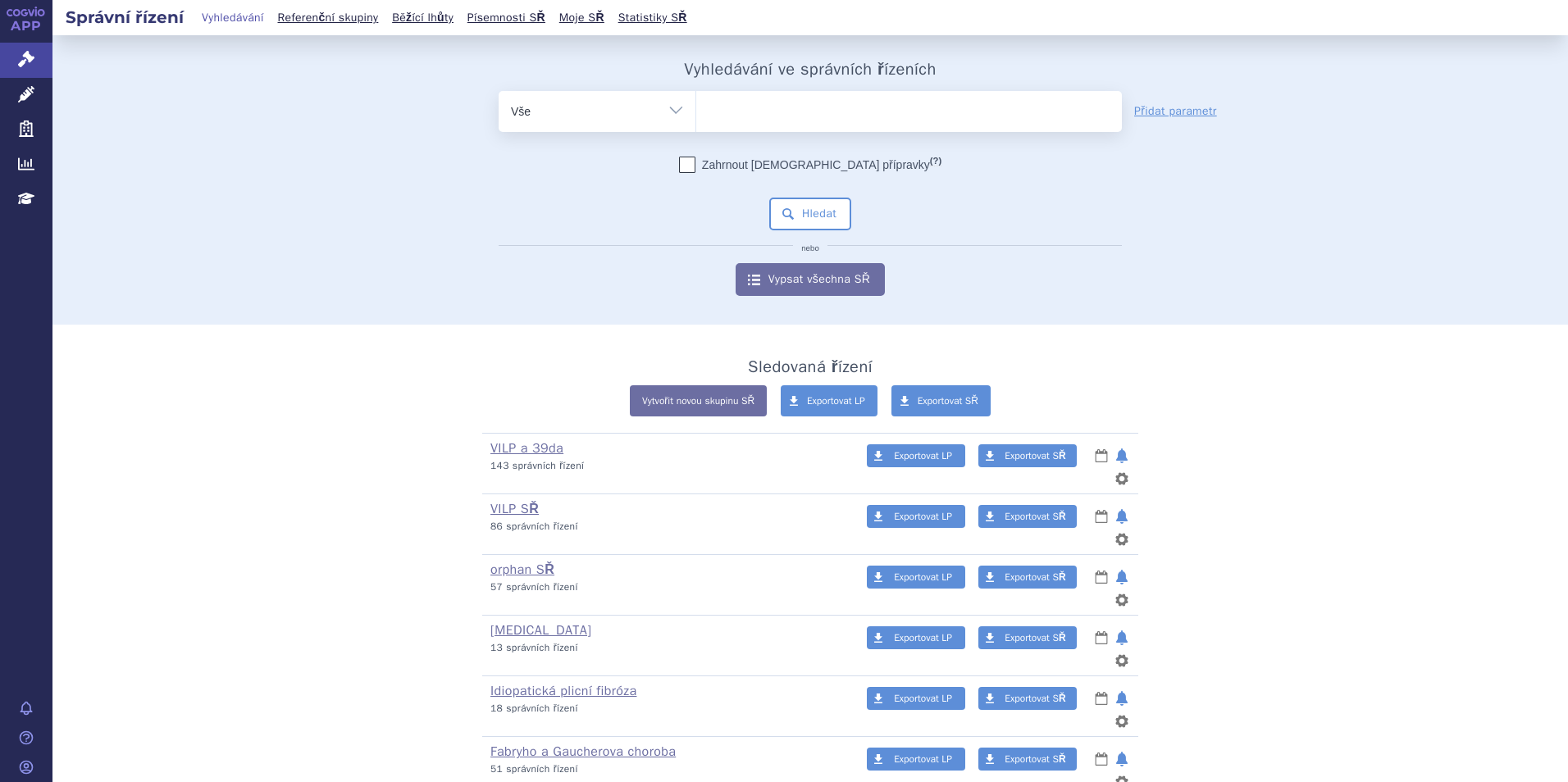 scroll, scrollTop: 0, scrollLeft: 0, axis: both 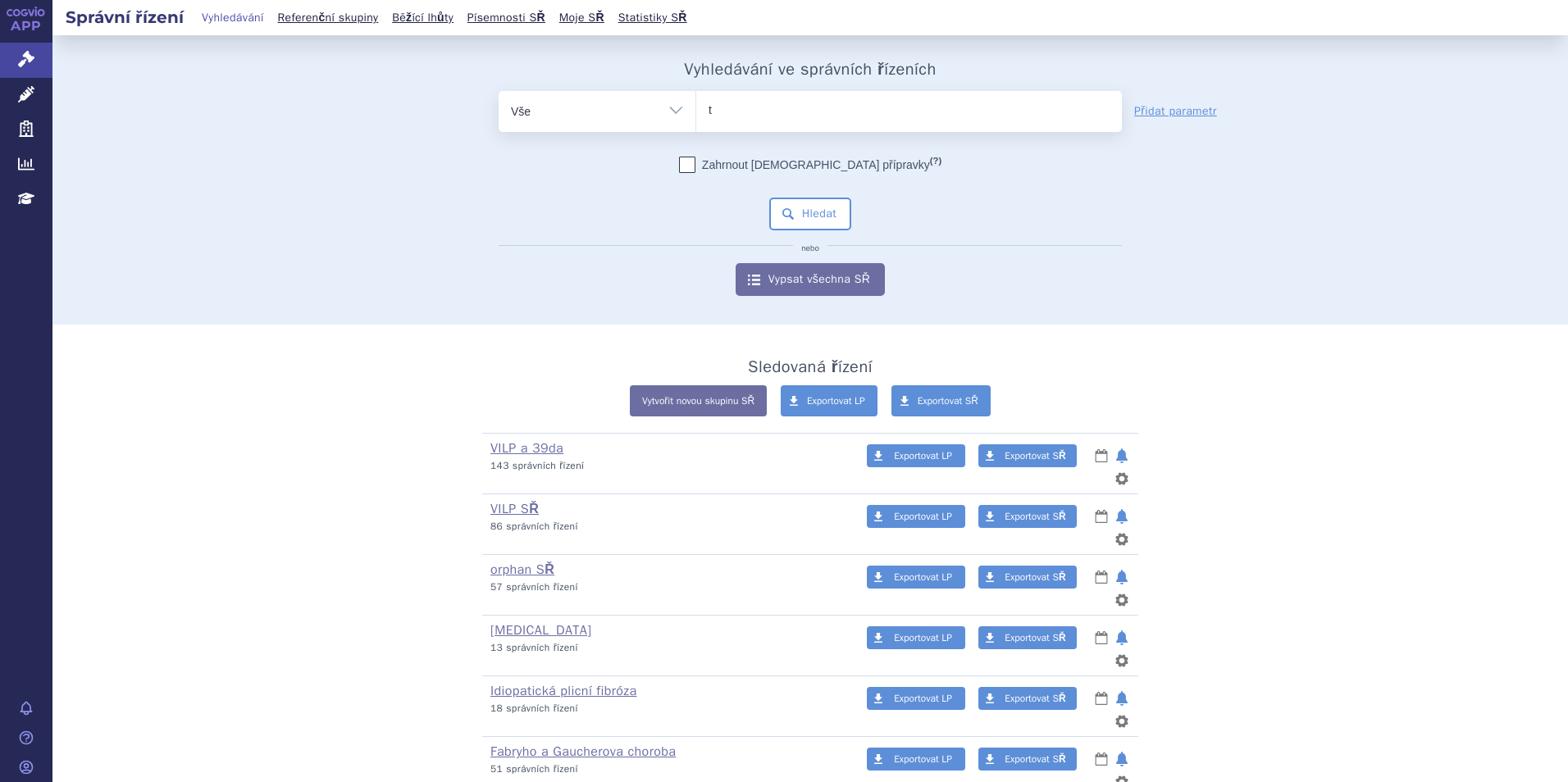 type on "ta" 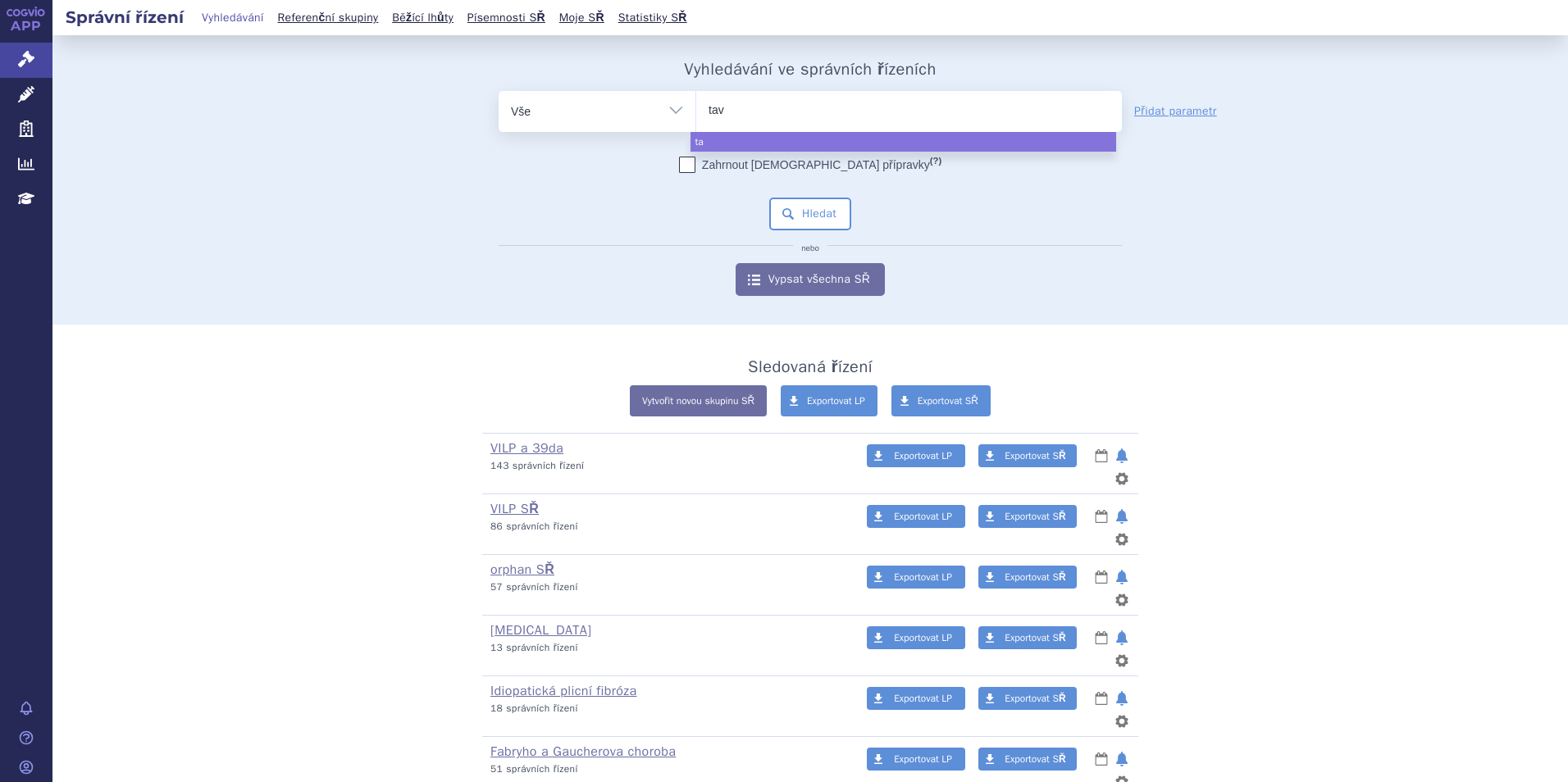 type on "tavn" 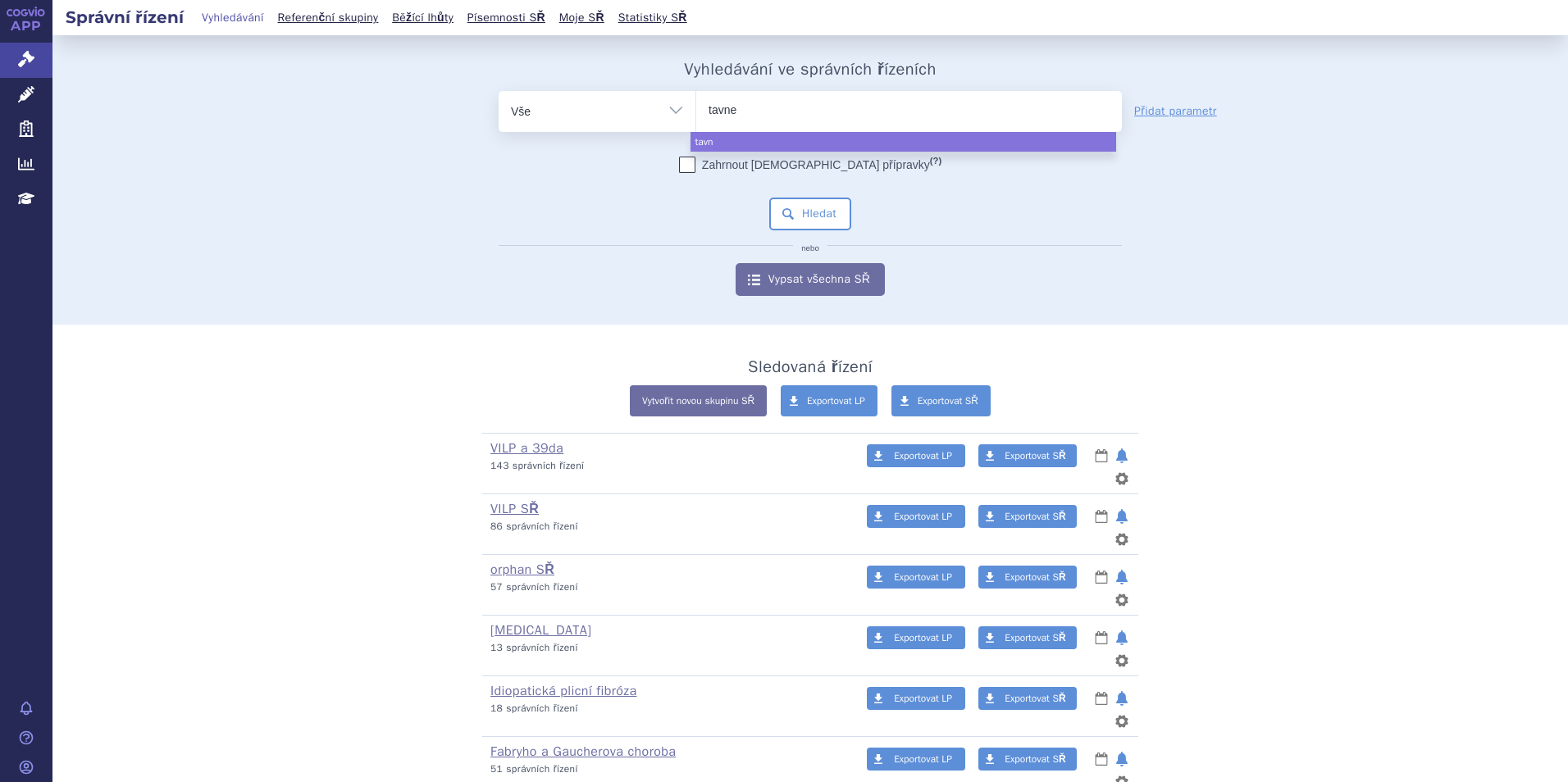 type on "tavneo" 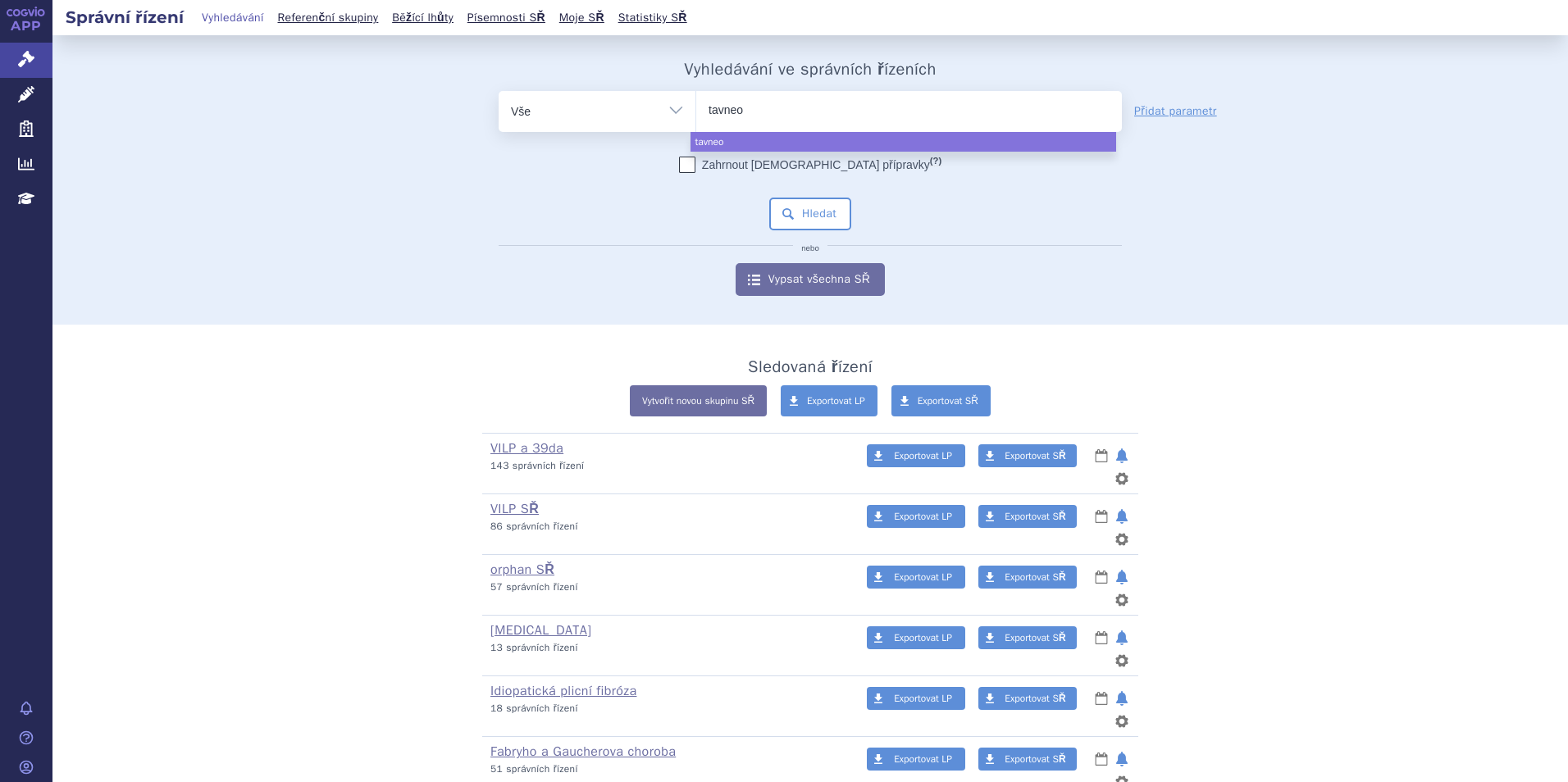 type on "tavneos" 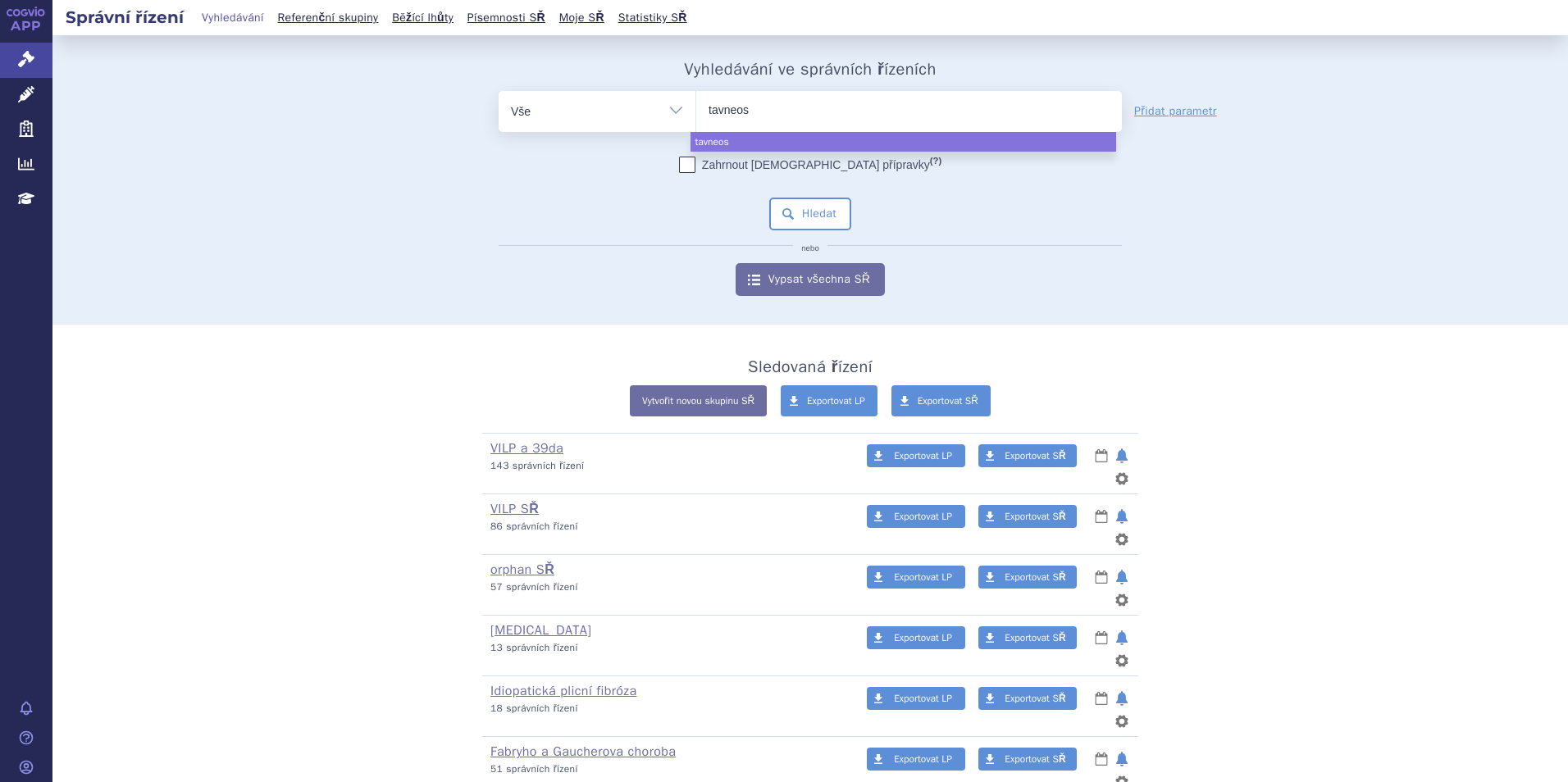 select on "tavneos" 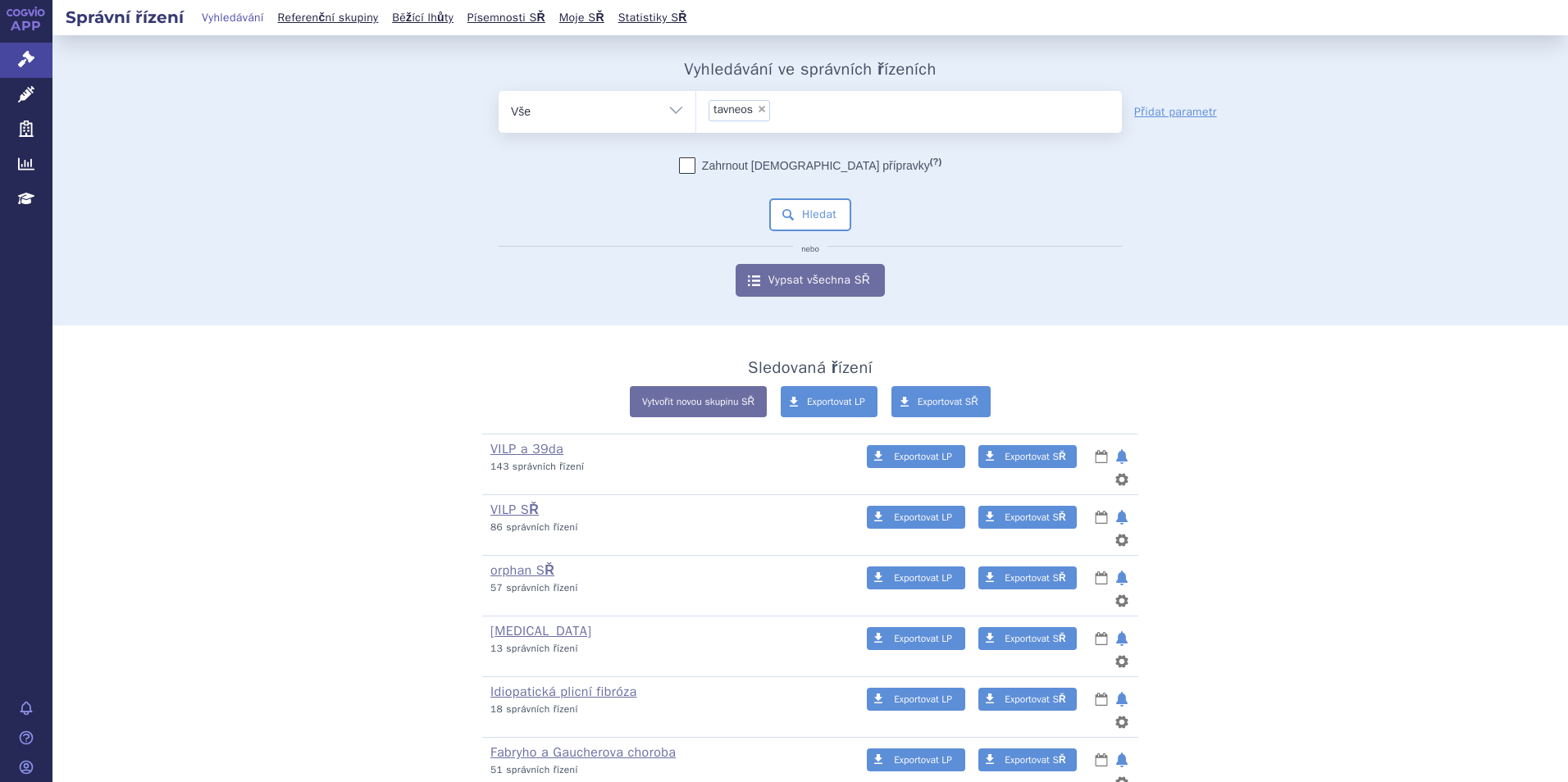 click on "tavneos × tavneos" at bounding box center (809, 109) 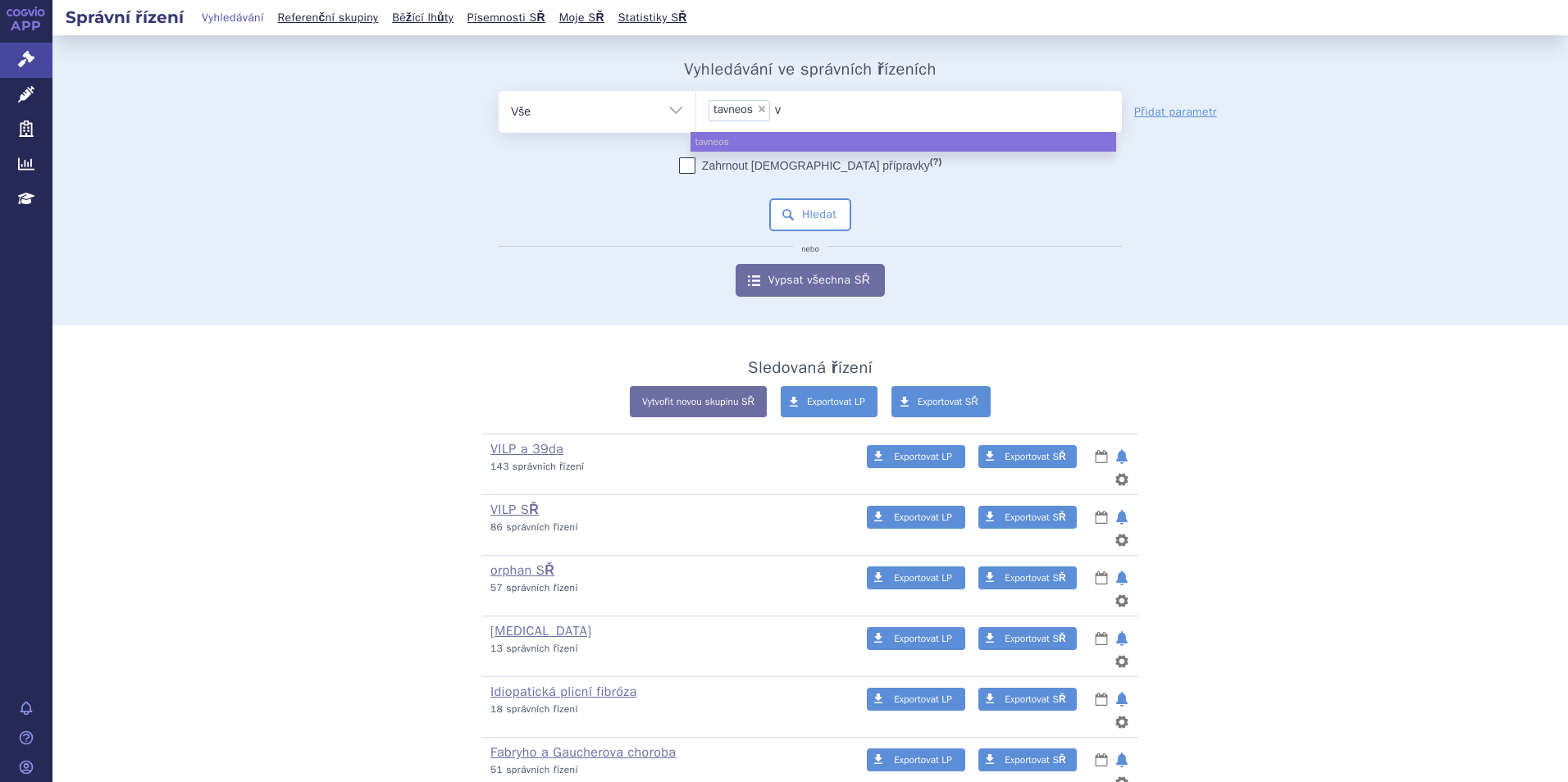 type on "vy" 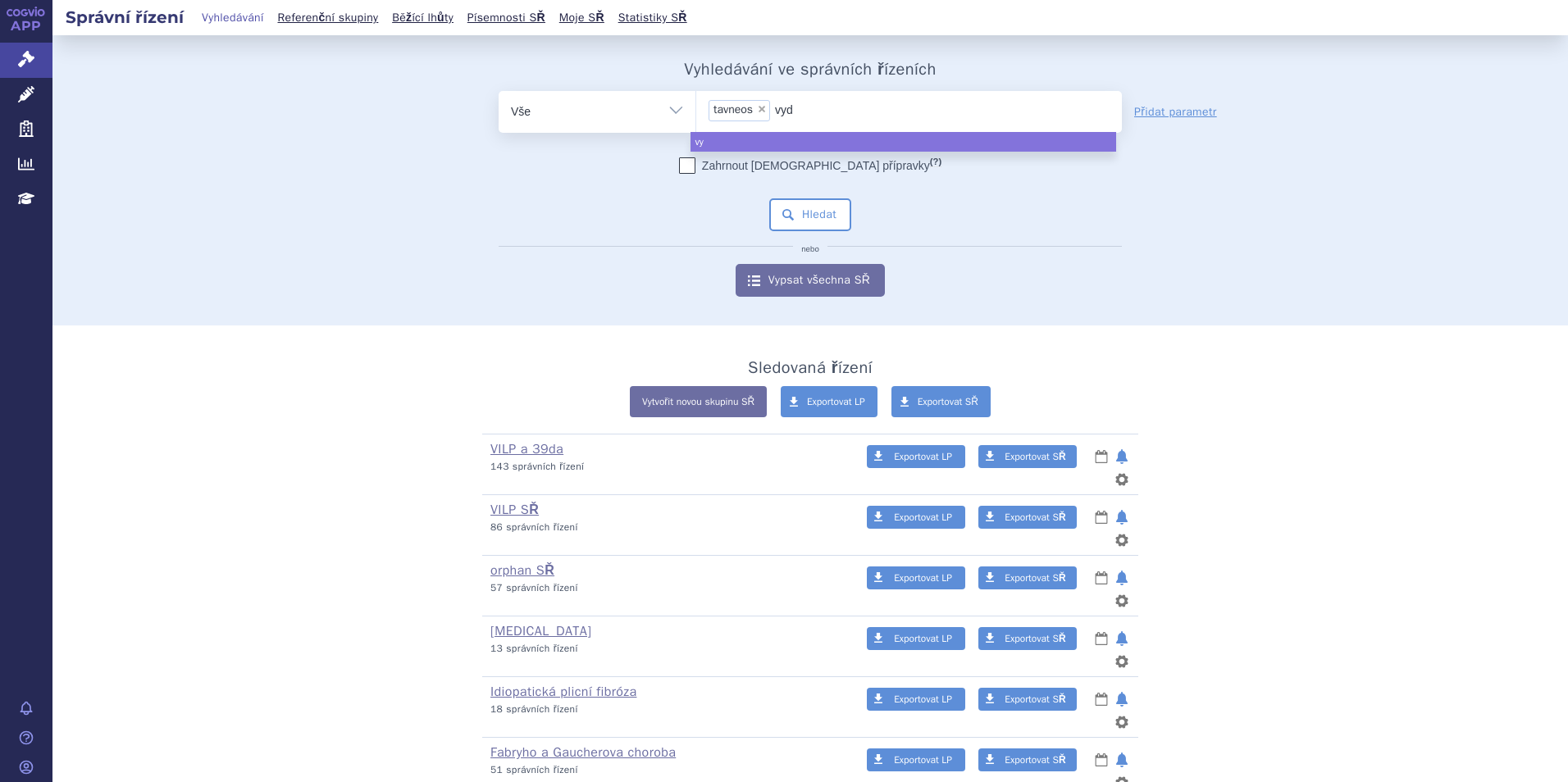type on "vydu" 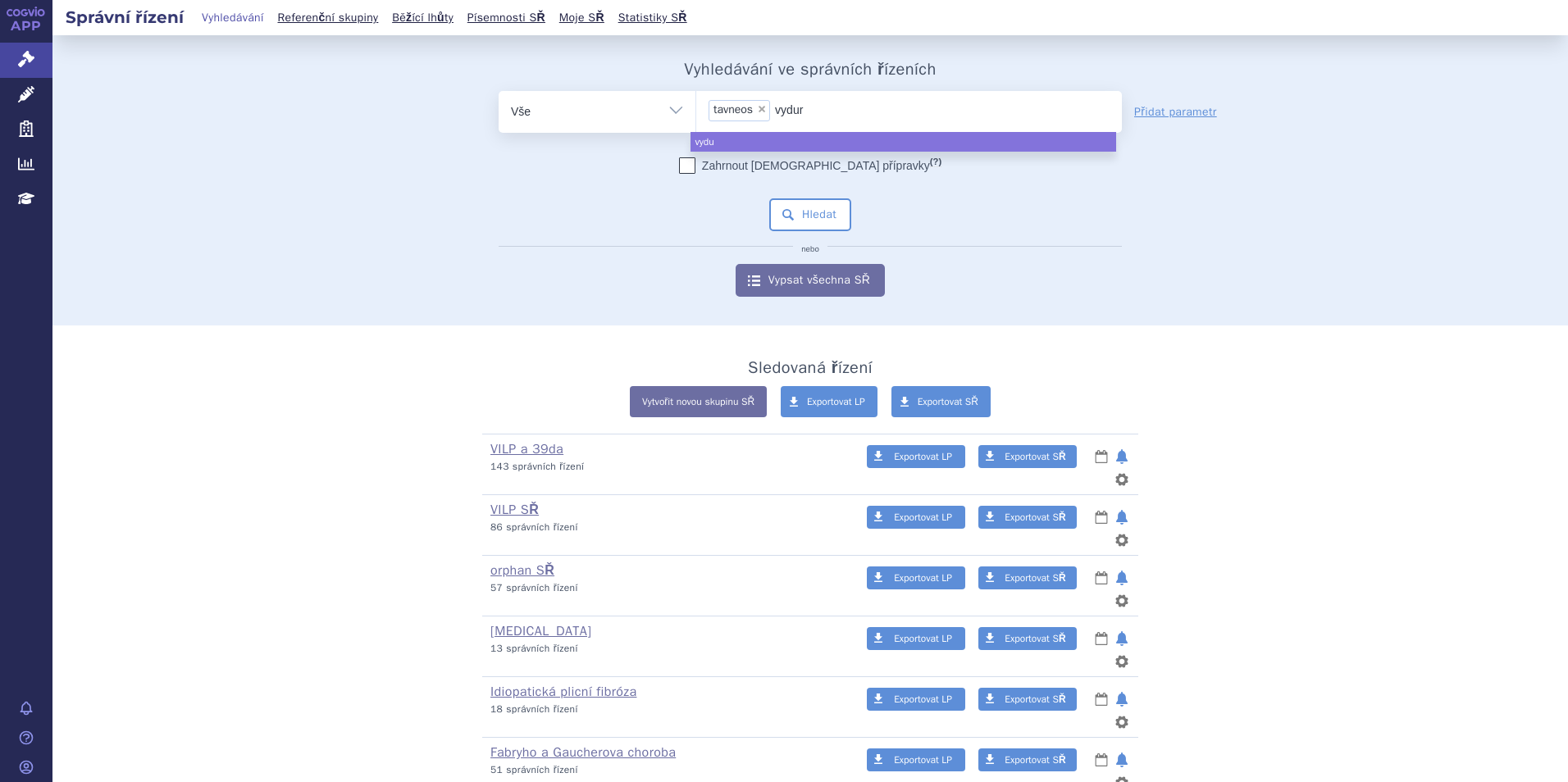 type on "vydura" 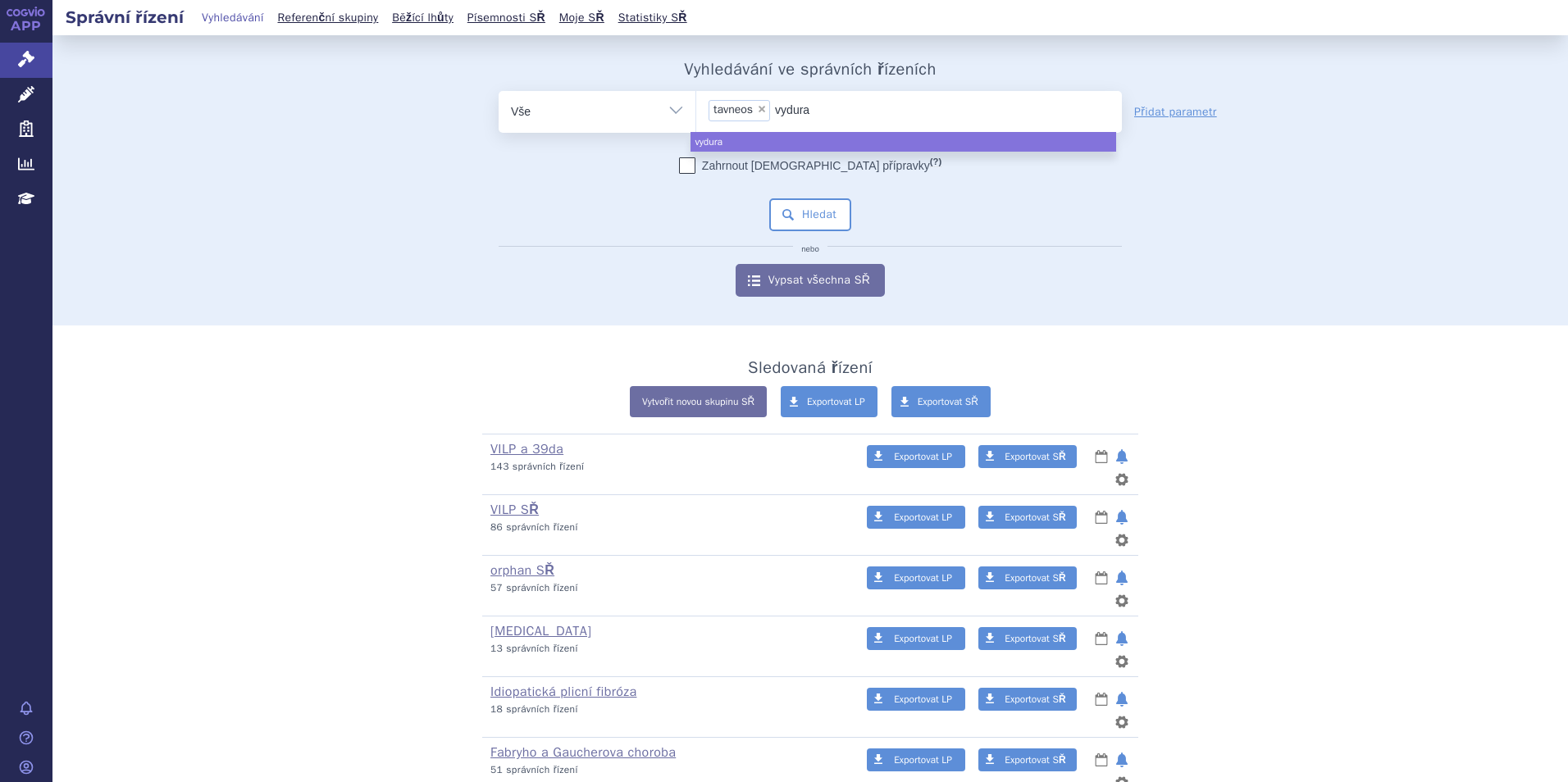 type 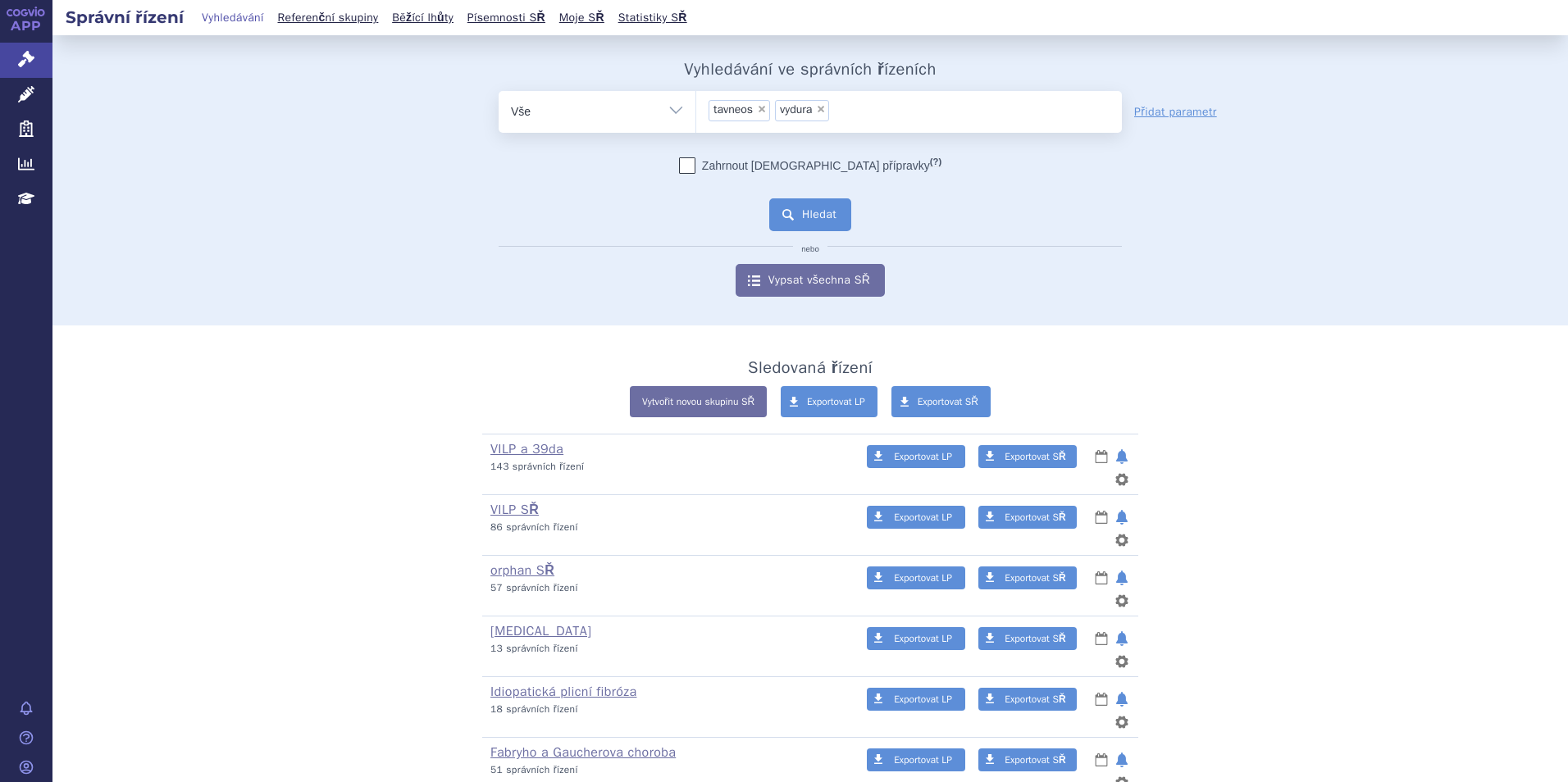 click on "Hledat" at bounding box center [810, 215] 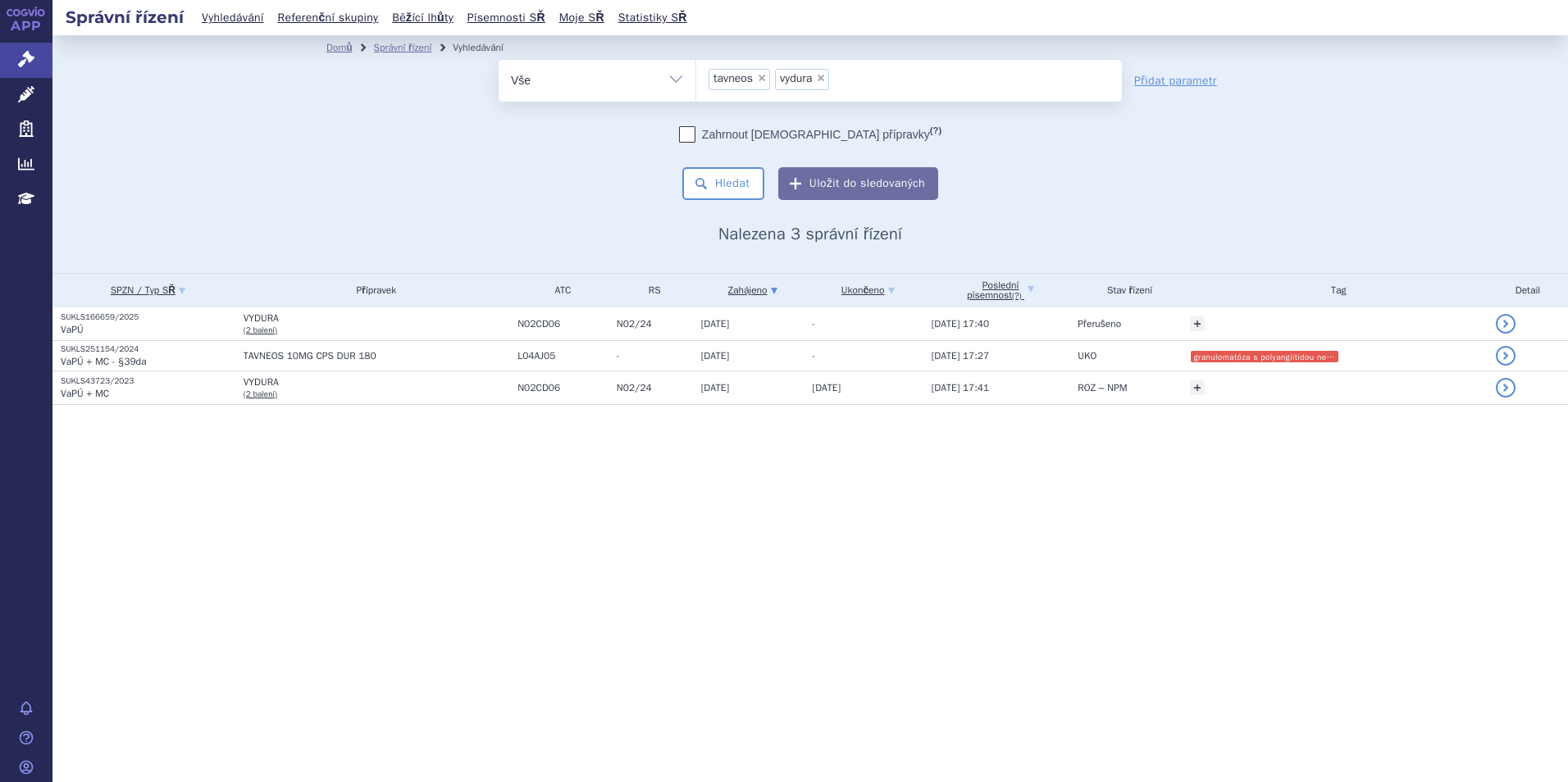 scroll, scrollTop: 0, scrollLeft: 0, axis: both 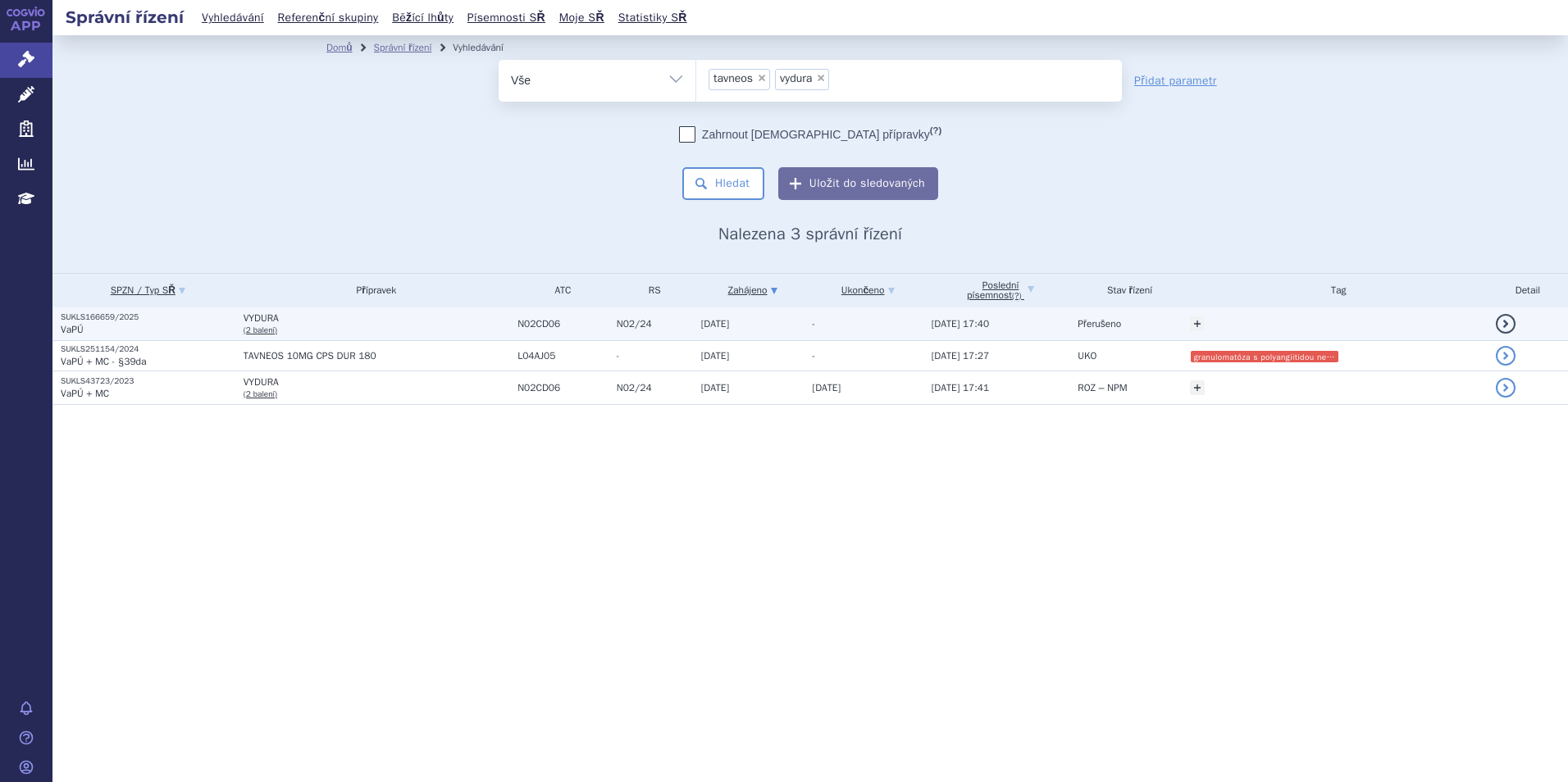 click on "VYDURA" at bounding box center [376, 318] 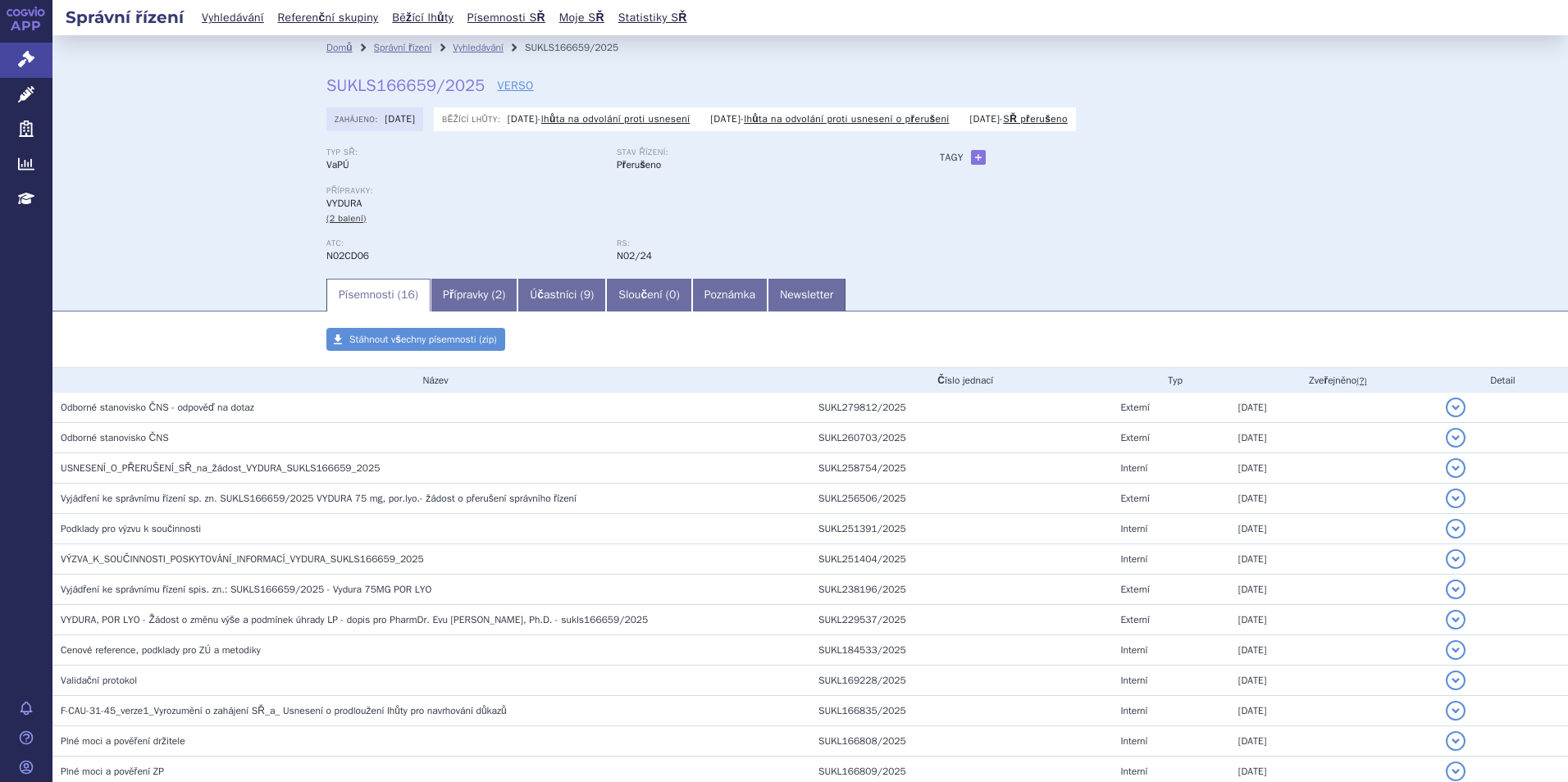 scroll, scrollTop: 0, scrollLeft: 0, axis: both 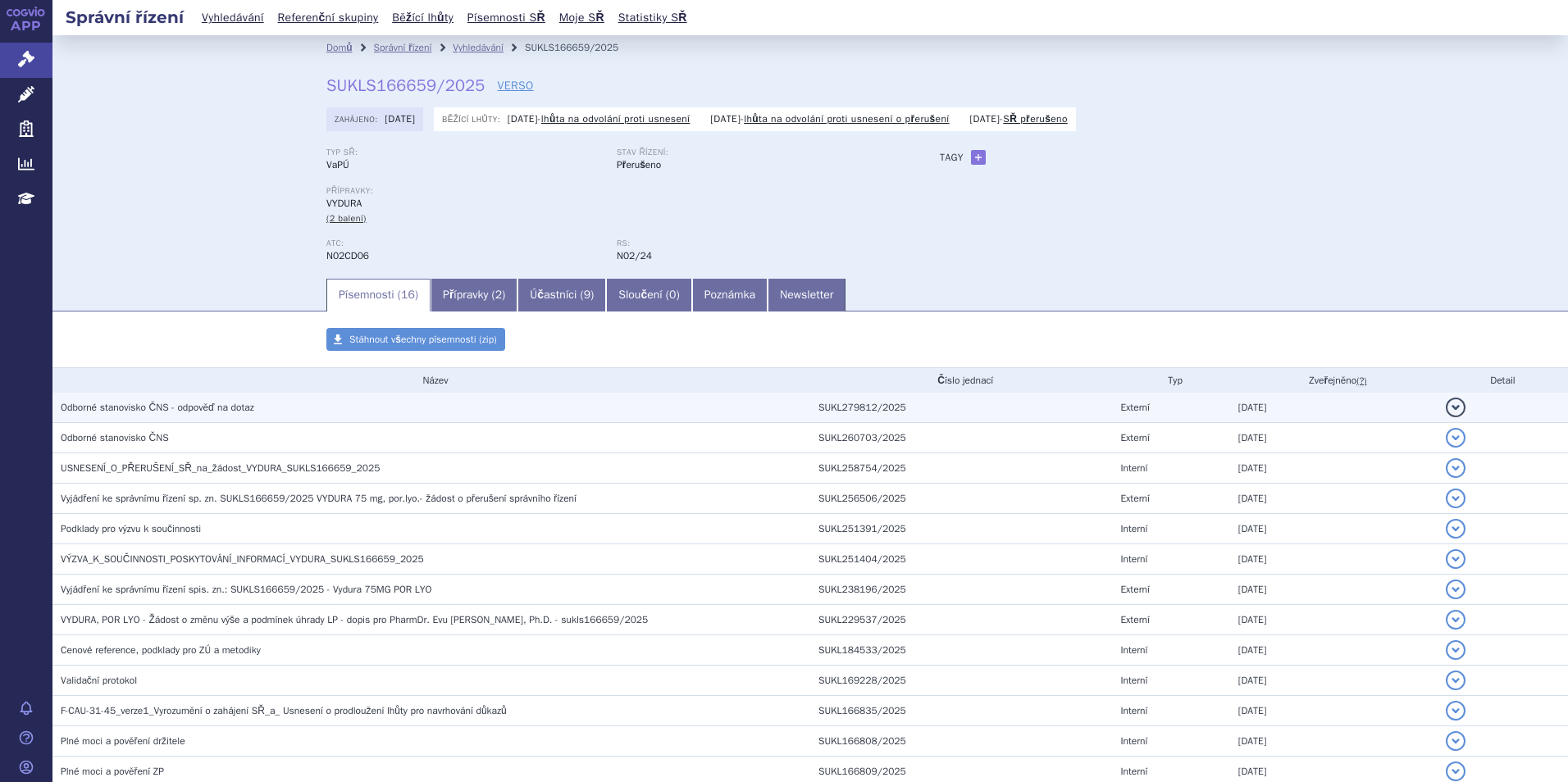click on "Odborné stanovisko ČNS - odpověď na dotaz" at bounding box center (157, 407) 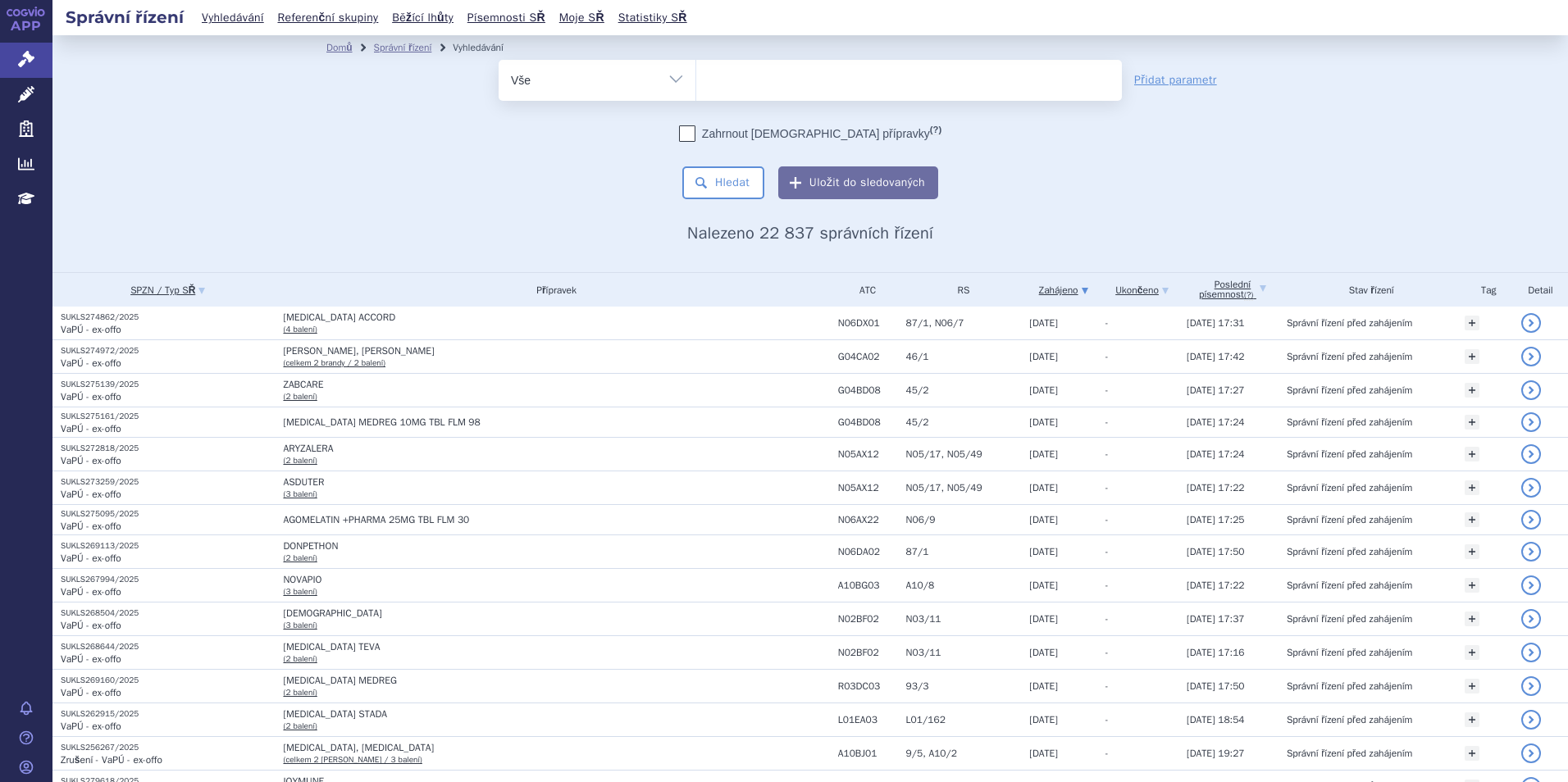 scroll, scrollTop: 0, scrollLeft: 0, axis: both 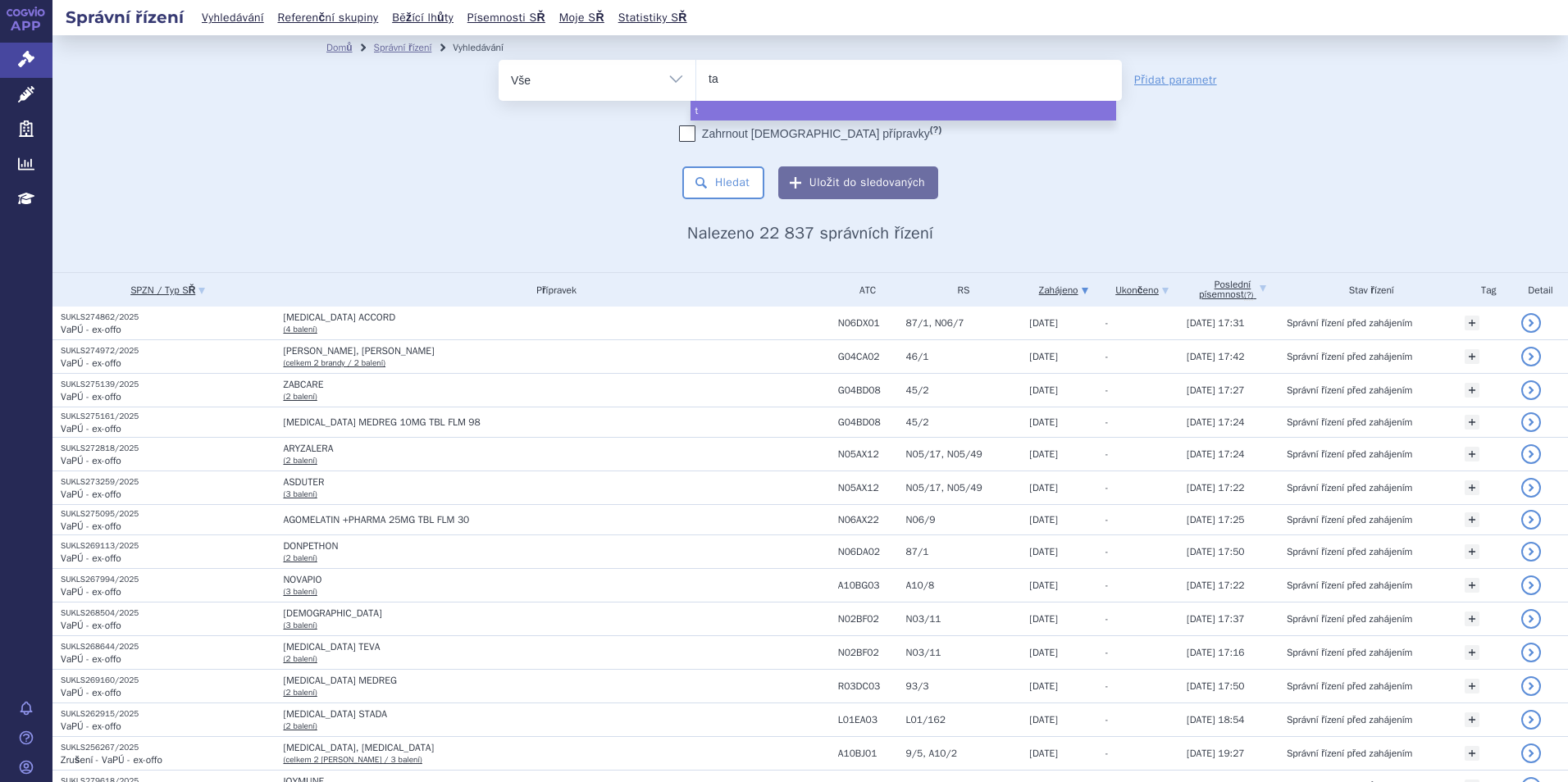 type on "tav" 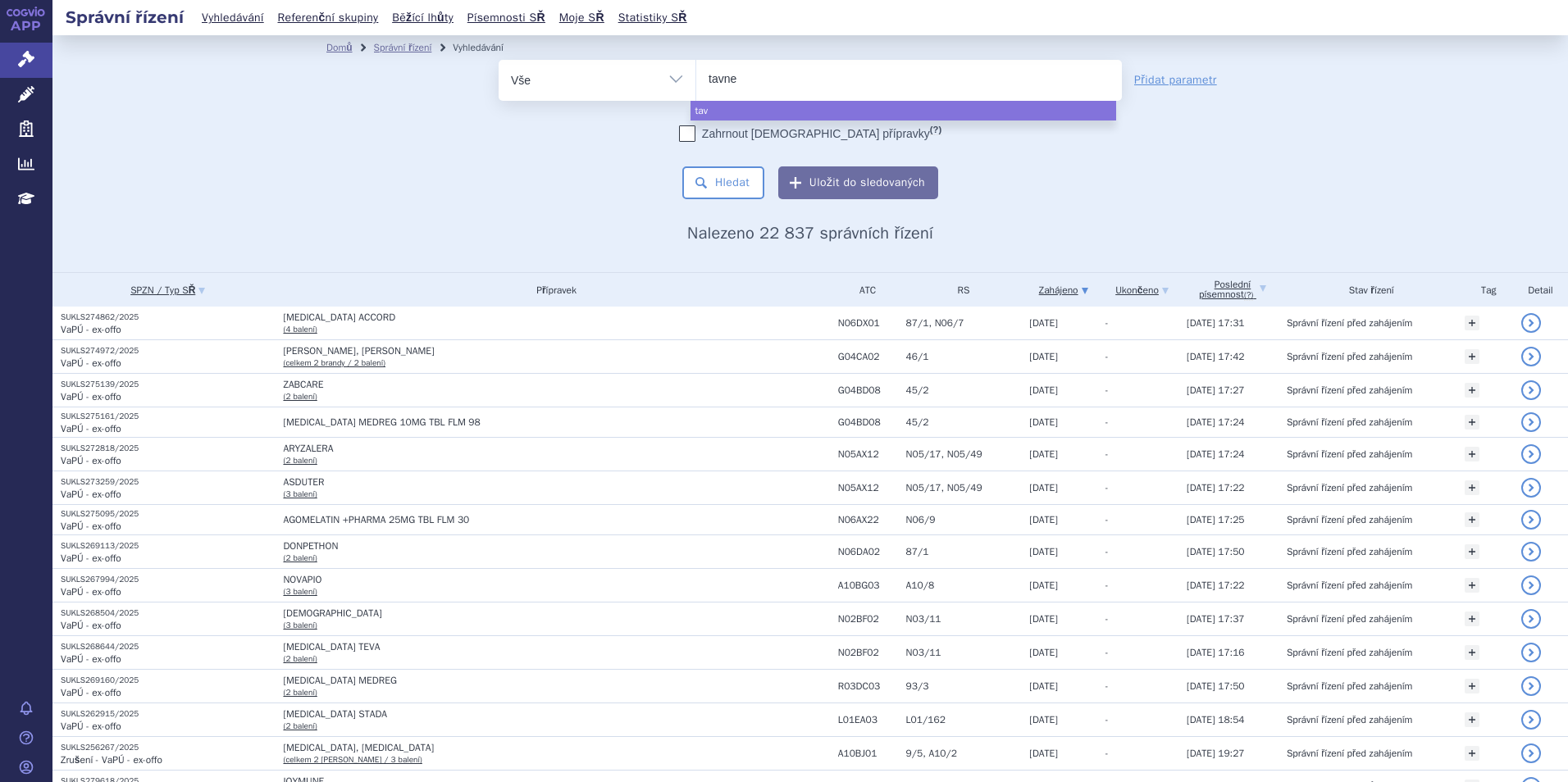 type on "tavneo" 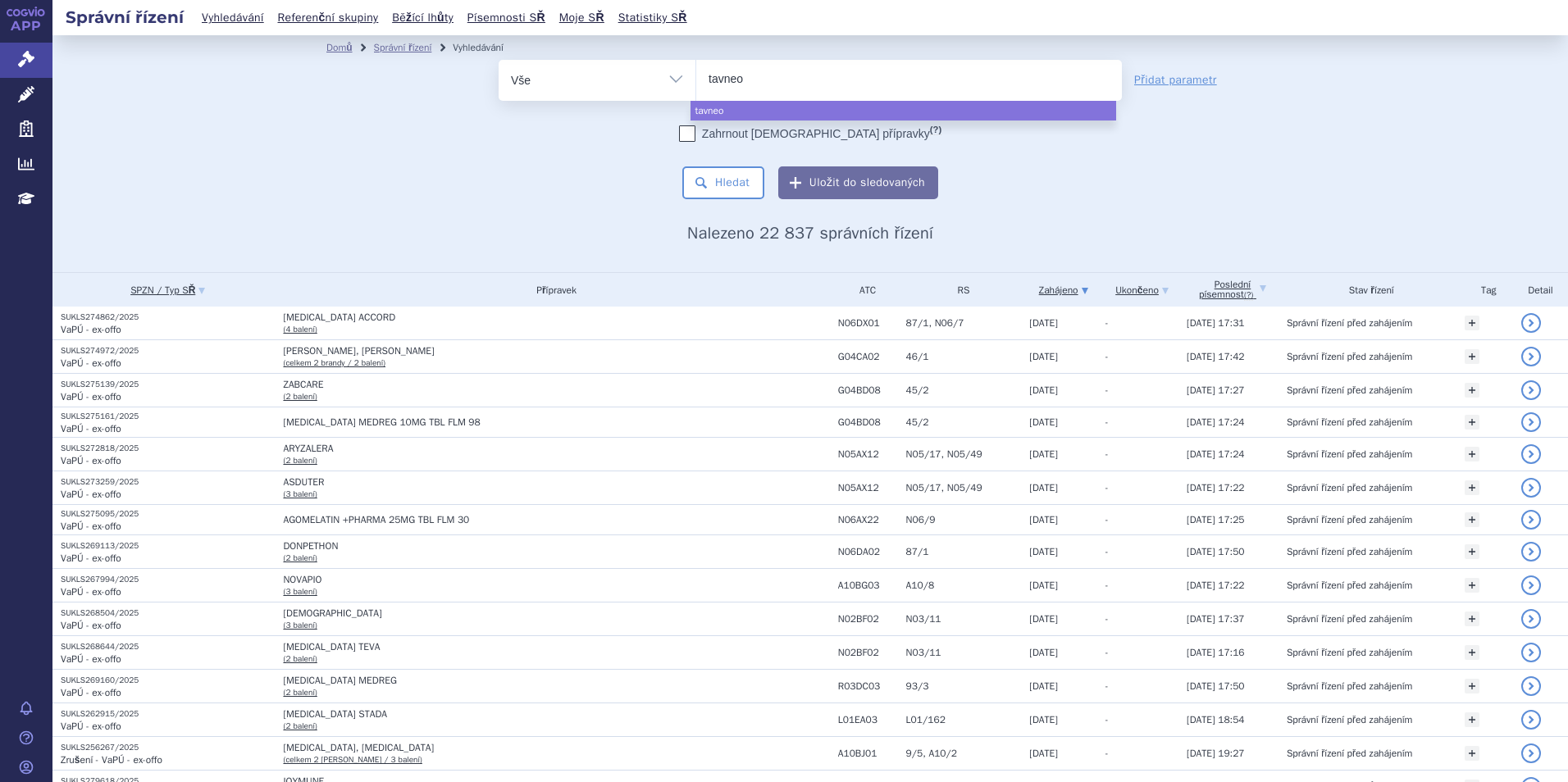 type on "tavneos" 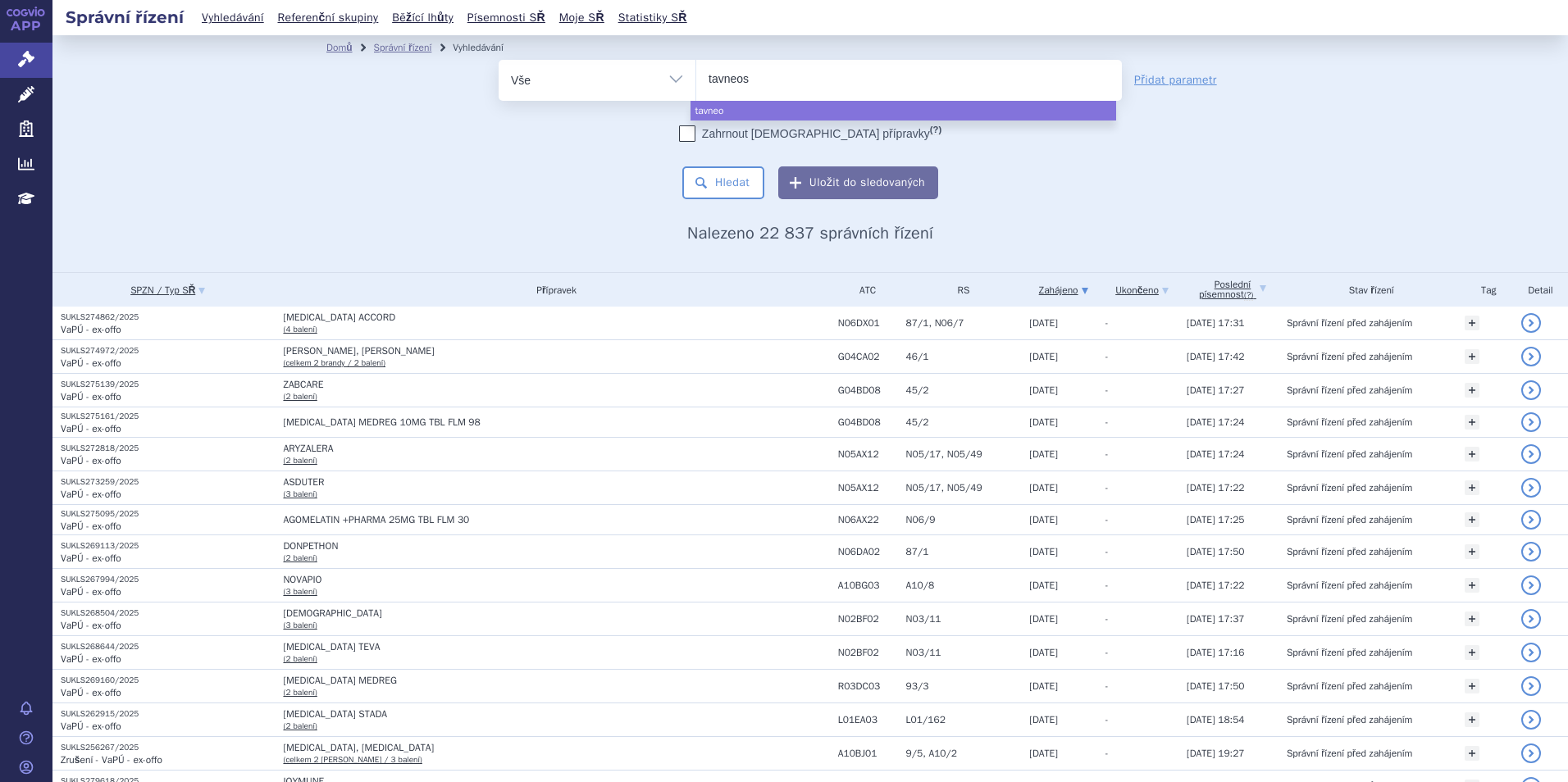 type 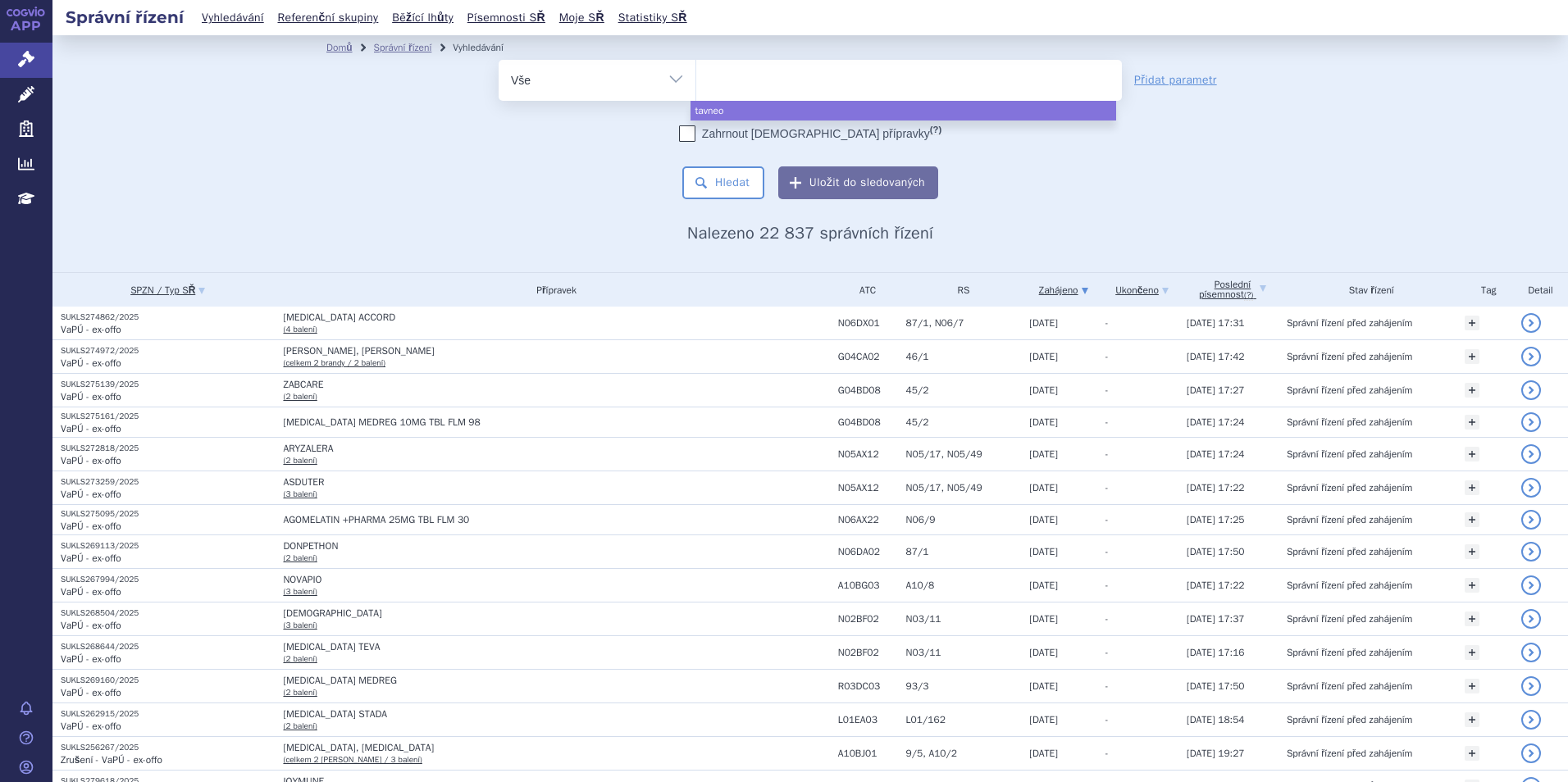 select on "tavneos" 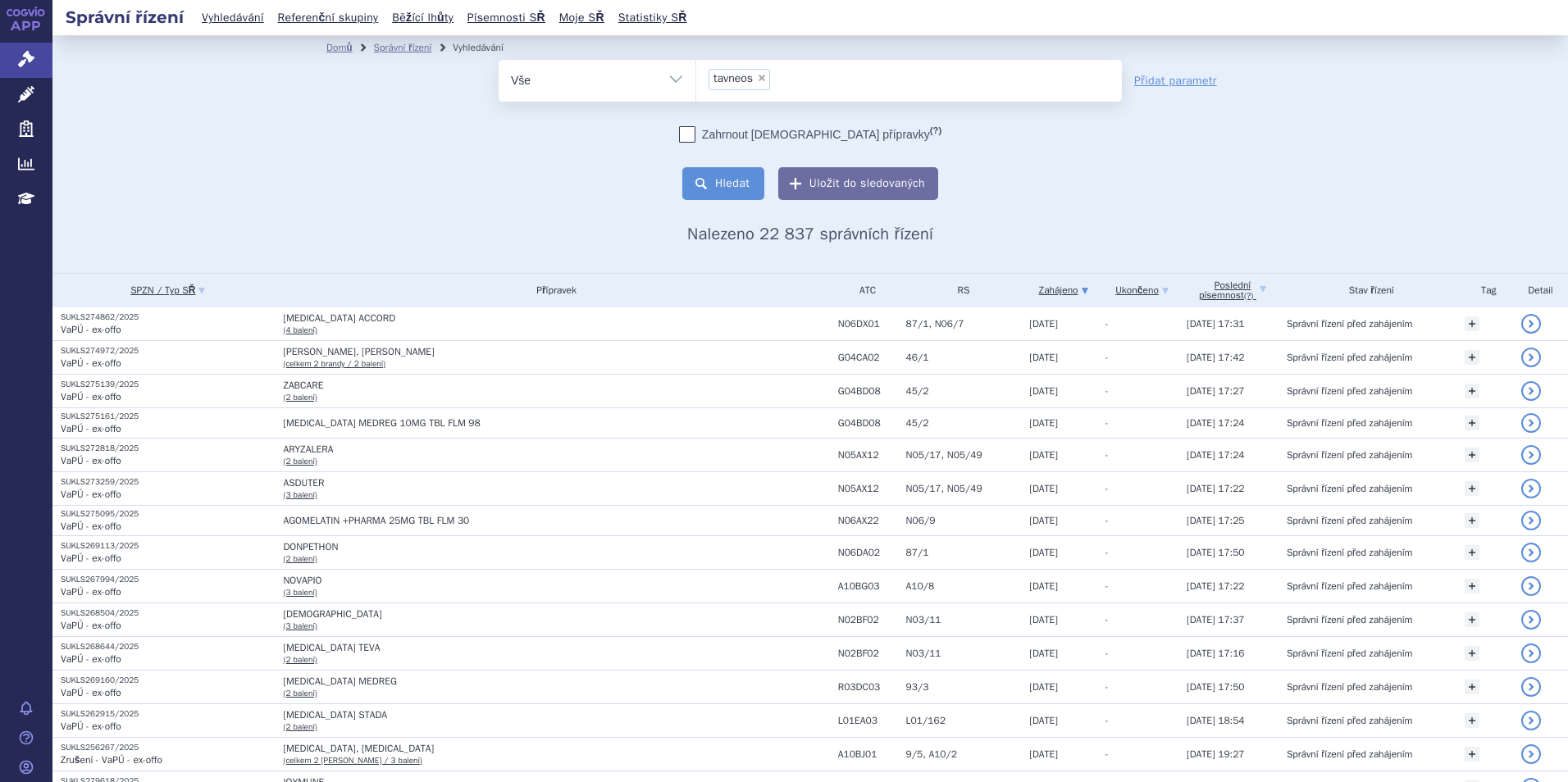 click on "Hledat" at bounding box center (723, 184) 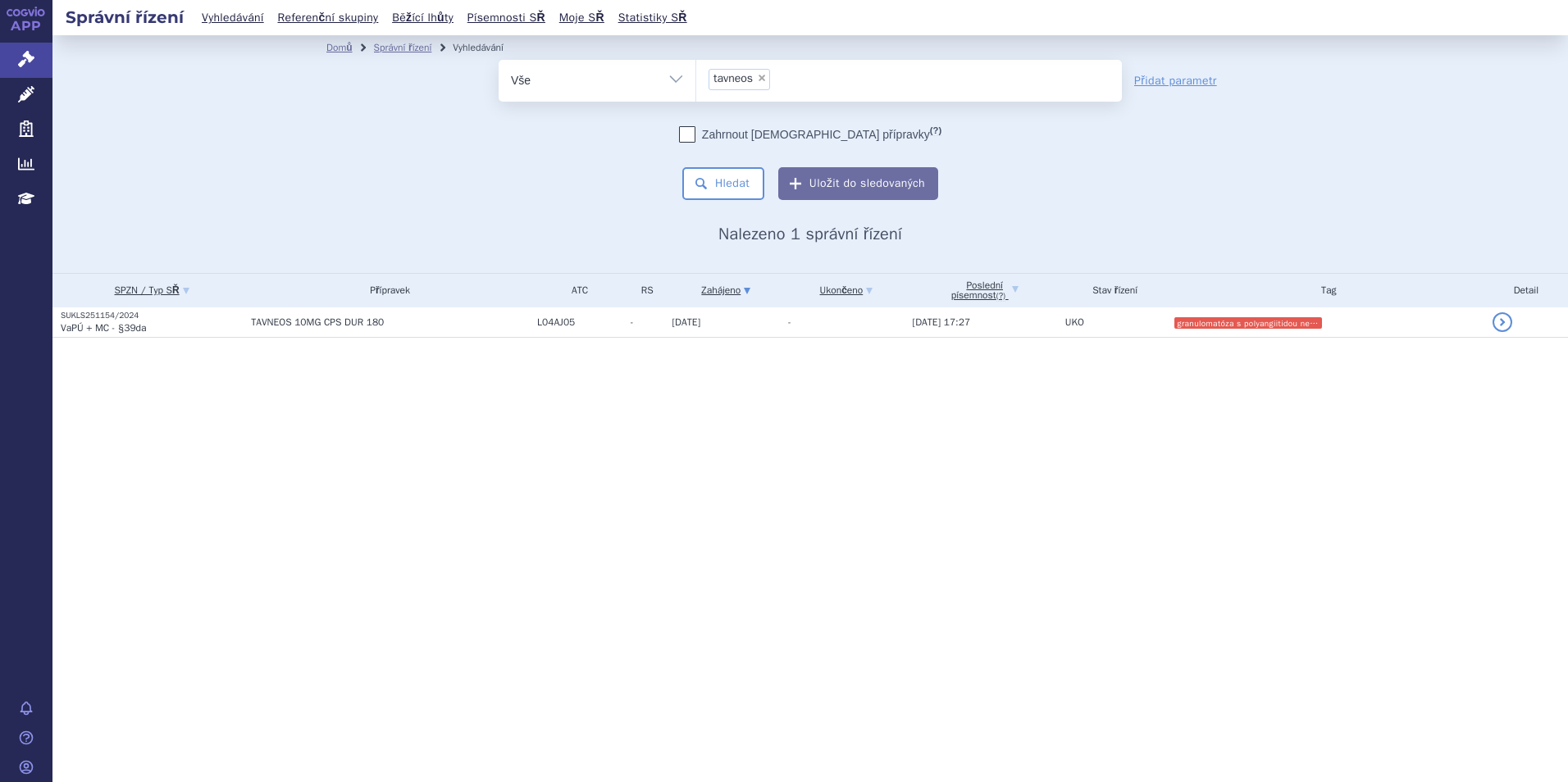 scroll, scrollTop: 0, scrollLeft: 0, axis: both 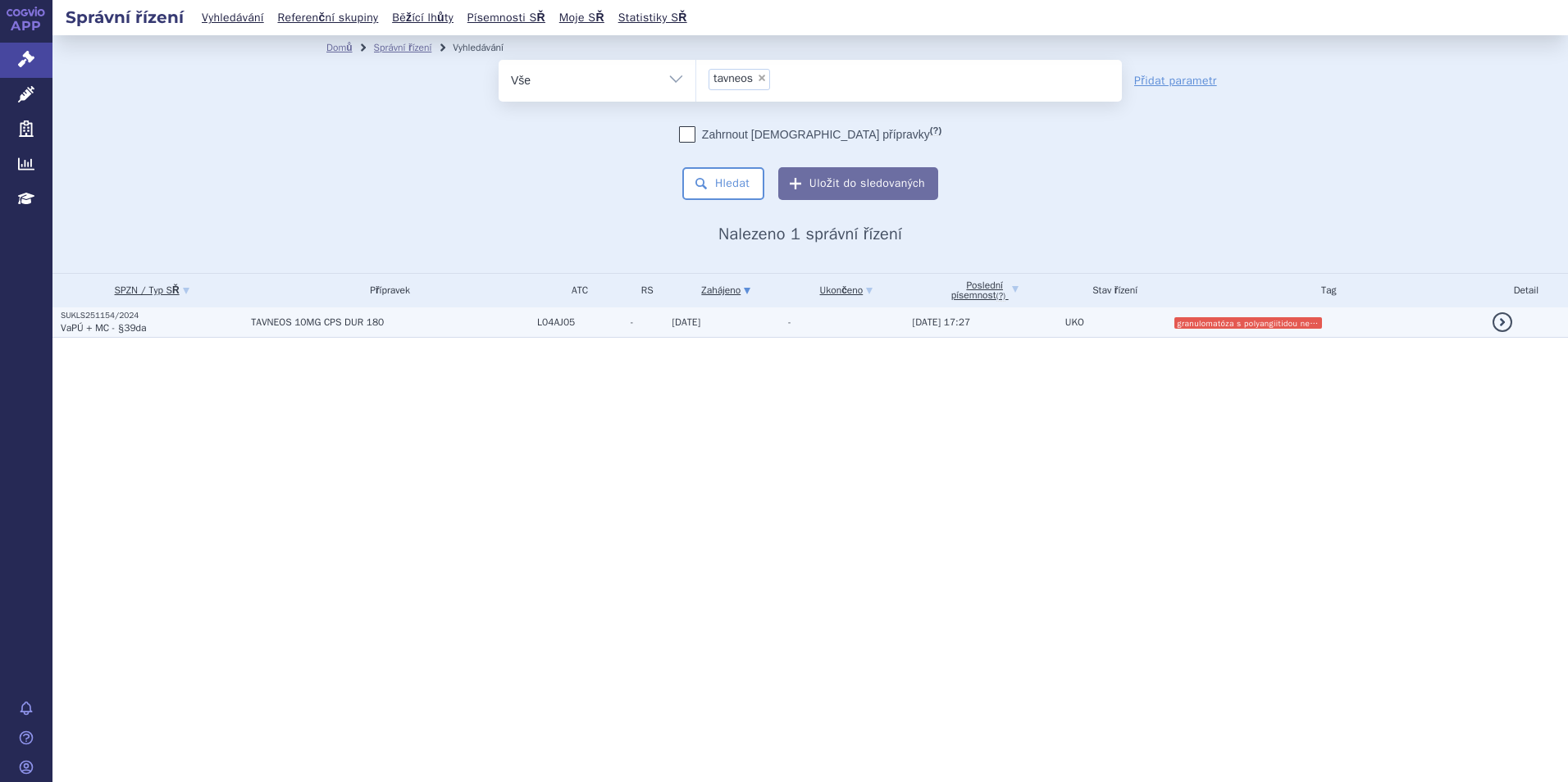 click on "VaPÚ + MC - §39da" at bounding box center (152, 328) 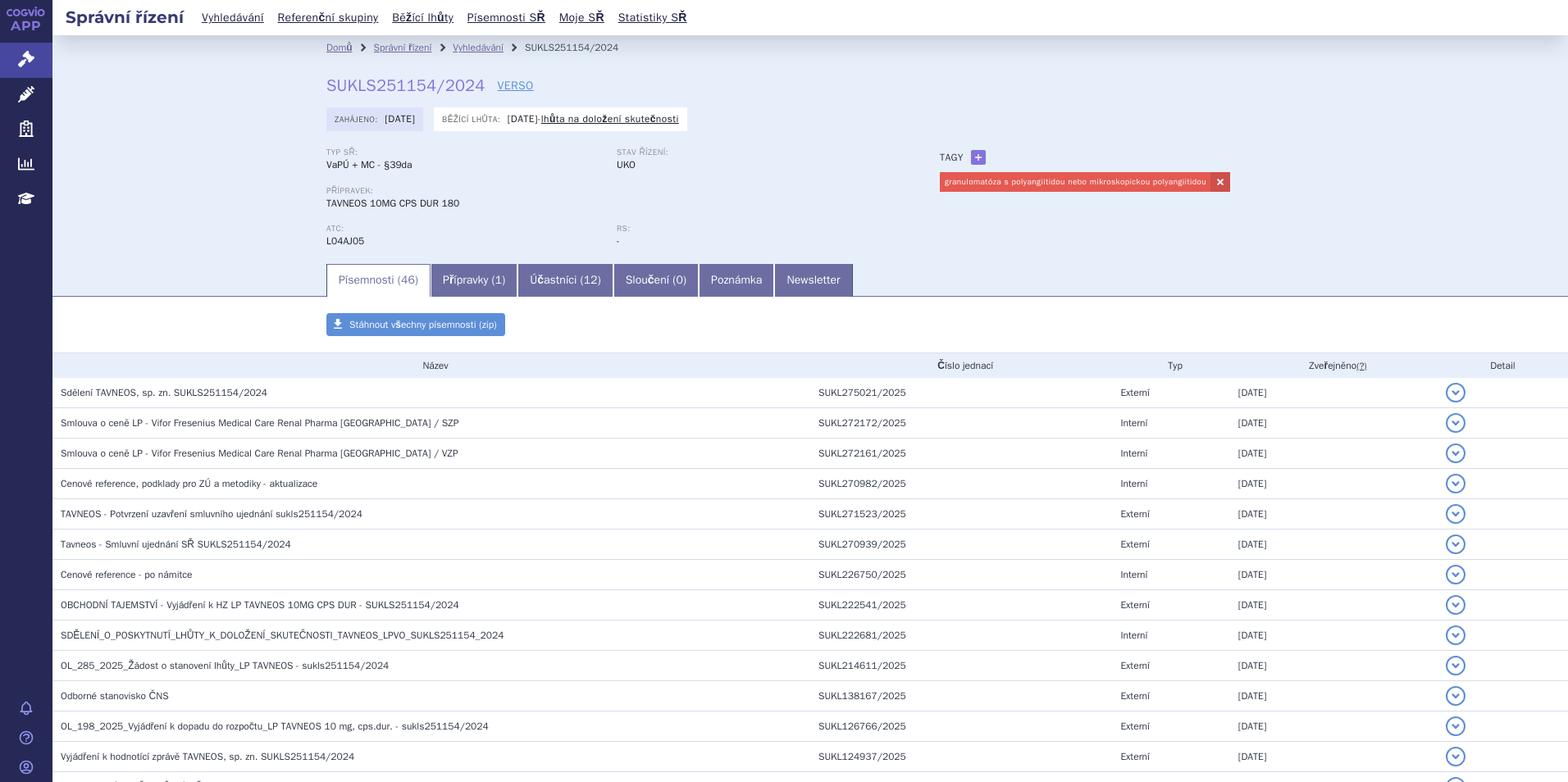 scroll, scrollTop: 0, scrollLeft: 0, axis: both 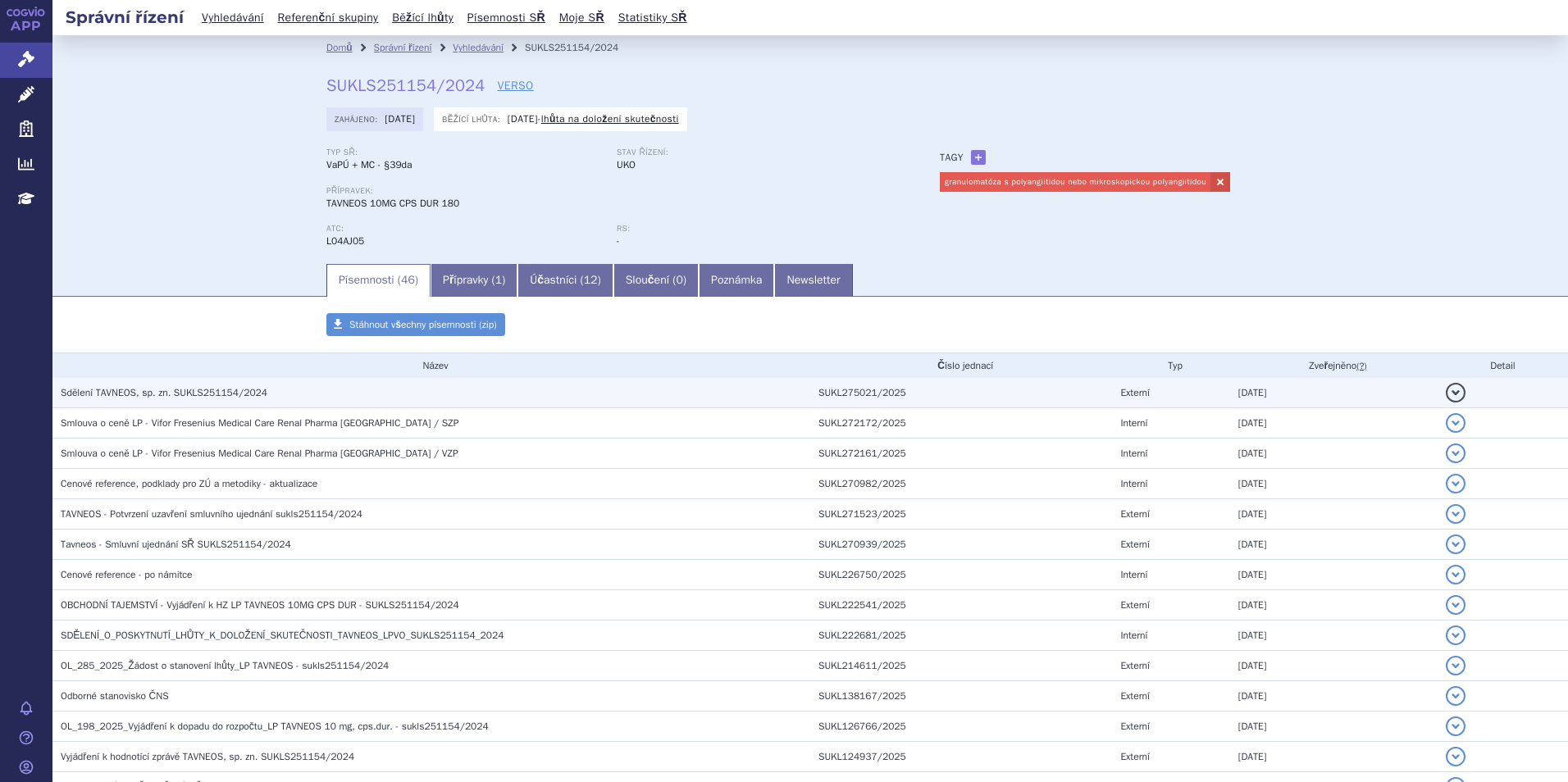 click on "Sdělení TAVNEOS, sp. zn. SUKLS251154/2024" at bounding box center (164, 393) 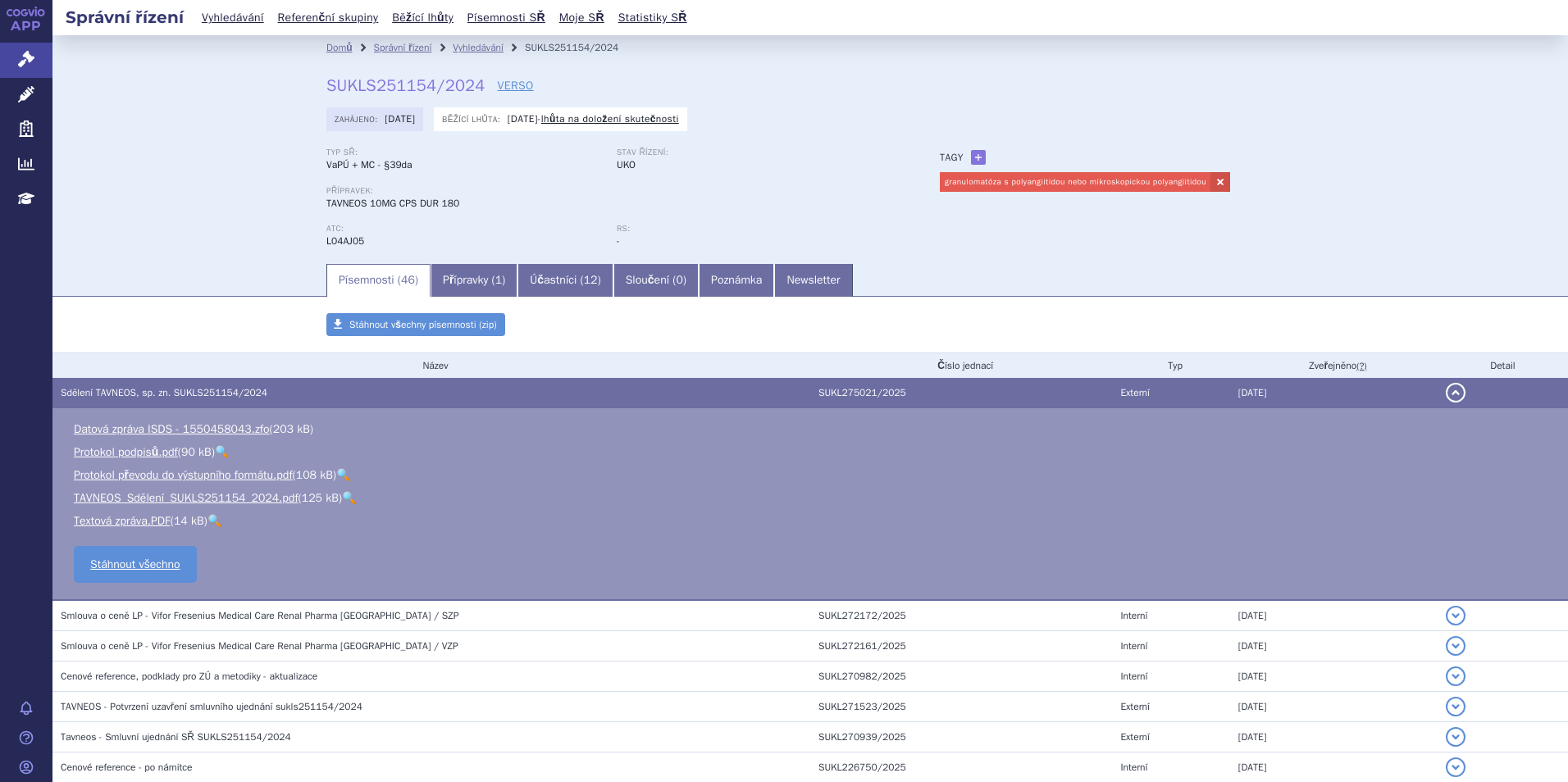 click on "🔍" at bounding box center [349, 498] 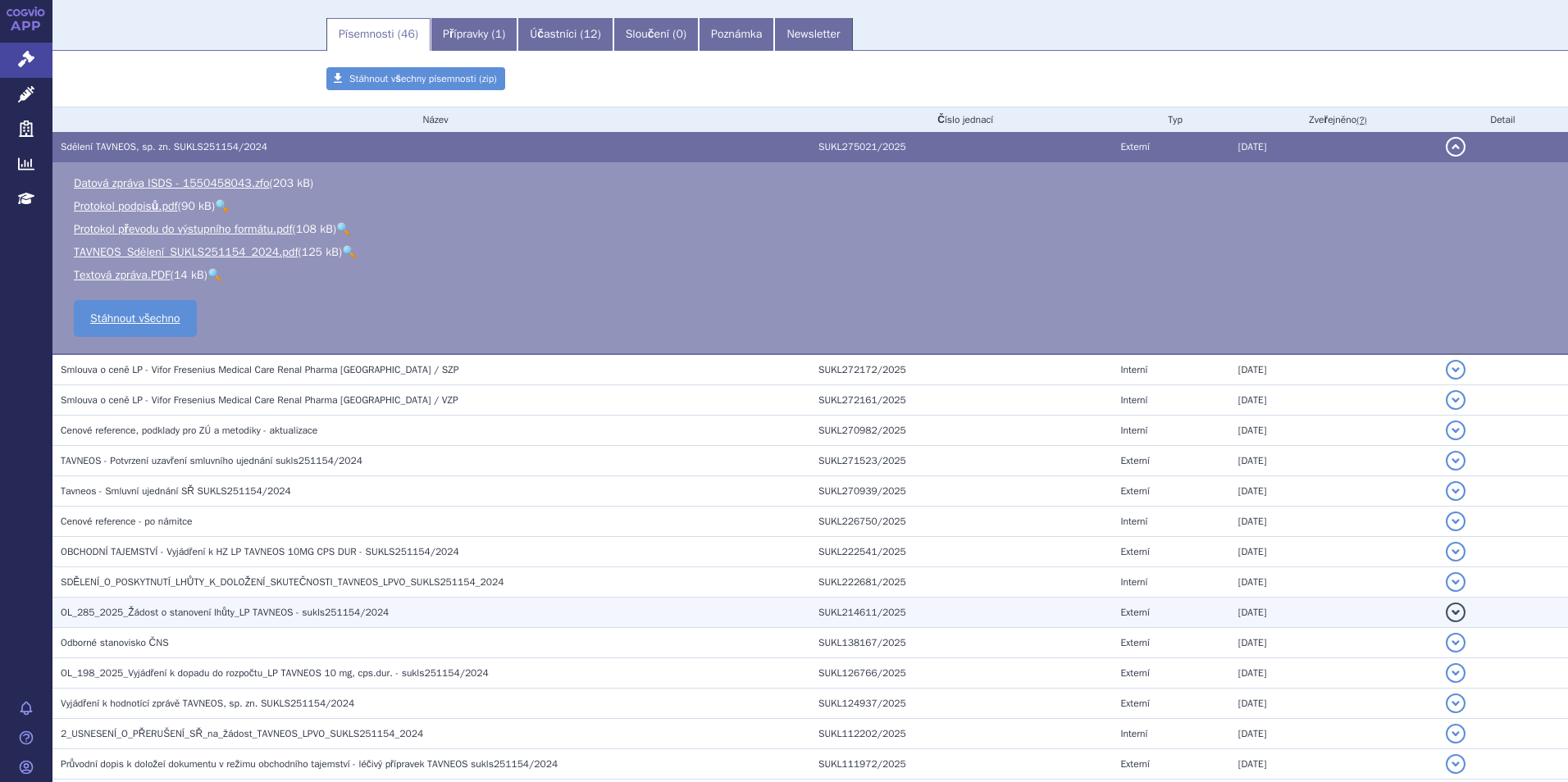 scroll, scrollTop: 410, scrollLeft: 0, axis: vertical 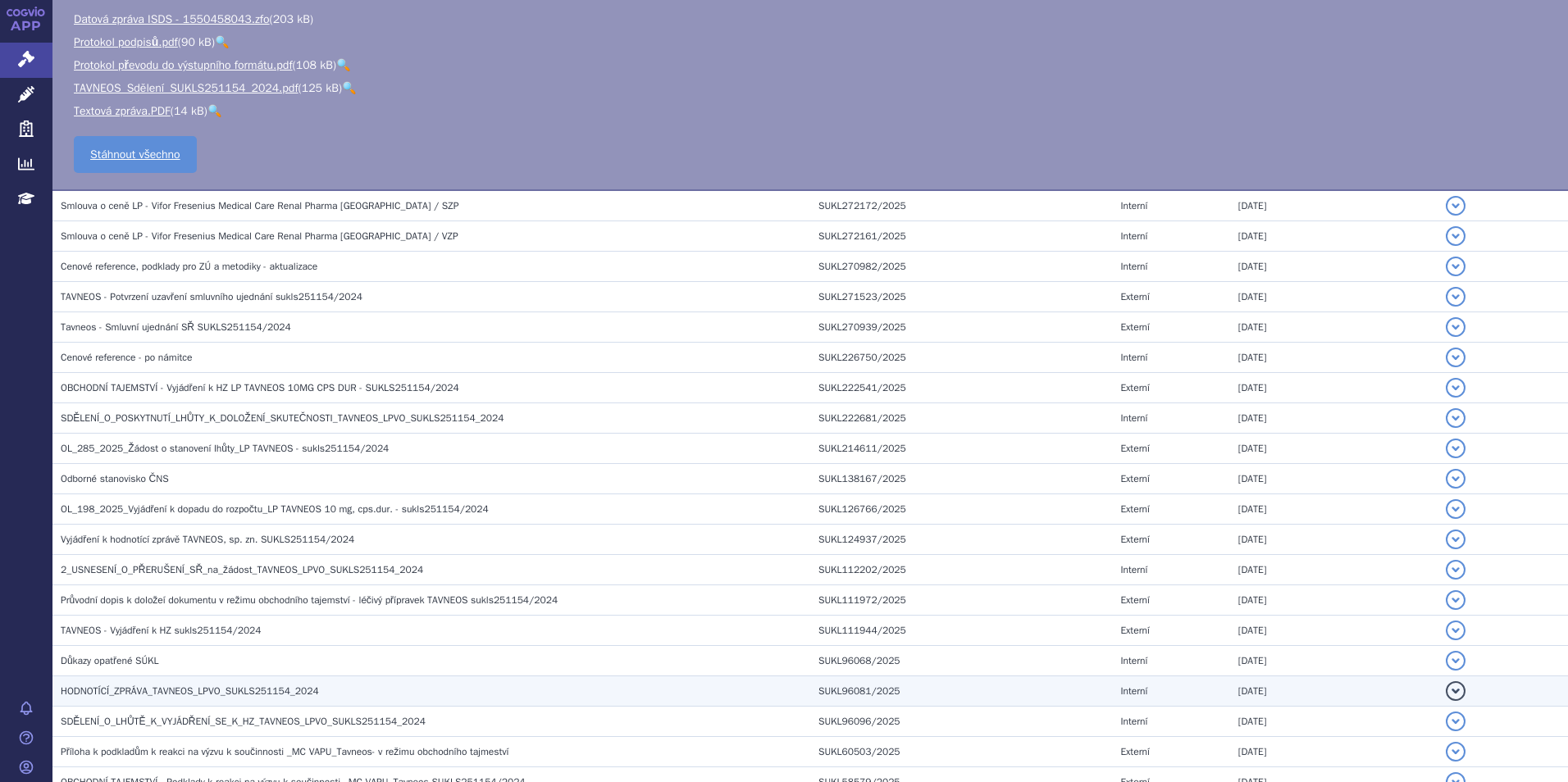 click on "HODNOTÍCÍ_ZPRÁVA_TAVNEOS_LPVO_SUKLS251154_2024" at bounding box center [189, 691] 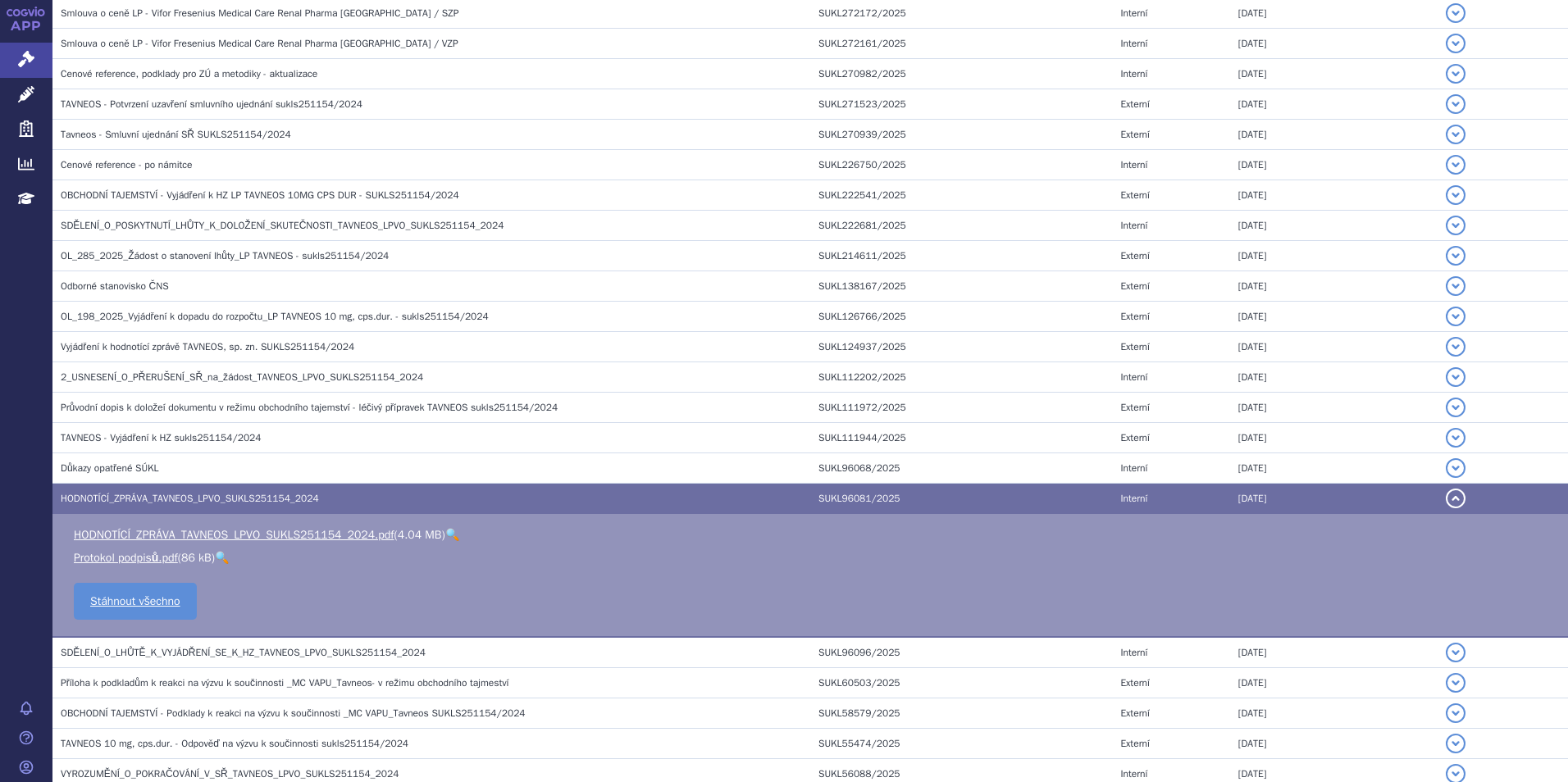 scroll, scrollTop: 218, scrollLeft: 0, axis: vertical 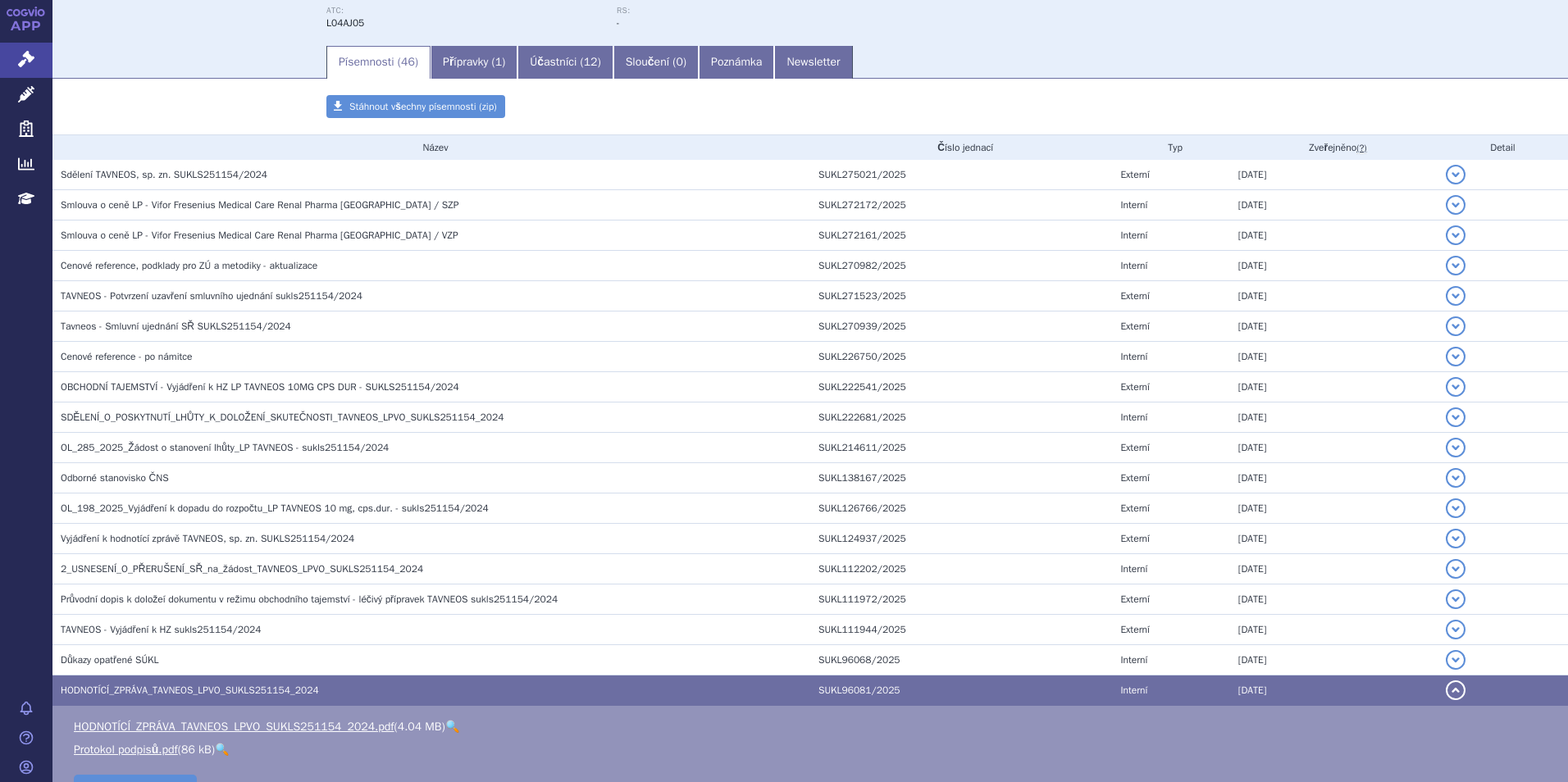 click on "🔍" at bounding box center (452, 726) 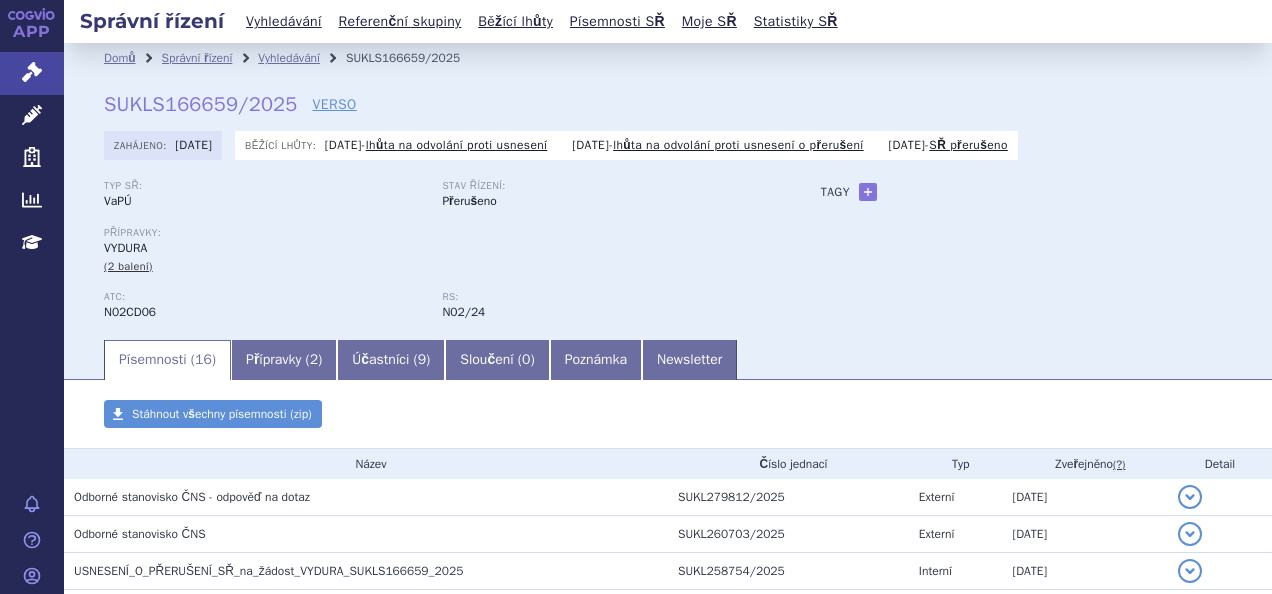scroll, scrollTop: 0, scrollLeft: 0, axis: both 